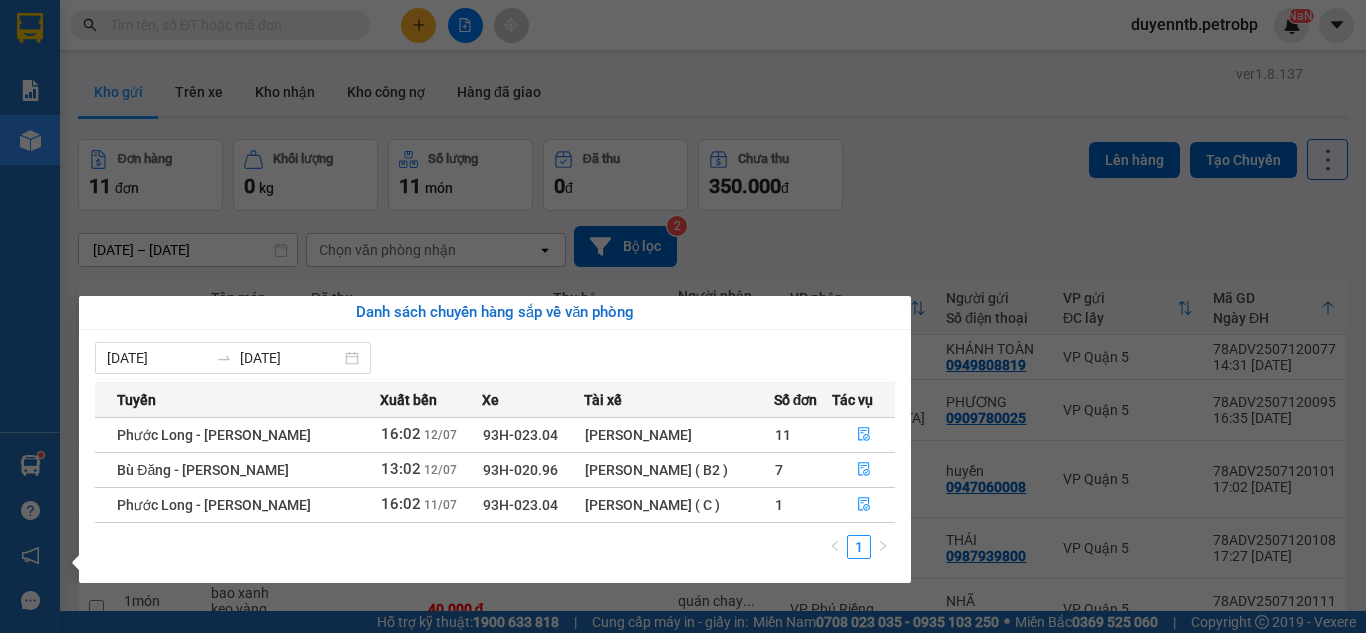 scroll, scrollTop: 0, scrollLeft: 0, axis: both 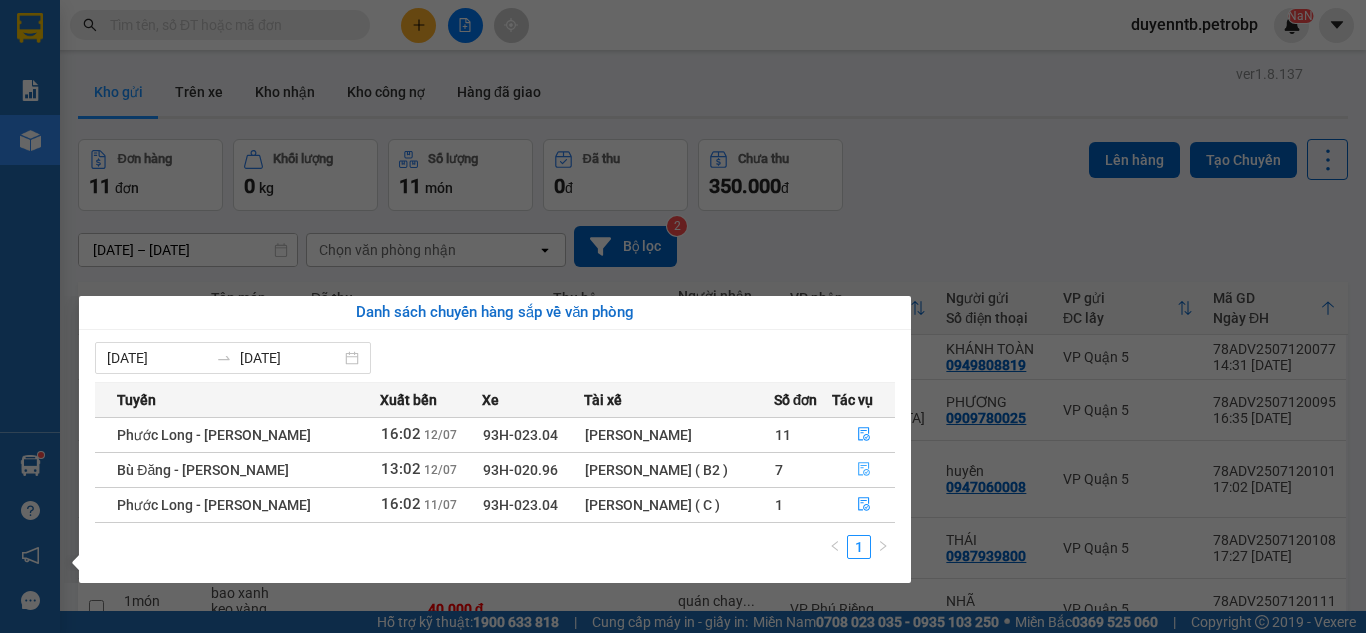 click at bounding box center (863, 470) 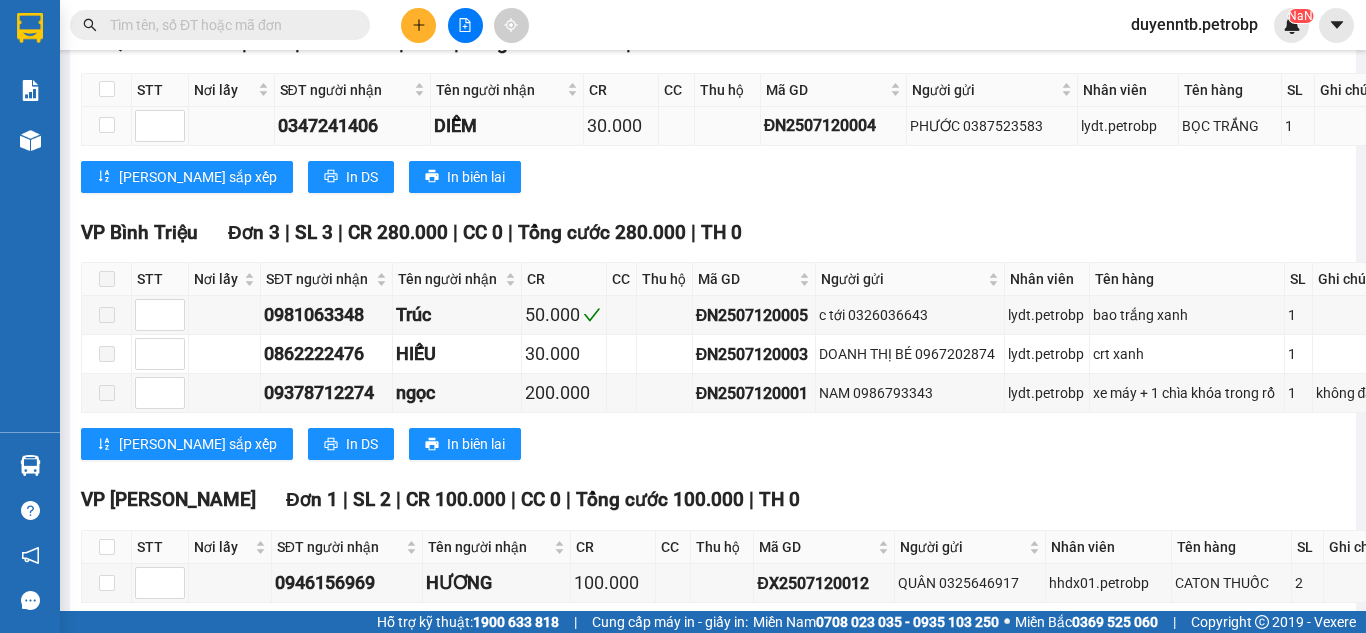 type on "[DATE]" 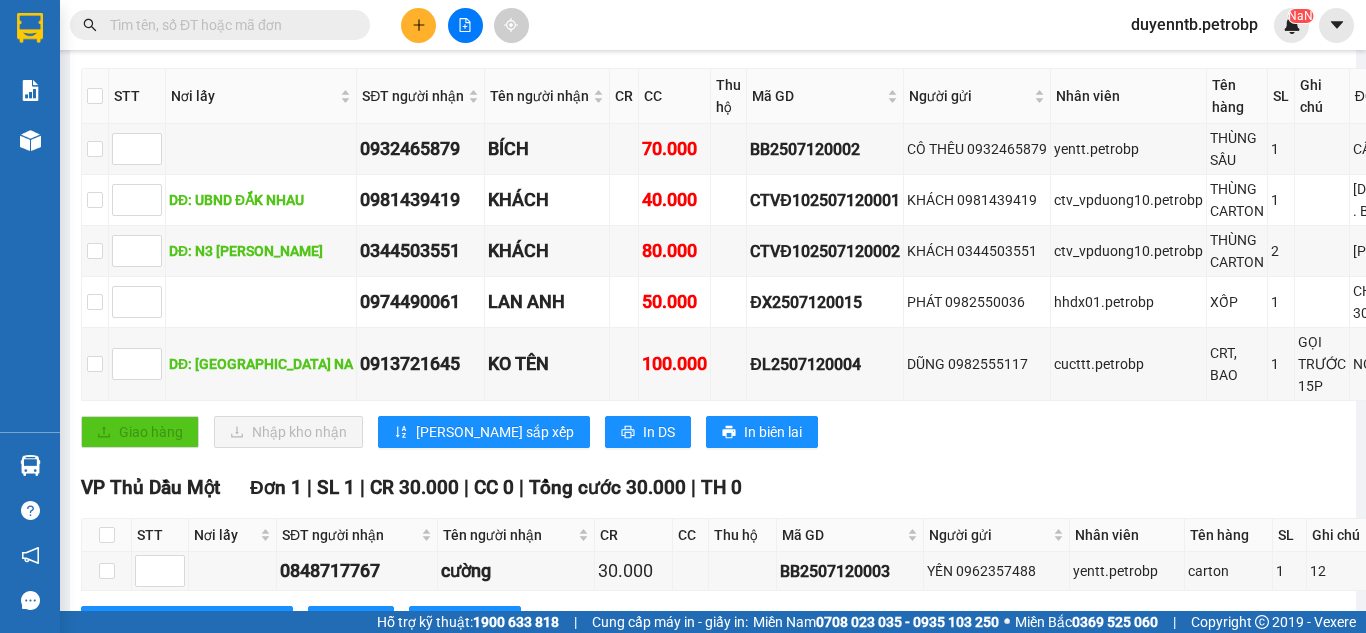 scroll, scrollTop: 667, scrollLeft: 0, axis: vertical 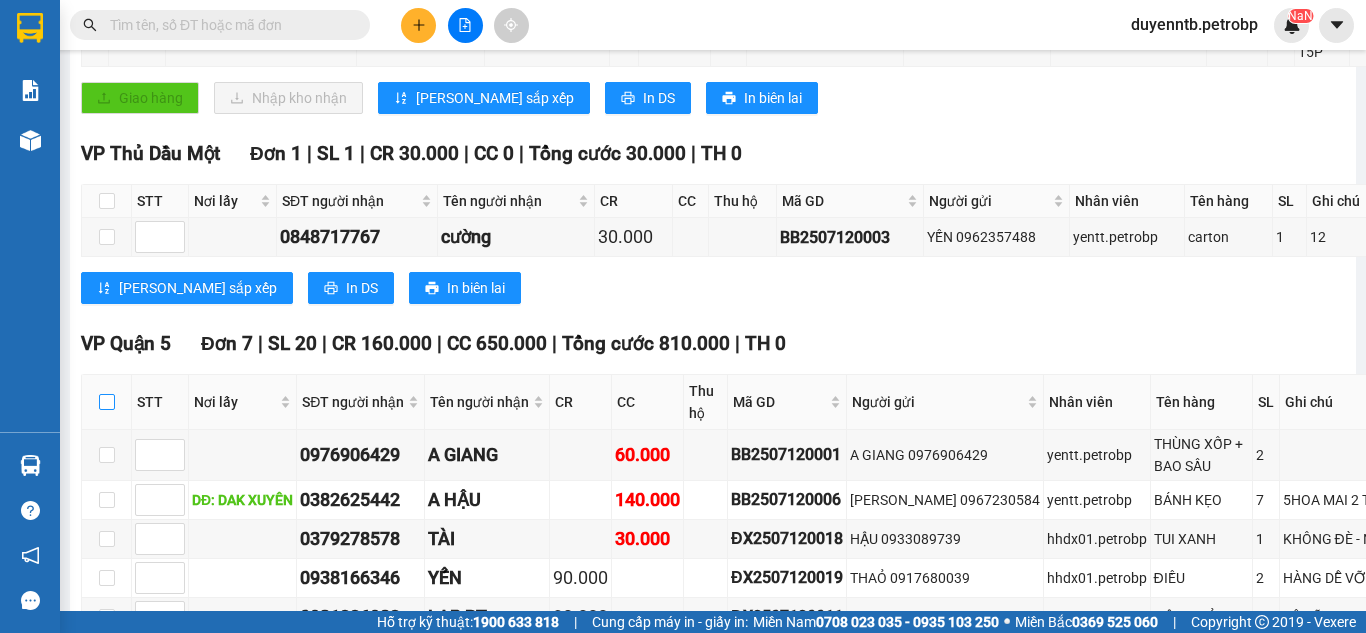 click at bounding box center [107, 402] 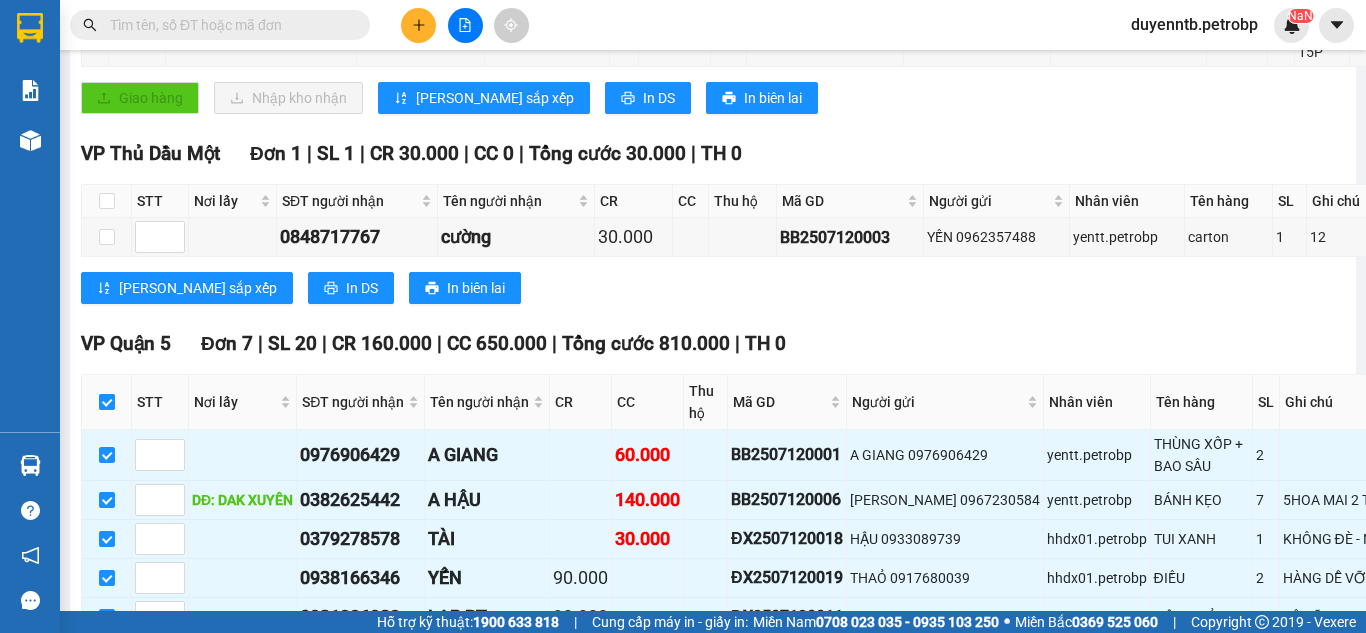 click at bounding box center [107, 402] 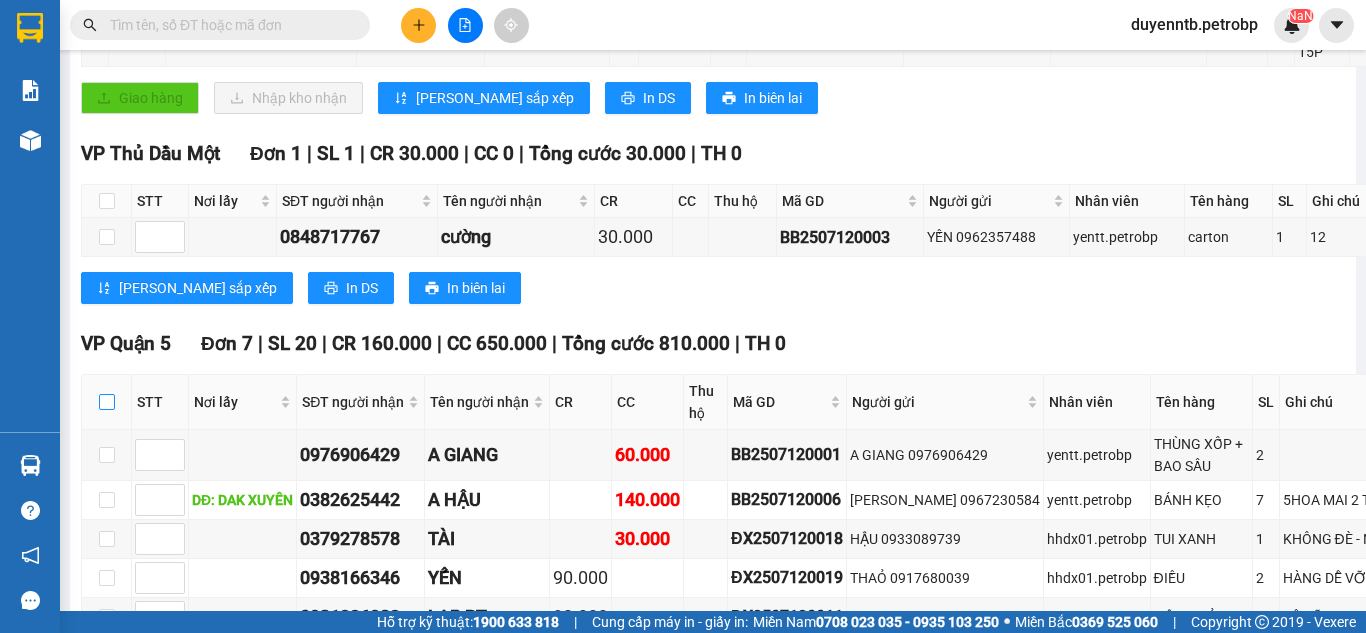 click at bounding box center [107, 402] 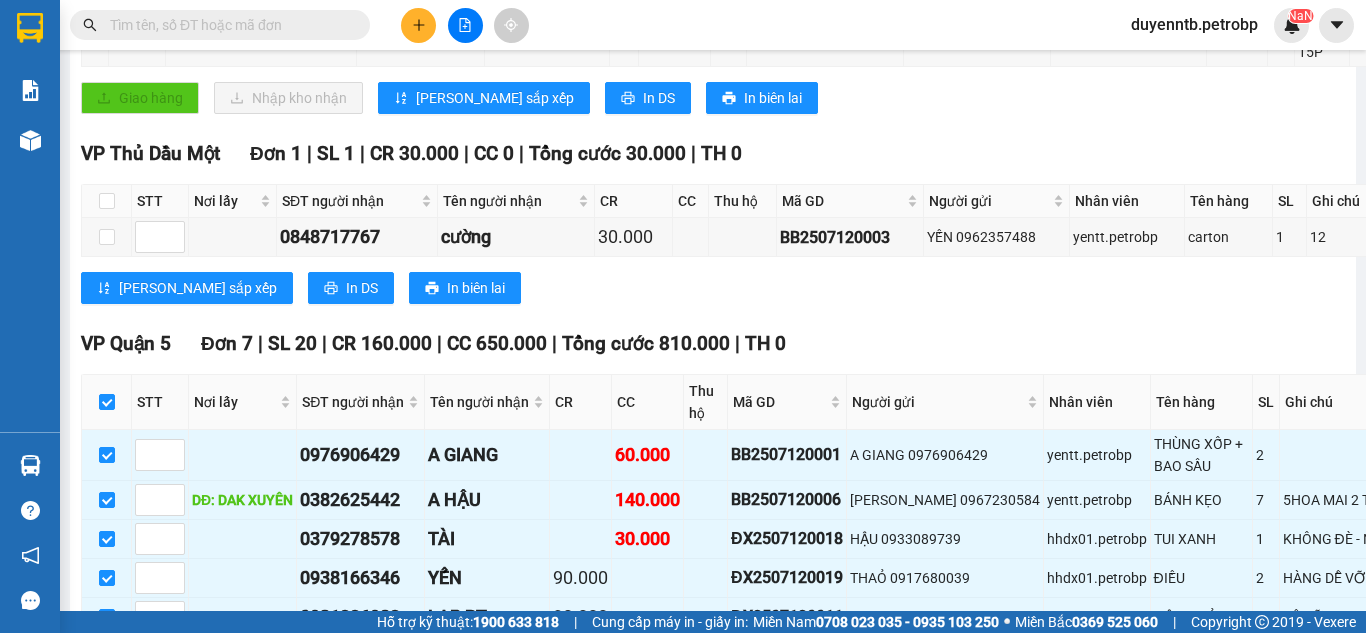 scroll, scrollTop: 1000, scrollLeft: 0, axis: vertical 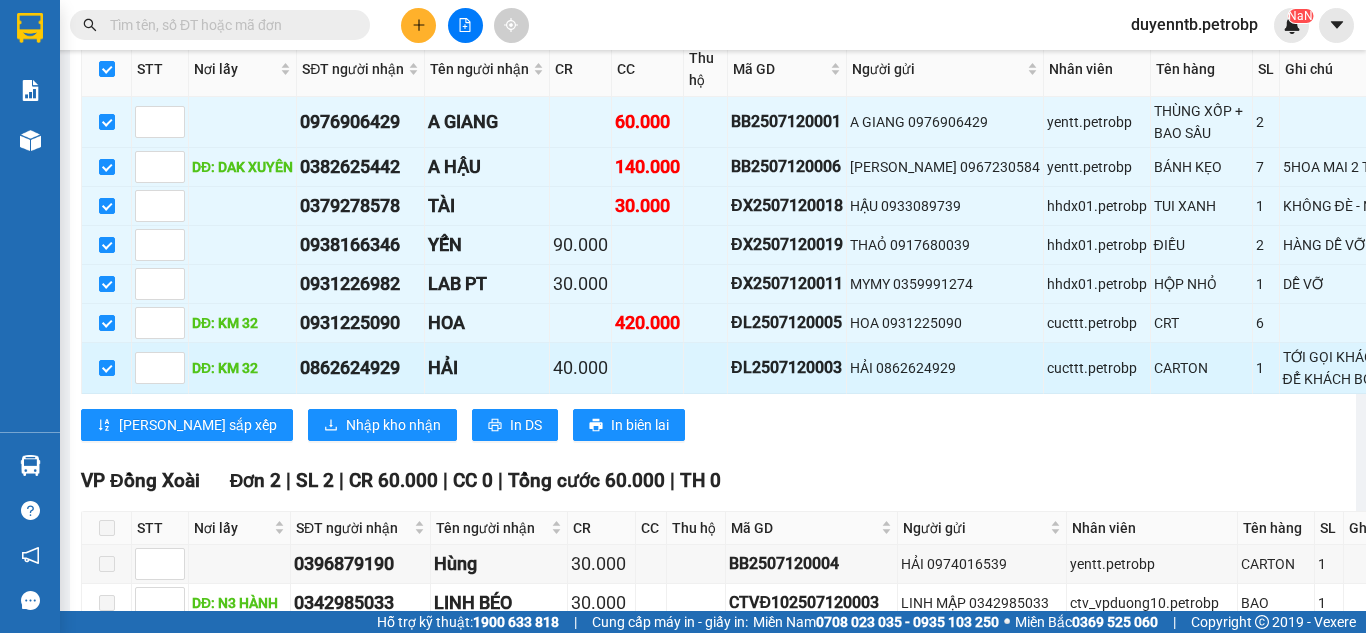 click on "ĐL2507120003" at bounding box center [787, 367] 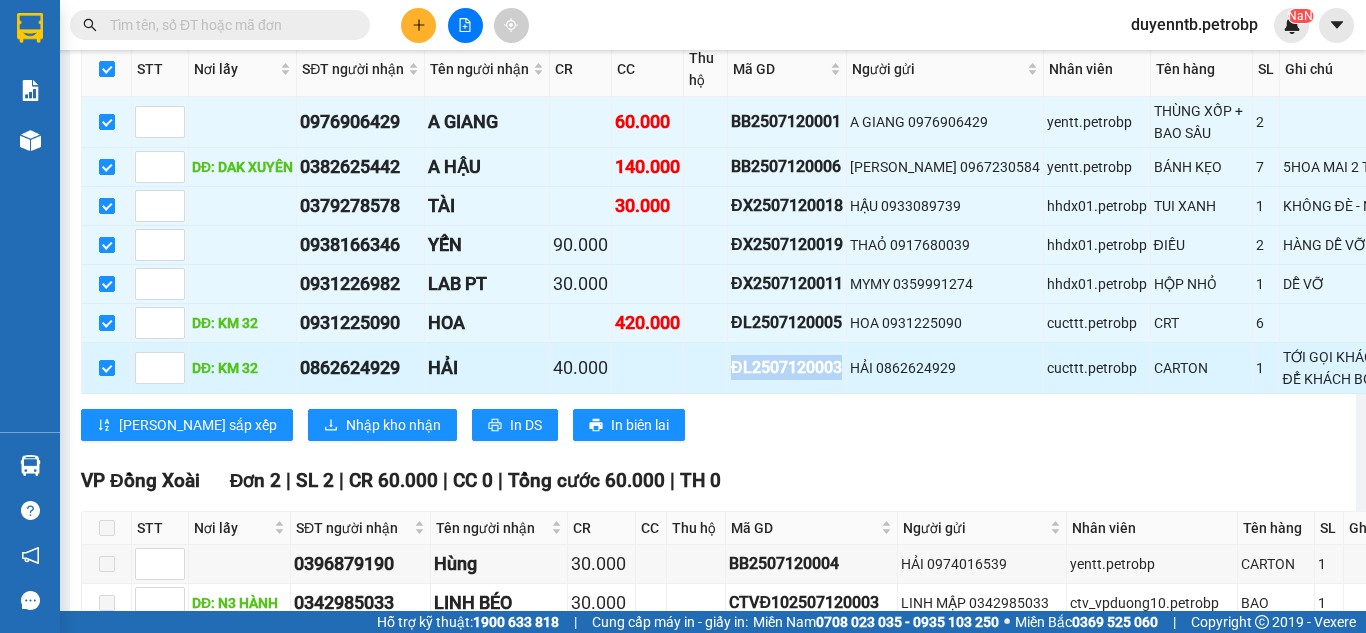 click on "ĐL2507120003" at bounding box center (787, 367) 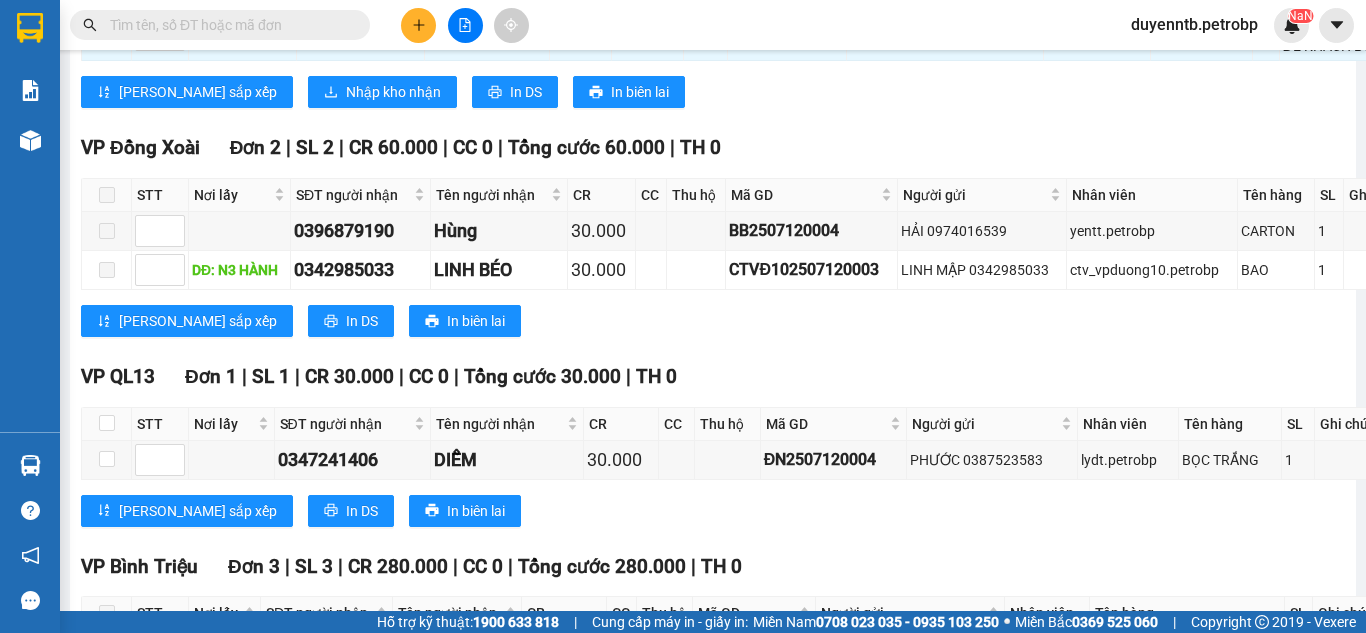 scroll, scrollTop: 1000, scrollLeft: 0, axis: vertical 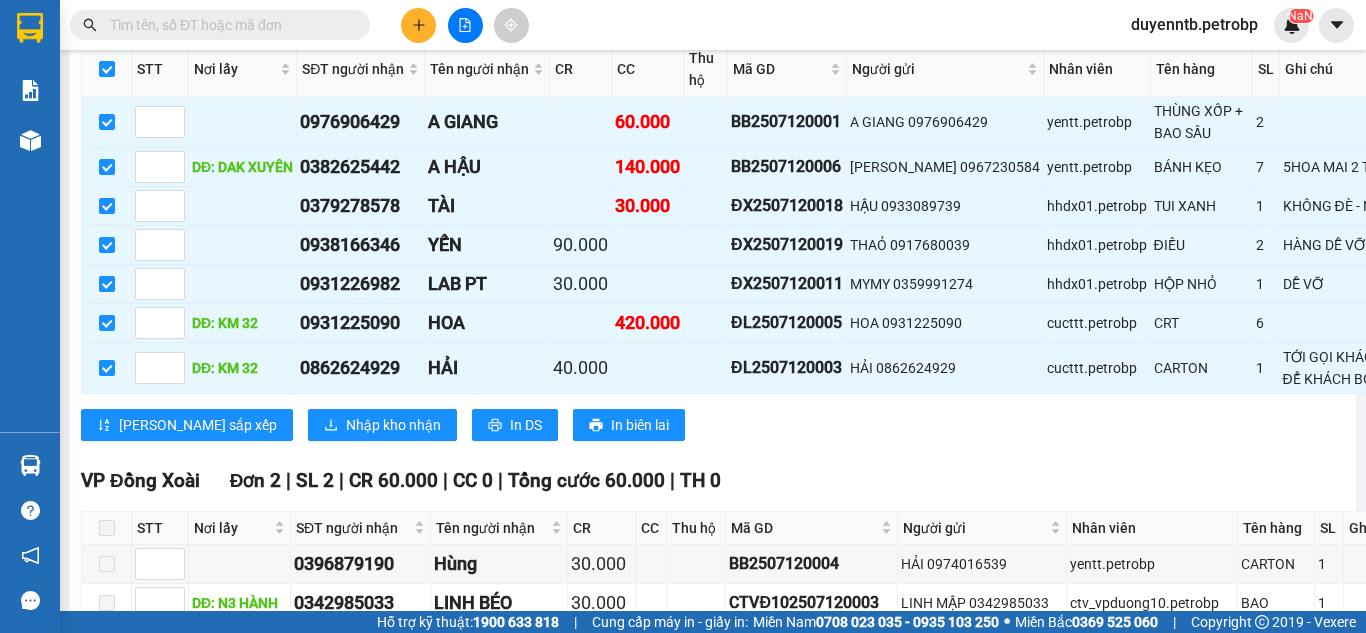 click at bounding box center (228, 25) 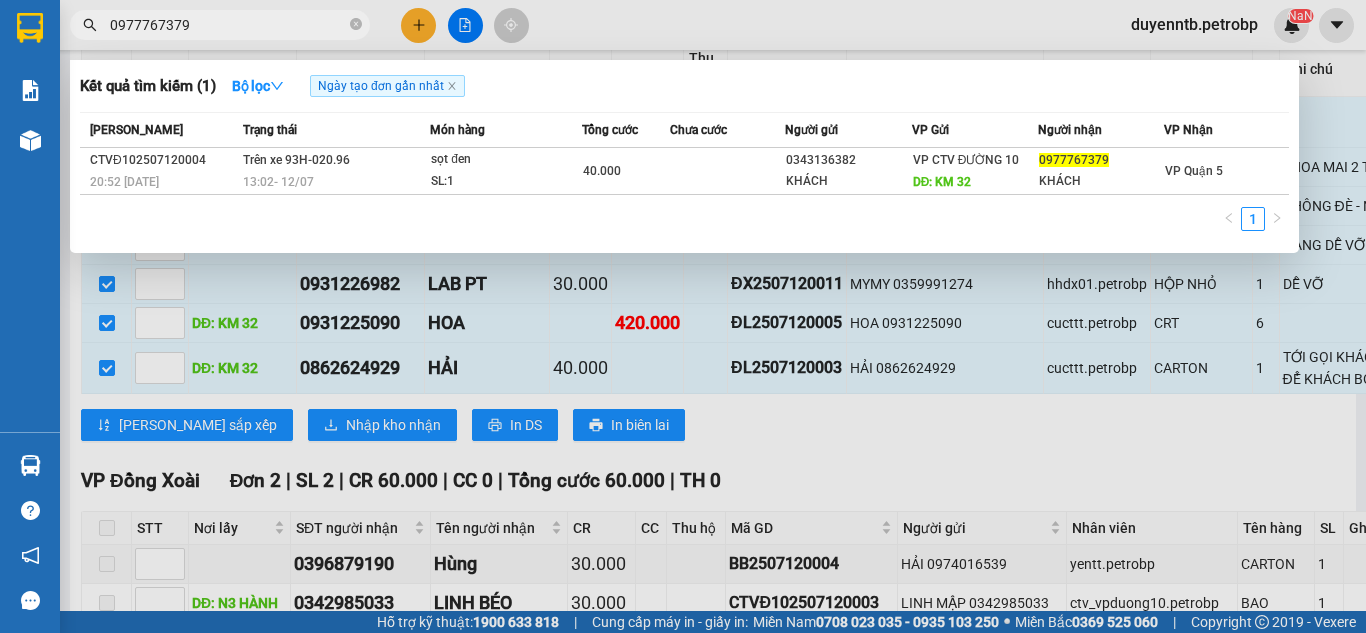 click on "0977767379" at bounding box center (228, 25) 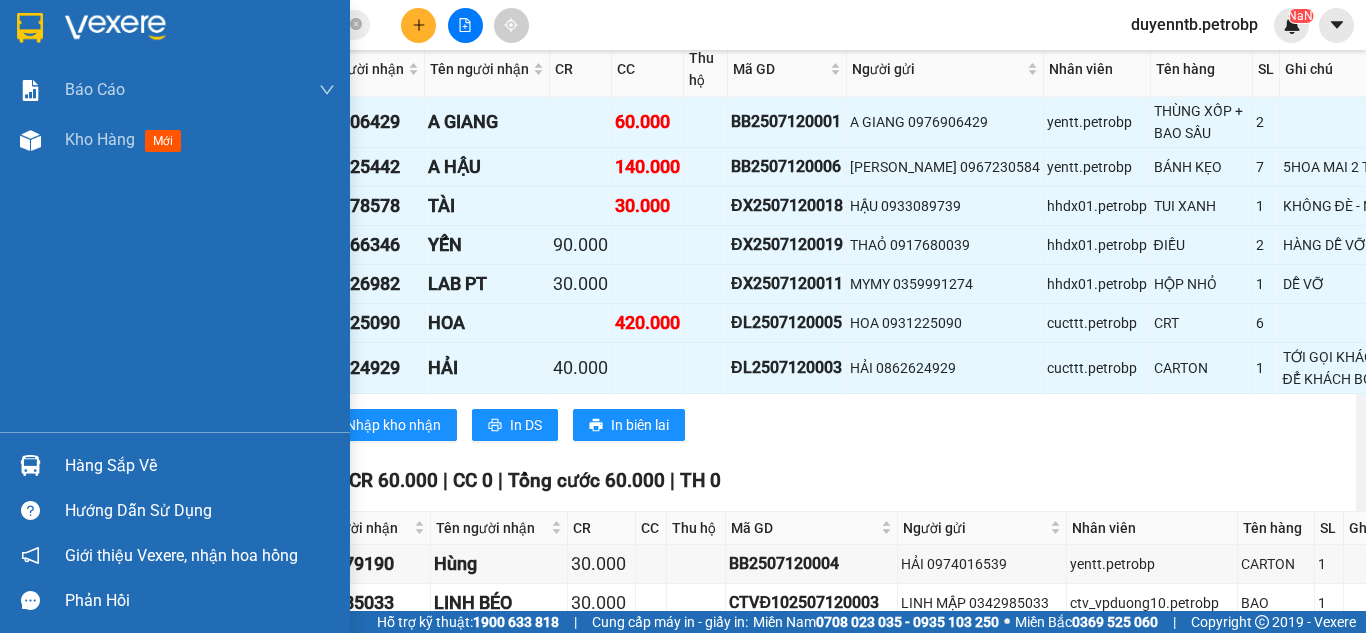 click on "Hàng sắp về" at bounding box center (200, 466) 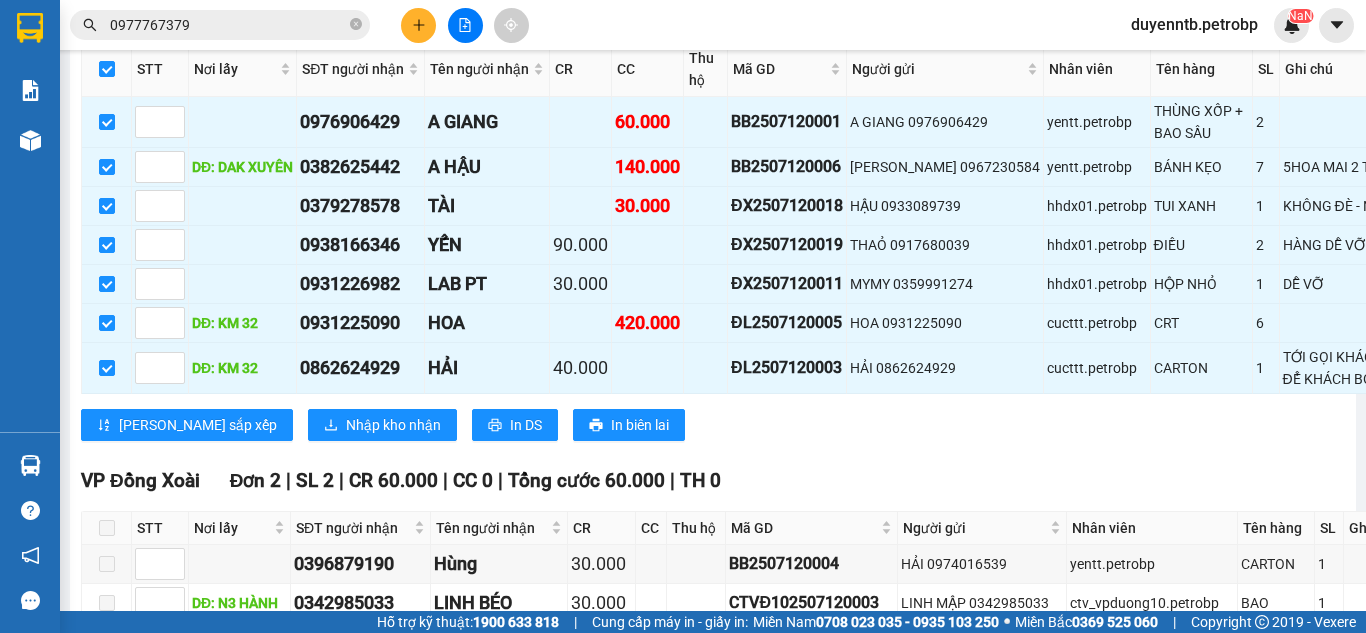 click on "Kết quả tìm kiếm ( 1 )  Bộ lọc  Ngày tạo đơn gần nhất Mã ĐH Trạng thái Món hàng Tổng cước Chưa cước Người gửi VP Gửi Người nhận VP Nhận CTVĐ102507120004 20:52 - 12/07 Trên xe   93H-020.96 13:02  -   12/07 sọt đen SL:  1 40.000 0343136382 KHÁCH VP CTV ĐƯỜNG 10 DĐ: KM 32  0977767379 KHÁCH VP Quận 5 1 0977767379 duyenntb.petrobp NaN     Báo cáo BC tiền tận nơi (trưởng trạm) Báo cáo 1 (nv): Số tiền đã thu của văn phòng  Báo cáo 1: Số tiền đã thu của văn phòng  Báo cáo doanh thu hàng hóa theo tài xế Báo cáo dòng tiền (trưởng trạm) Doanh số tạo đơn theo VP gửi (trưởng trạm) Mẫu 2: Thống kê đơn hàng theo nhân viên Mẫu 3.1: Thống kê đơn hàng văn phòng gửi Mẫu 3.1: Thống kê đơn hàng văn phòng gửi ( các trạm xem ) Mẫu 3.1: Thống kê đơn hàng văn phòng gửi (Xuất ExceL) Mẫu 3: Báo cáo dòng tiền theo văn phòng     Kho hàng mới 13:02" at bounding box center [683, 316] 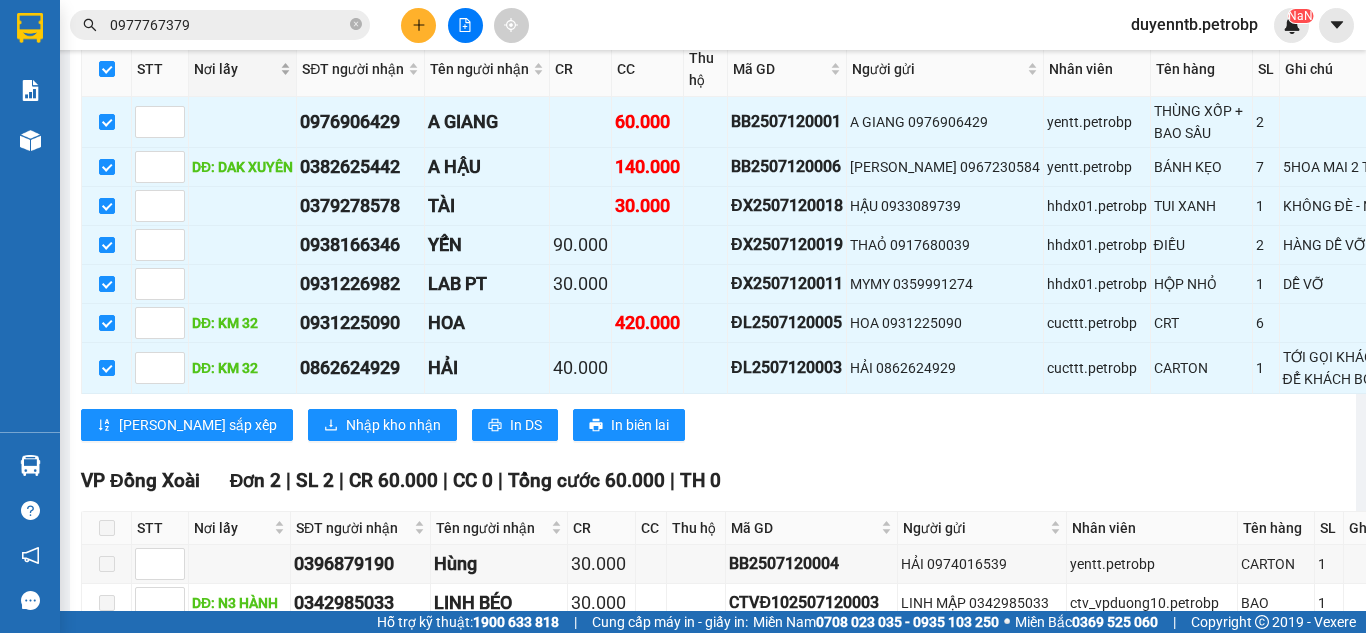 scroll, scrollTop: 0, scrollLeft: 0, axis: both 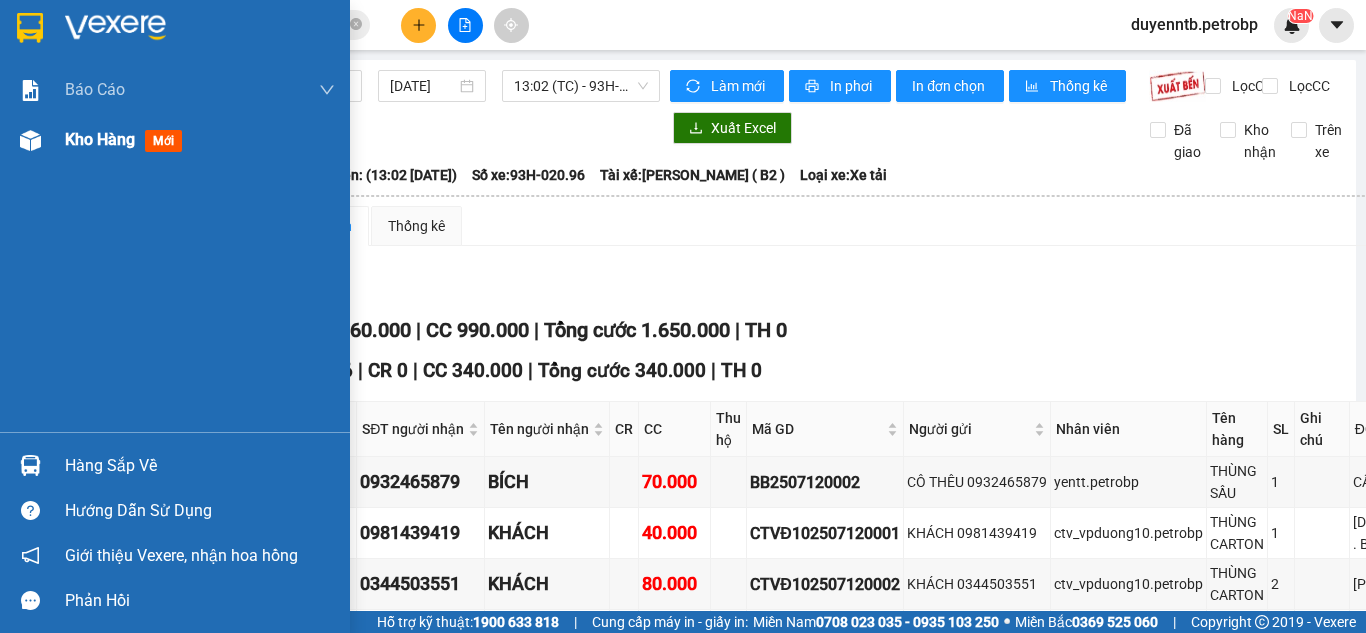 click on "Kho hàng" at bounding box center [100, 139] 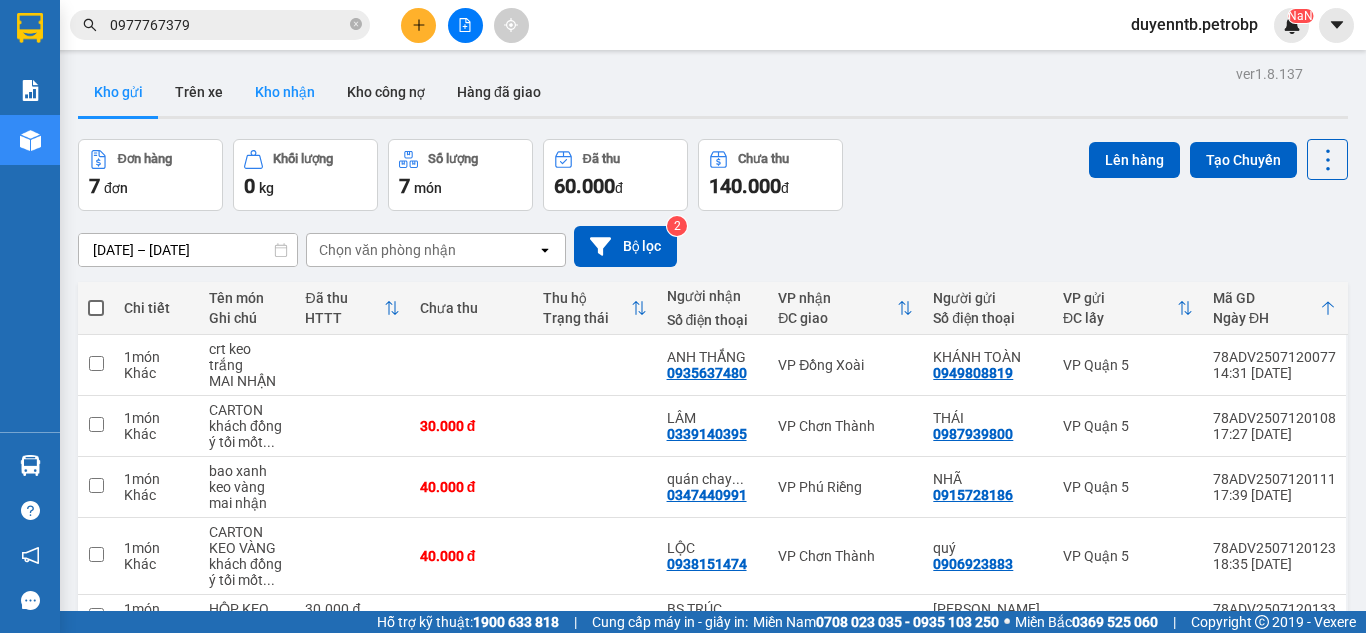 click on "Kho nhận" at bounding box center (285, 92) 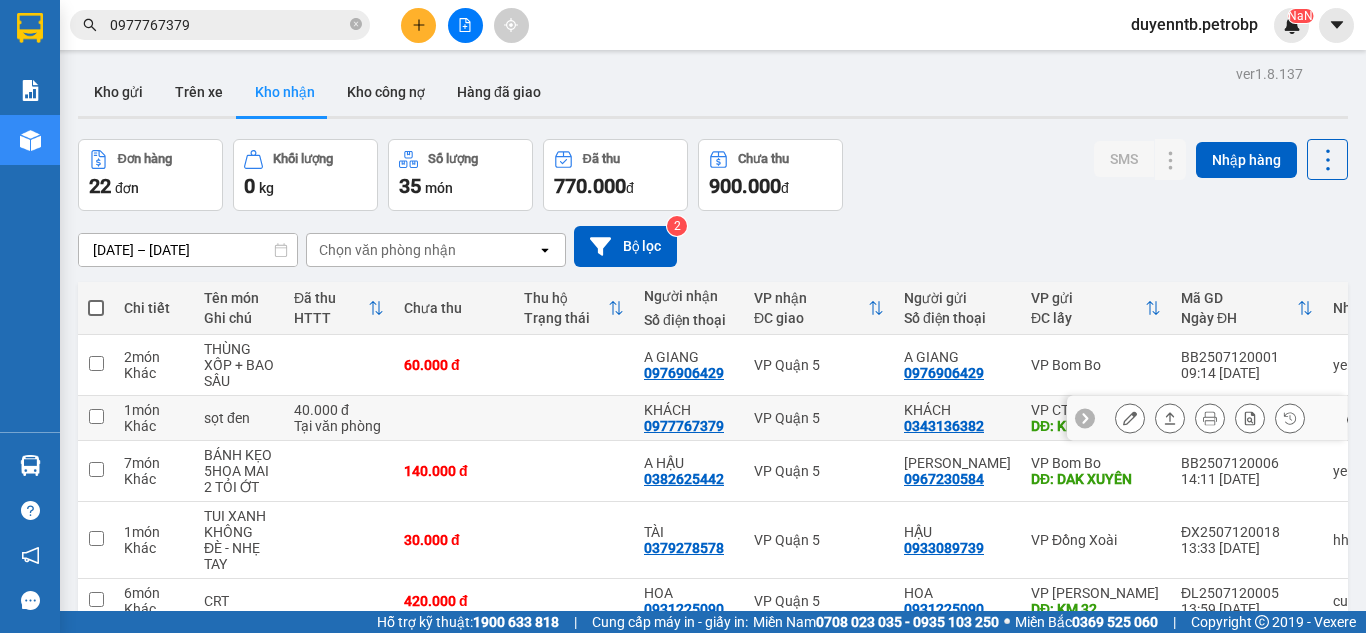 scroll, scrollTop: 333, scrollLeft: 0, axis: vertical 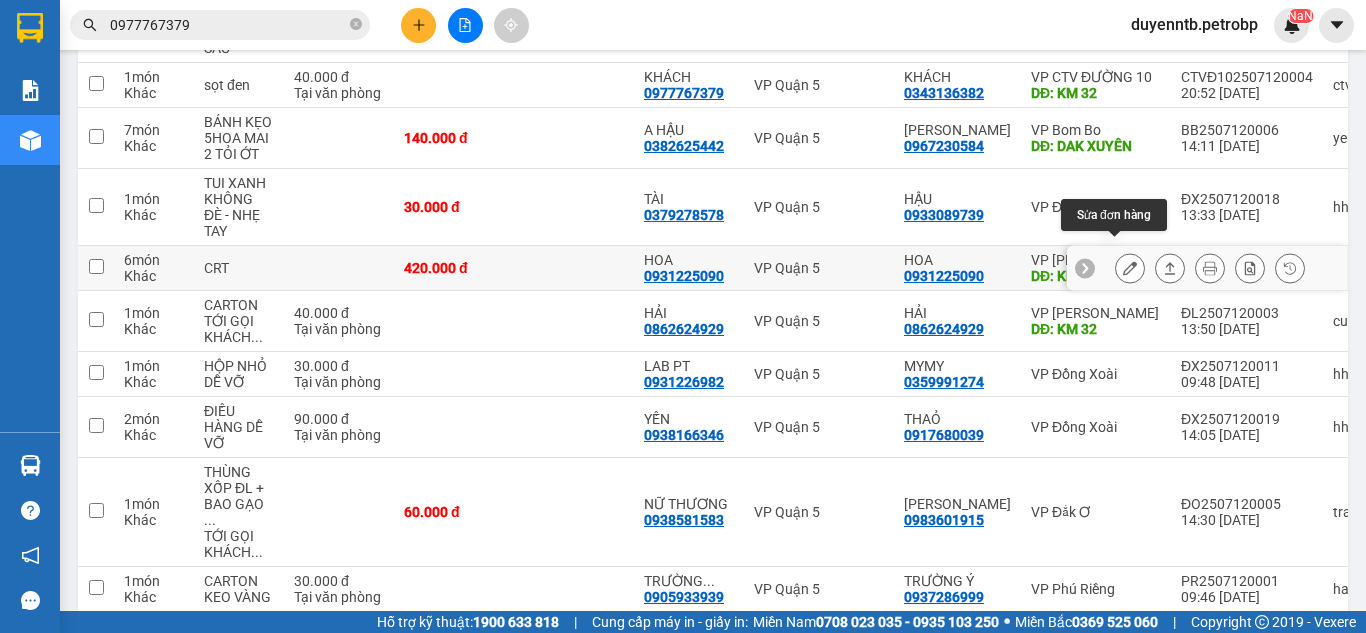 click 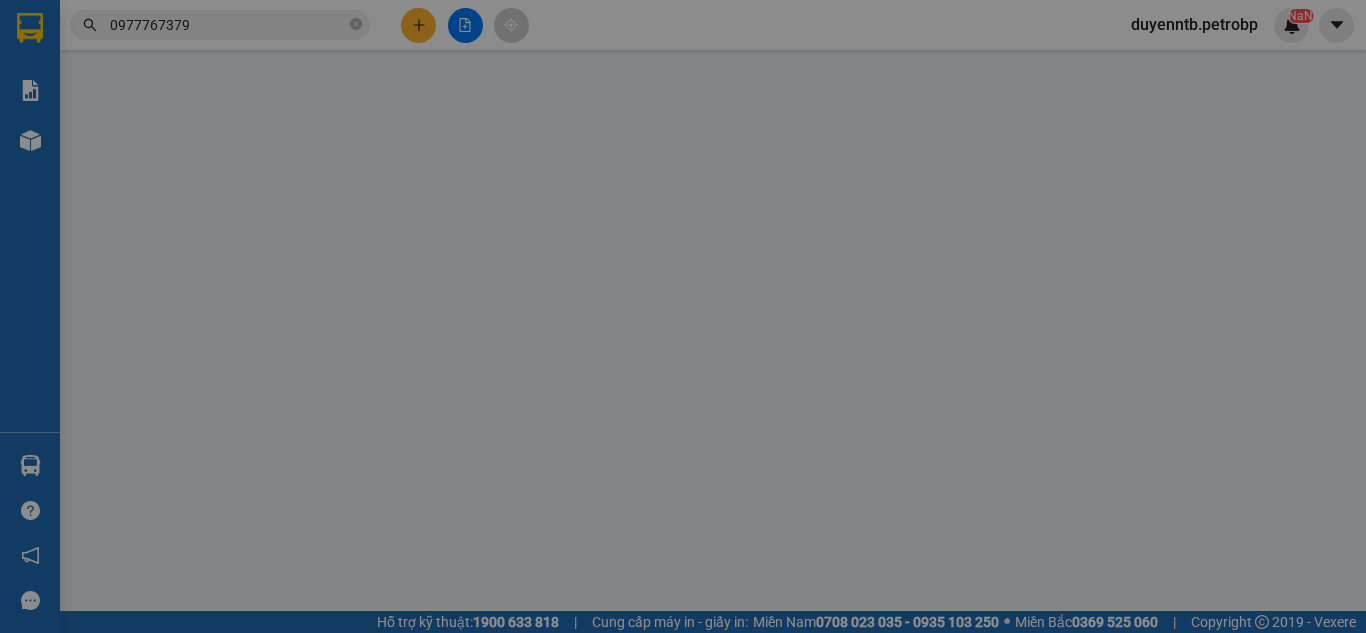 type on "0931225090" 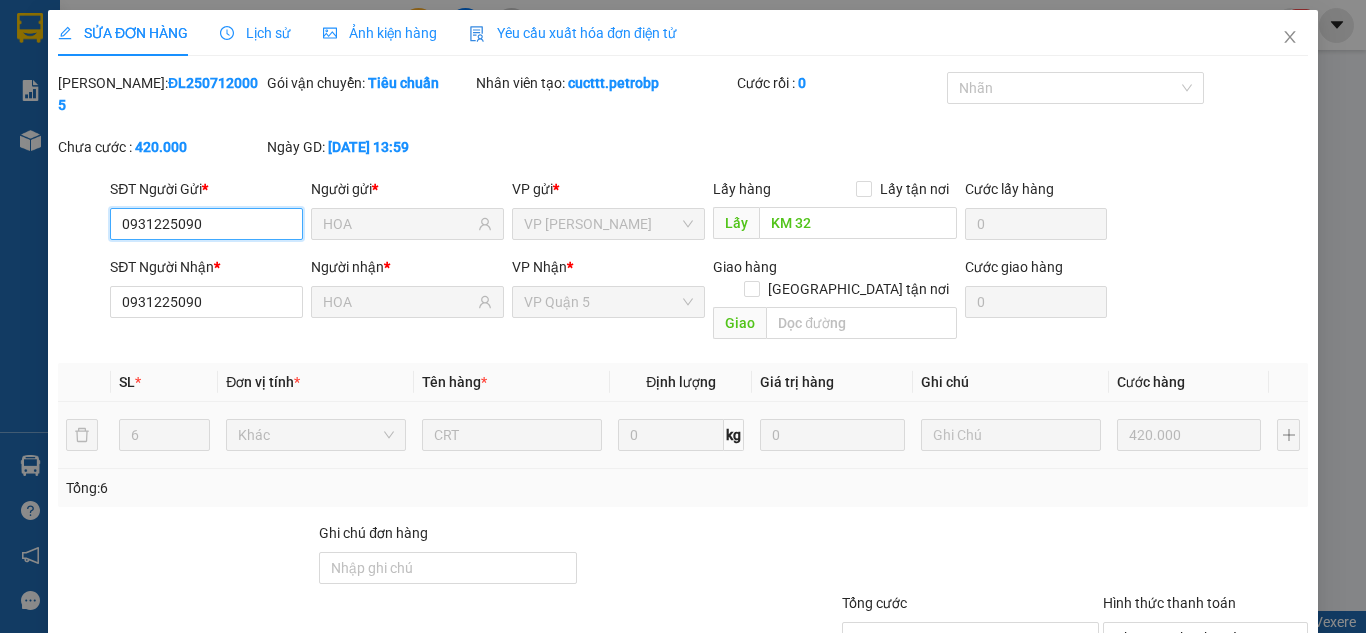 scroll, scrollTop: 0, scrollLeft: 0, axis: both 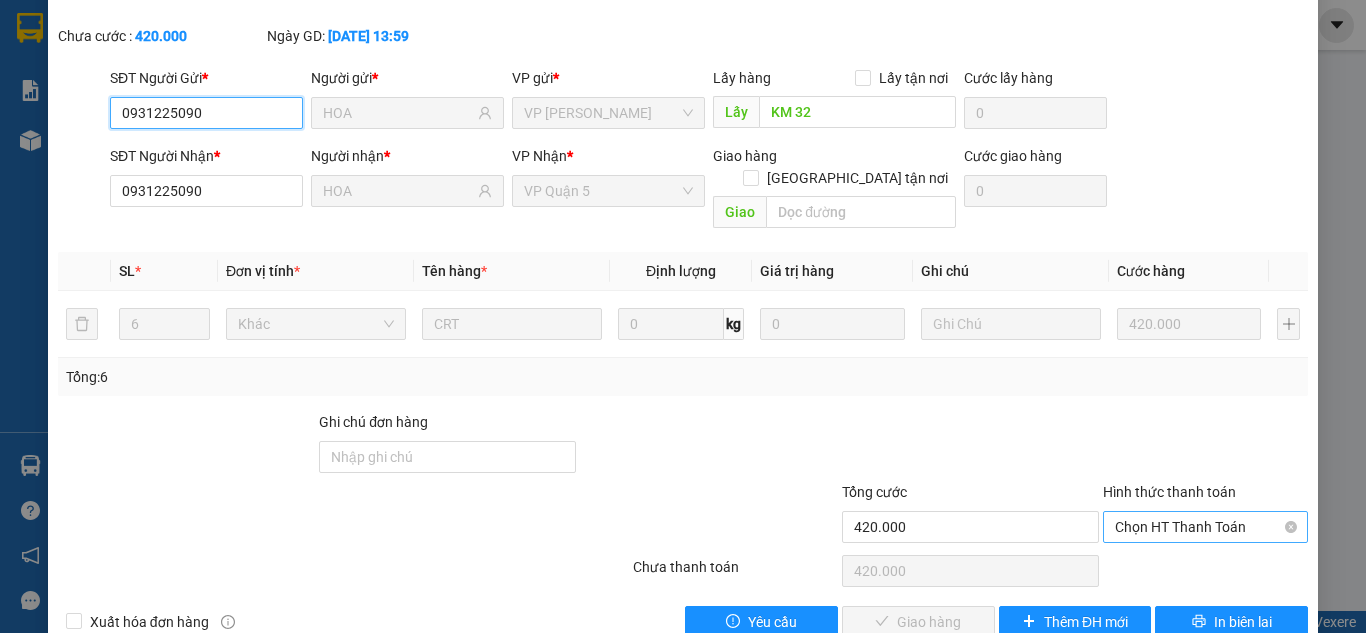 click on "Chọn HT Thanh Toán" at bounding box center [1205, 527] 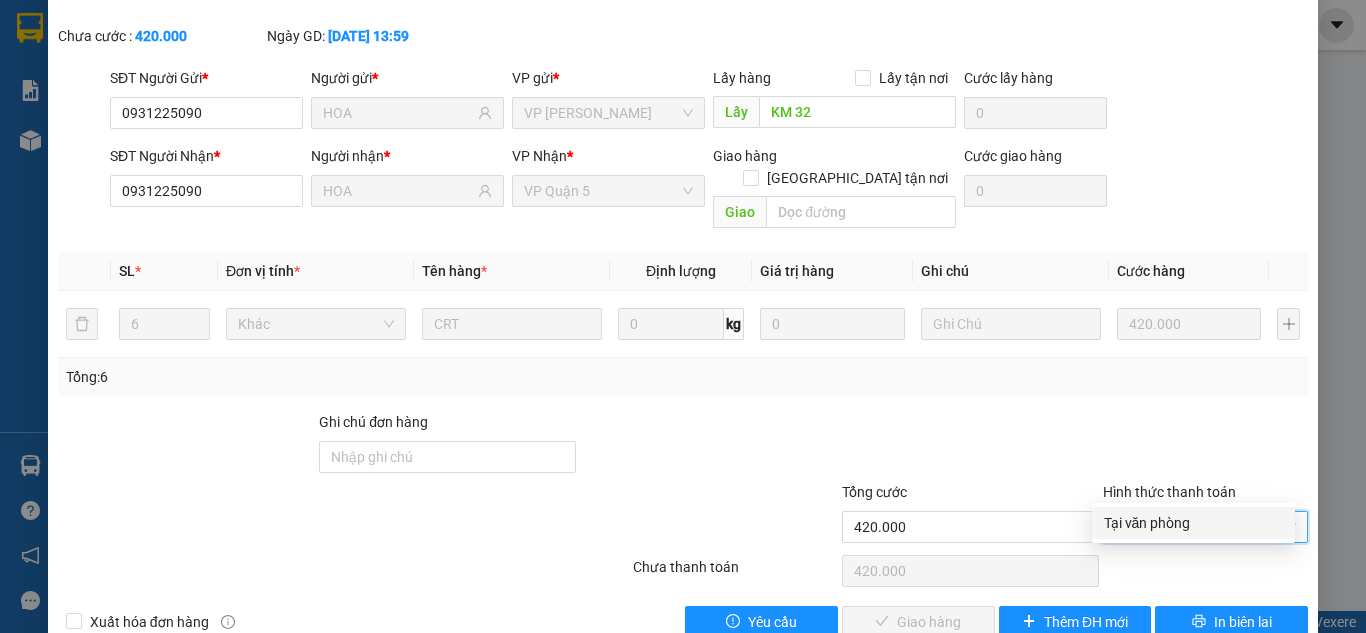 click on "Total Paid Fee 0 Total UnPaid Fee 420.000 Cash Collection Total Fee Mã ĐH:  ĐL2507120005 Gói vận chuyển:   Tiêu chuẩn Nhân viên tạo:   cucttt.petrobp Cước rồi :   0   Nhãn Chưa cước :   420.000 Ngày GD:   12-07-2025 lúc 13:59 SĐT Người Gửi  * 0931225090 Người gửi  * HOA VP gửi  * VP Đức Liễu Lấy hàng Lấy tận nơi Lấy KM 32 Cước lấy hàng 0 SĐT Người Nhận  * 0931225090 Người nhận  * HOA VP Nhận  * VP Quận 5 Giao hàng Giao tận nơi Giao Cước giao hàng 0 SL  * Đơn vị tính  * Tên hàng  * Định lượng Giá trị hàng Ghi chú Cước hàng                   6 Khác CRT 0 kg 0 420.000 Tổng:  6 Ghi chú đơn hàng Tổng cước 420.000 Hình thức thanh toán Chọn HT Thanh Toán Số tiền thu trước 0 Chọn HT Thanh Toán Chưa thanh toán 420.000 Chọn HT Thanh Toán Xuất hóa đơn hàng Yêu cầu Giao hàng Thêm ĐH mới In biên lai Tại văn phòng Tại văn phòng" at bounding box center (683, 299) 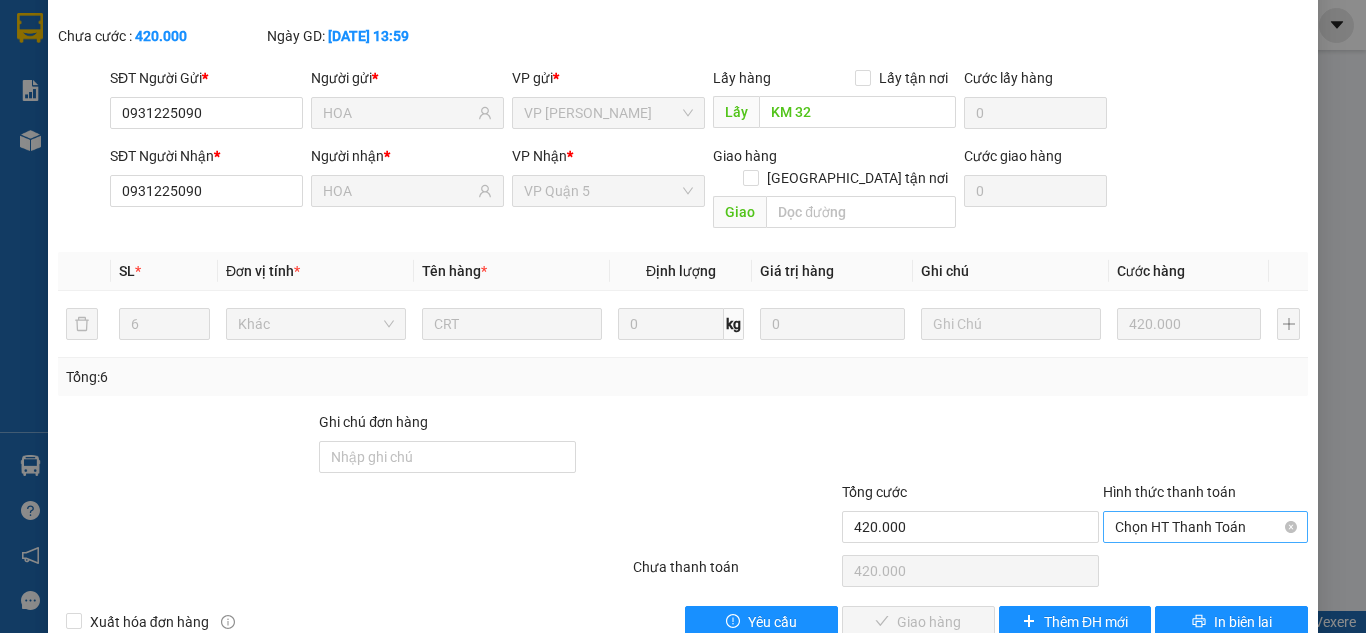 click on "Chọn HT Thanh Toán" at bounding box center (1205, 527) 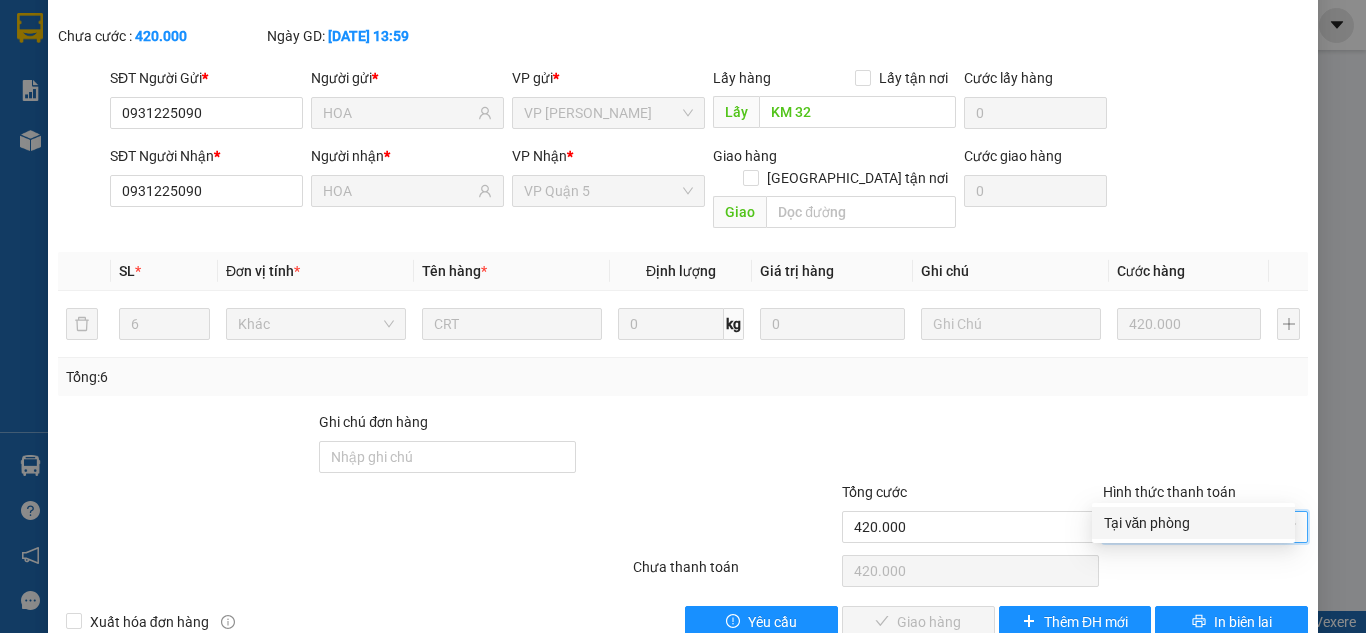click on "Tại văn phòng" at bounding box center (1193, 523) 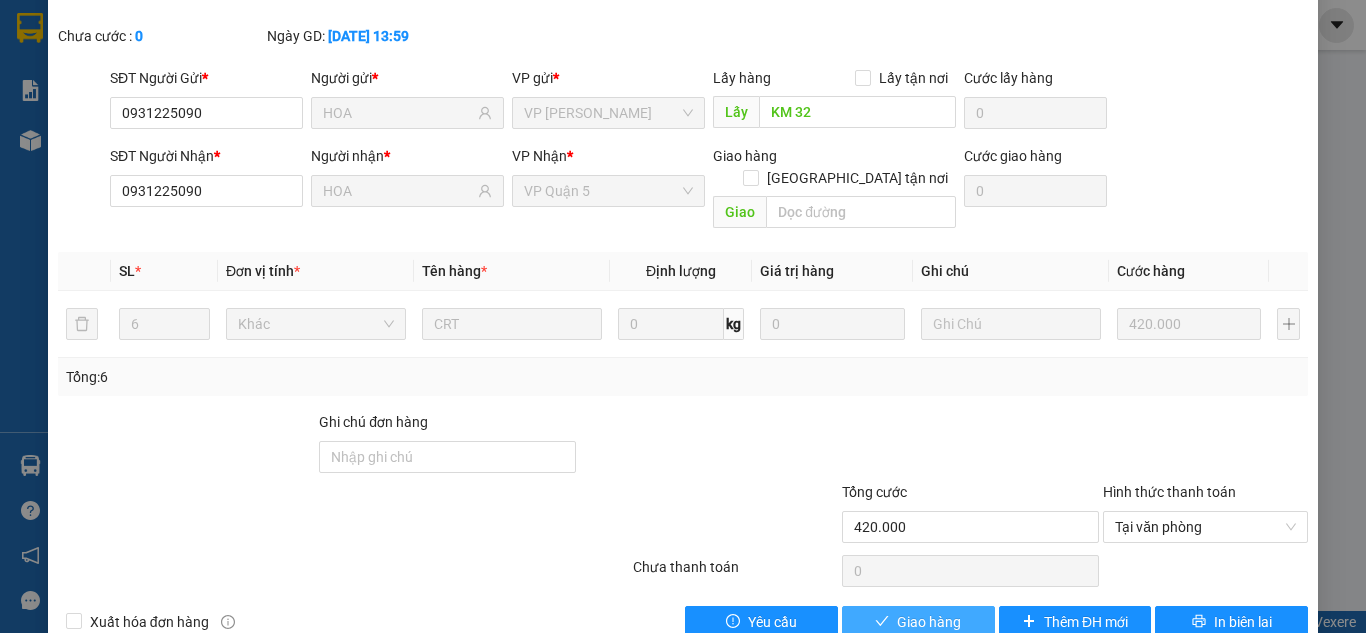click on "Giao hàng" at bounding box center [929, 622] 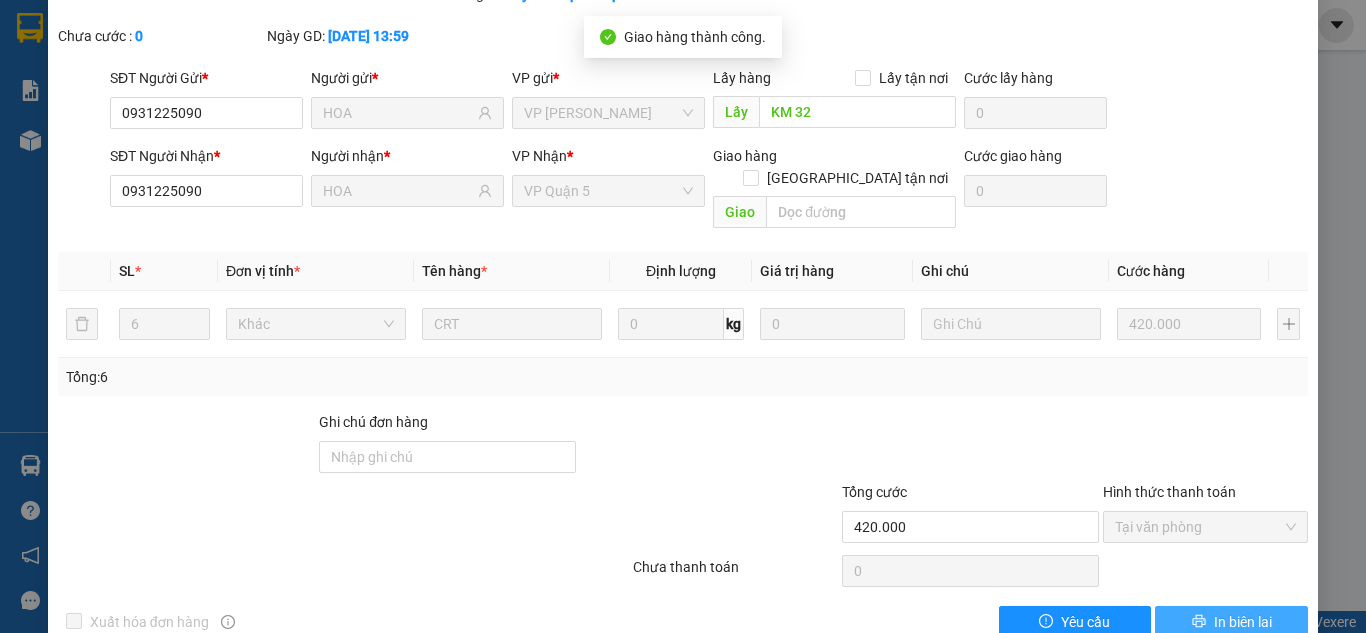 click on "In biên lai" at bounding box center (1243, 622) 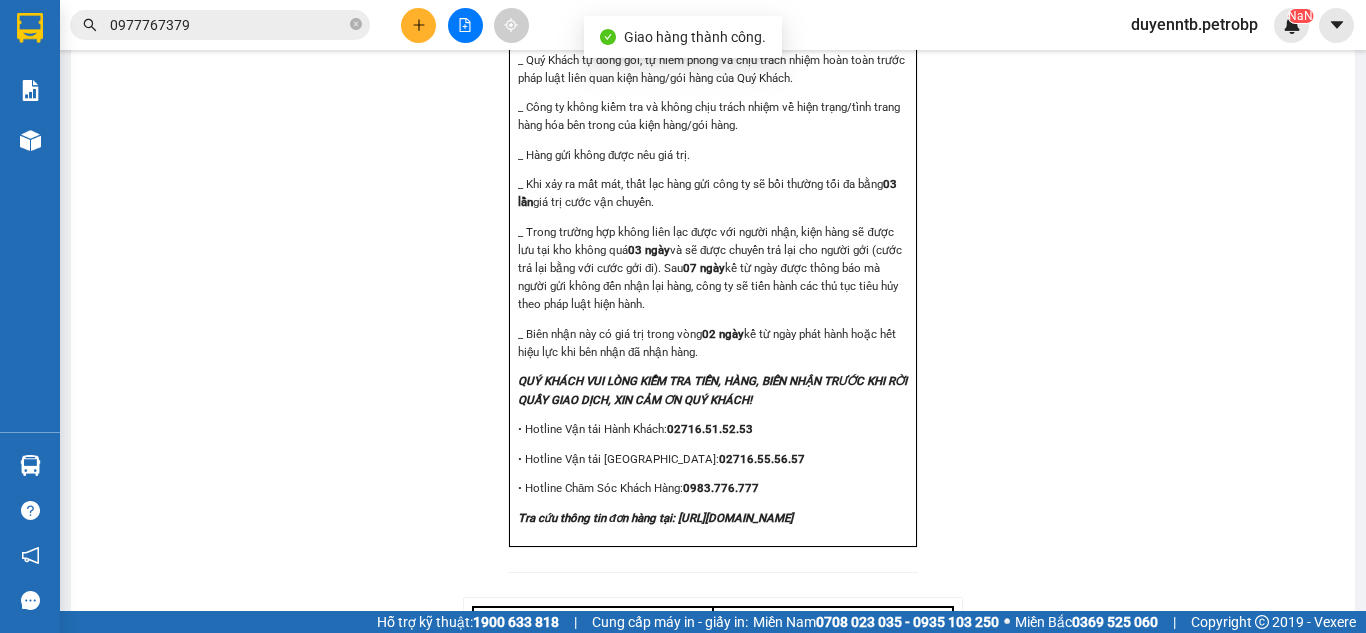 scroll, scrollTop: 2420, scrollLeft: 0, axis: vertical 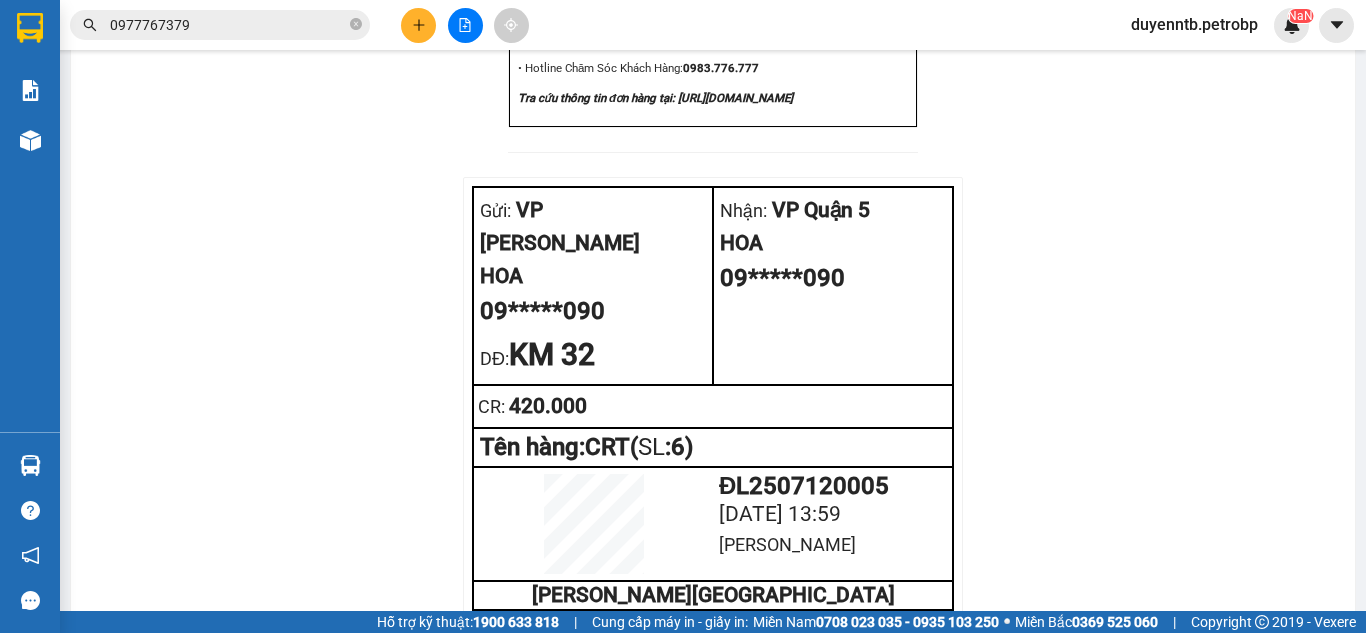 click on "0977767379" at bounding box center [228, 25] 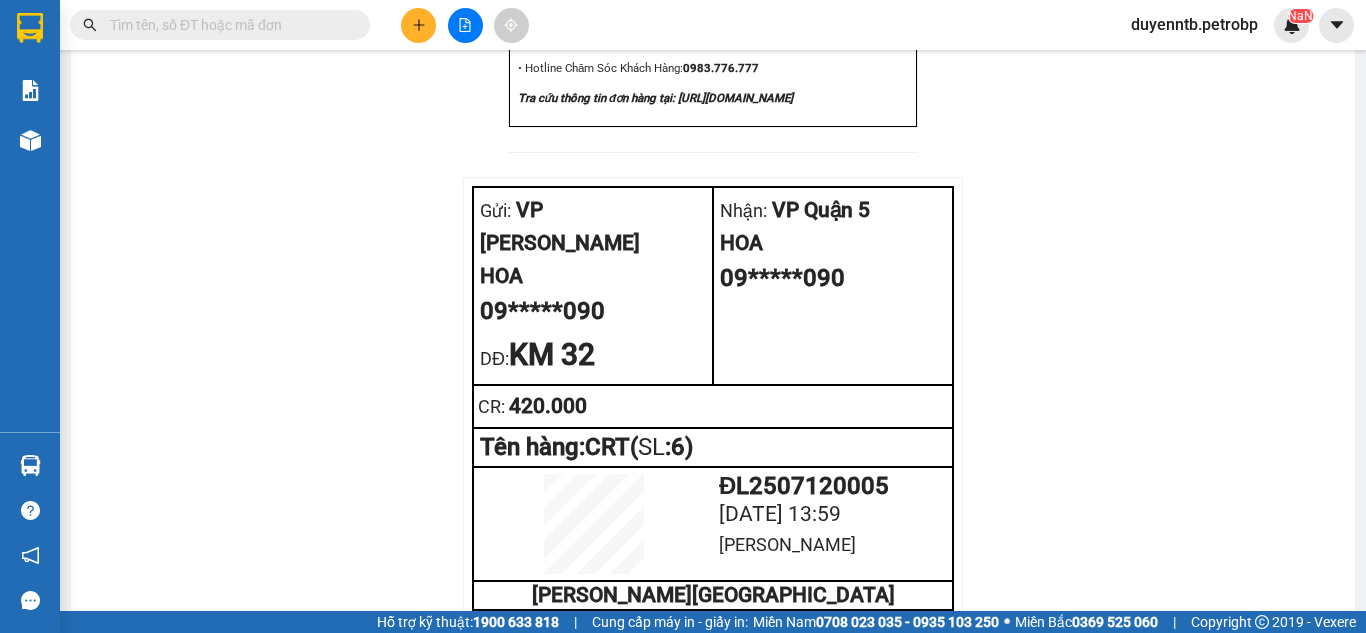 click at bounding box center (228, 25) 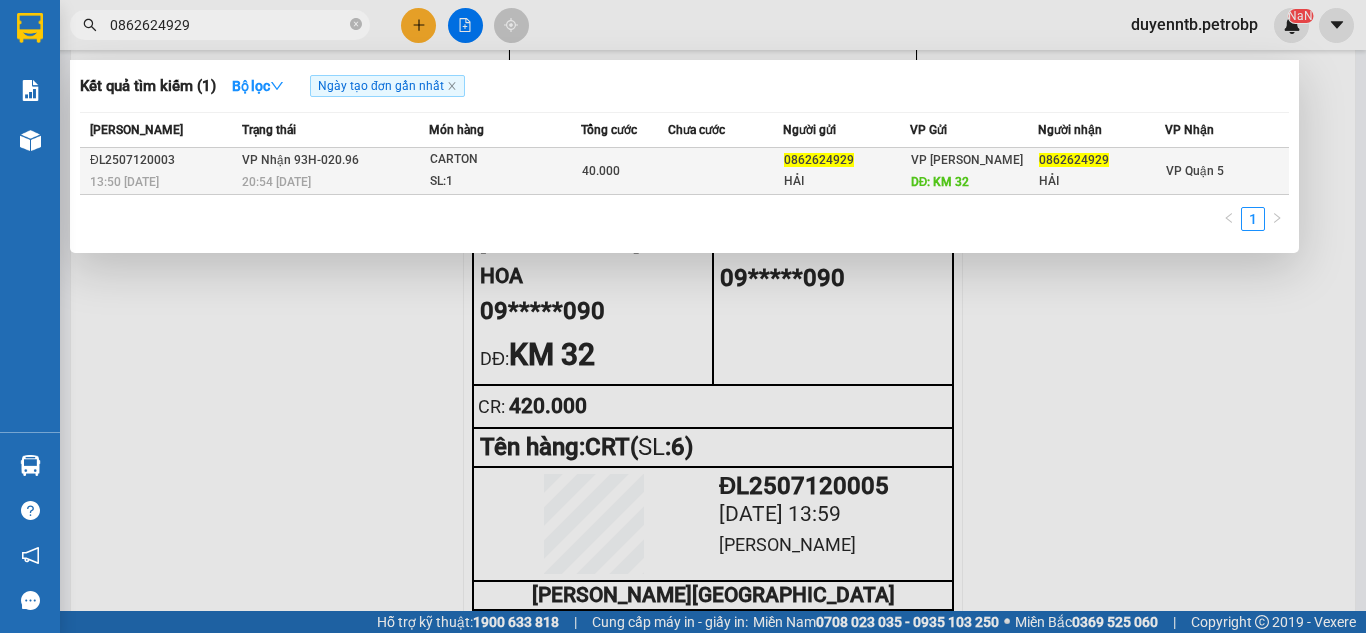 type on "0862624929" 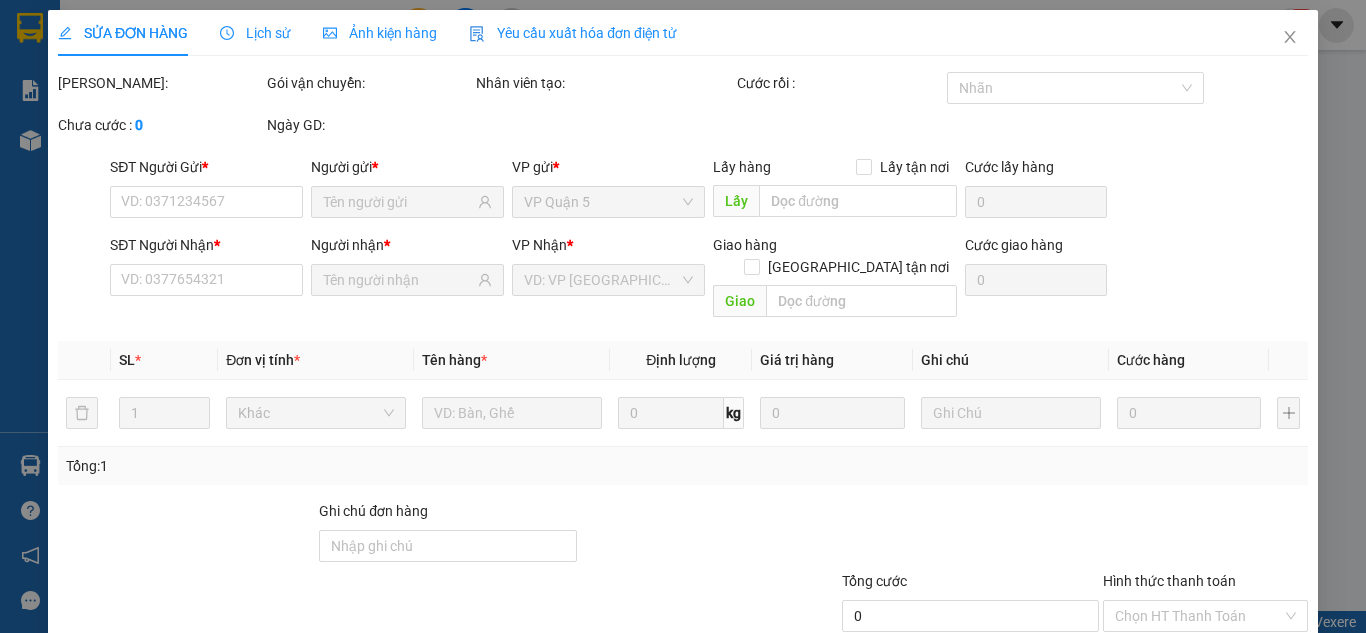 scroll, scrollTop: 0, scrollLeft: 0, axis: both 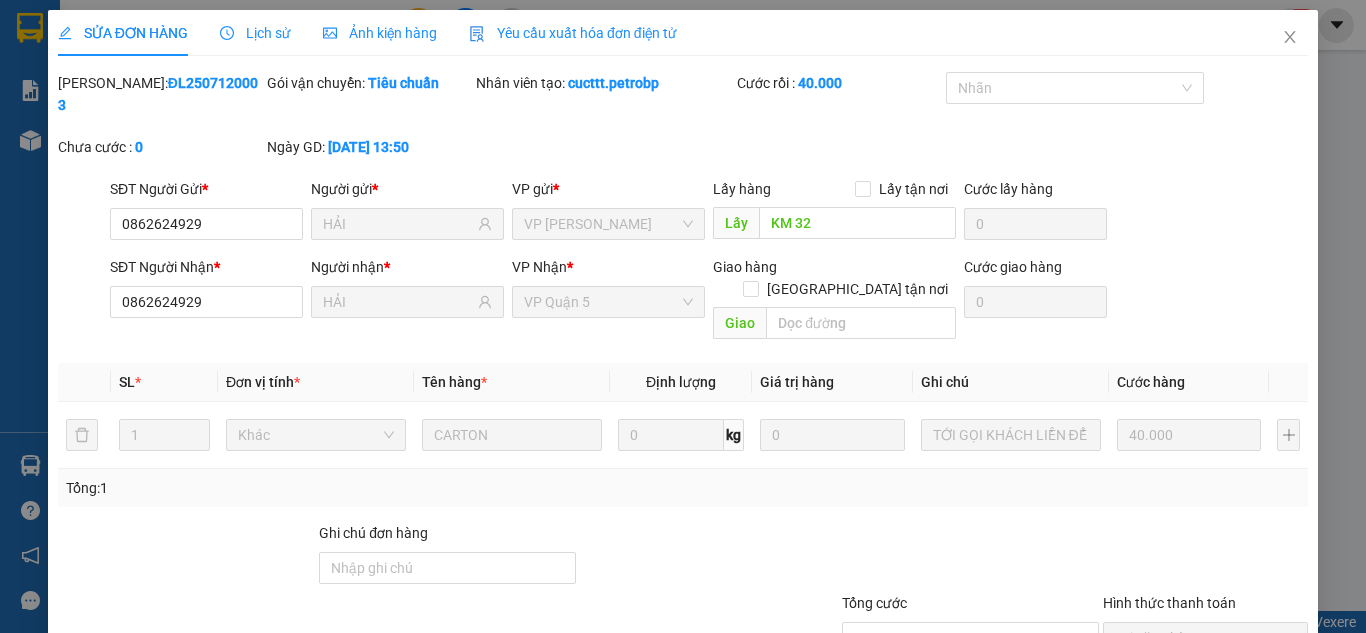 type on "0862624929" 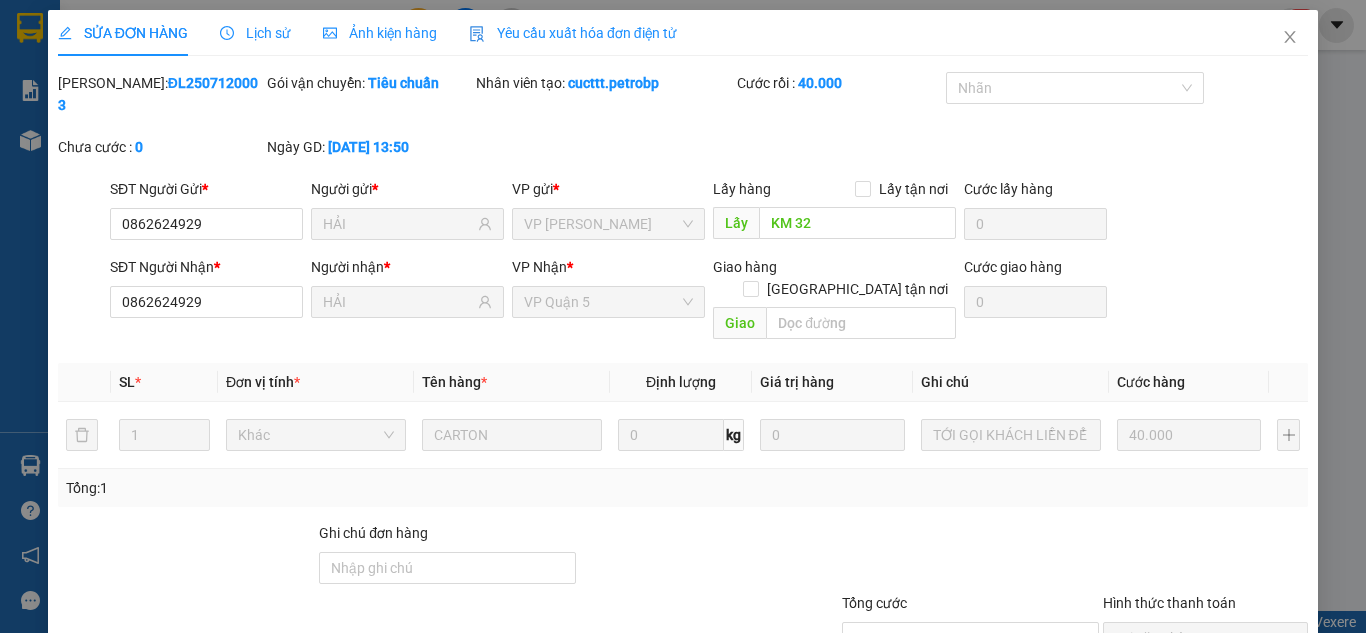 type on "HẢI" 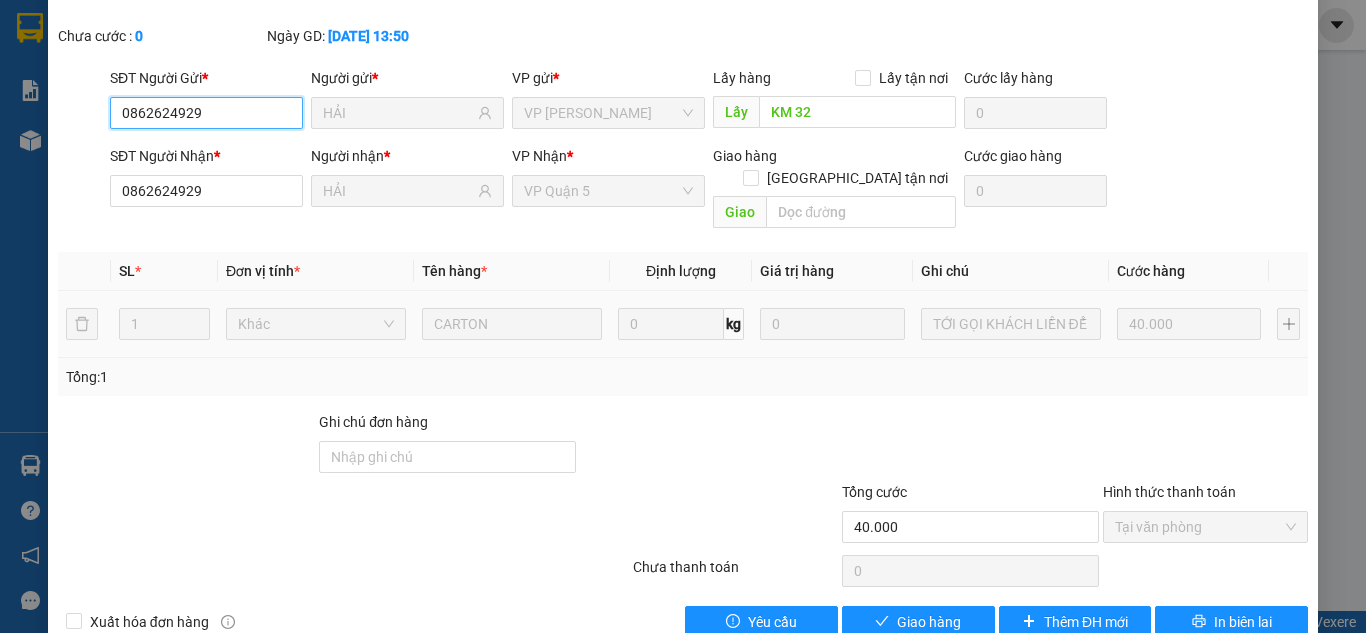 scroll, scrollTop: 0, scrollLeft: 0, axis: both 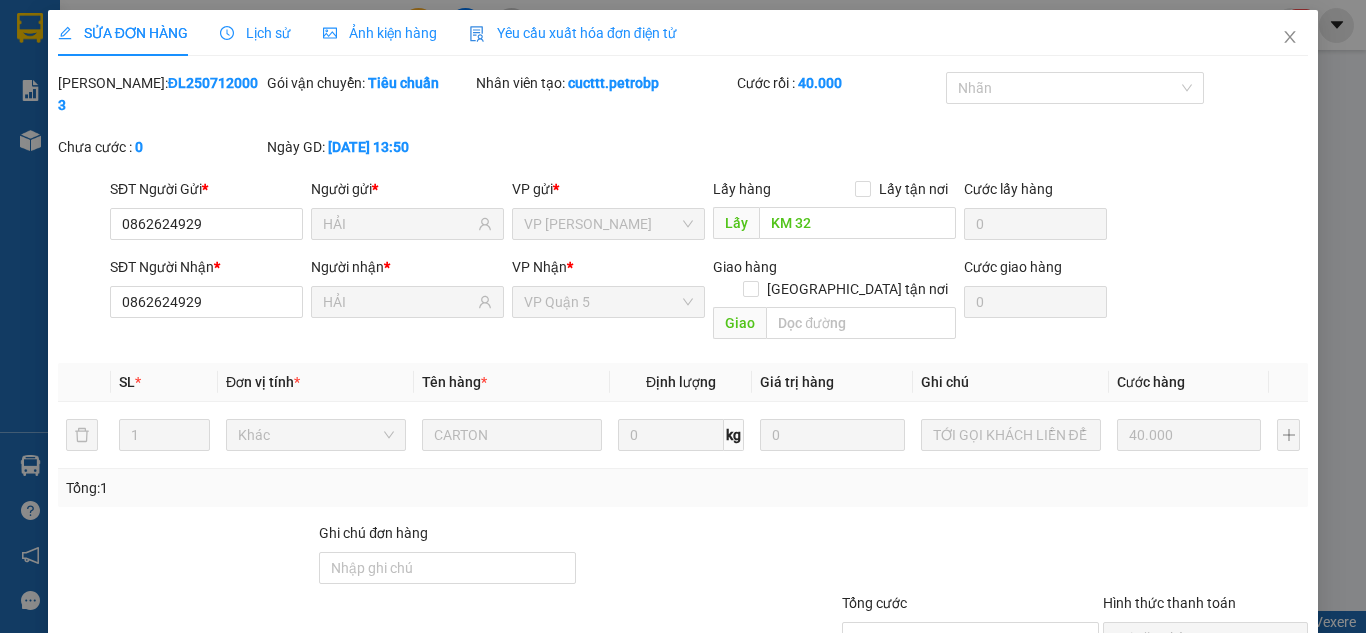 click on "Lịch sử" at bounding box center [255, 33] 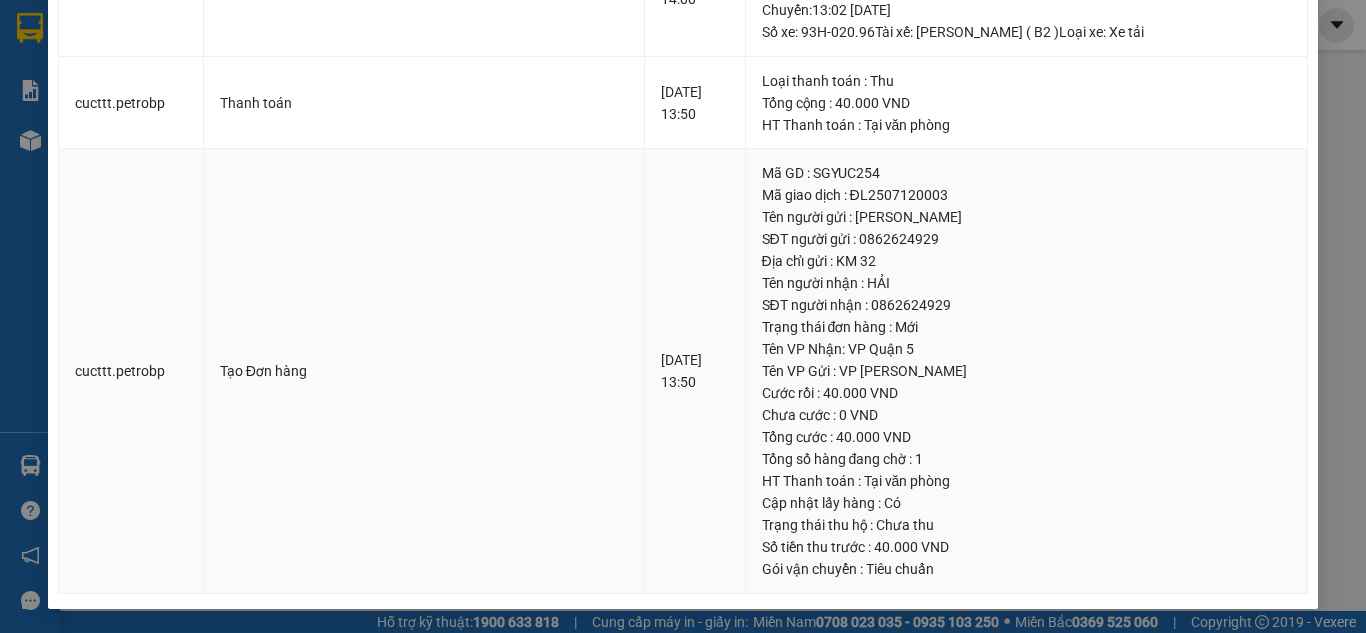 scroll, scrollTop: 0, scrollLeft: 0, axis: both 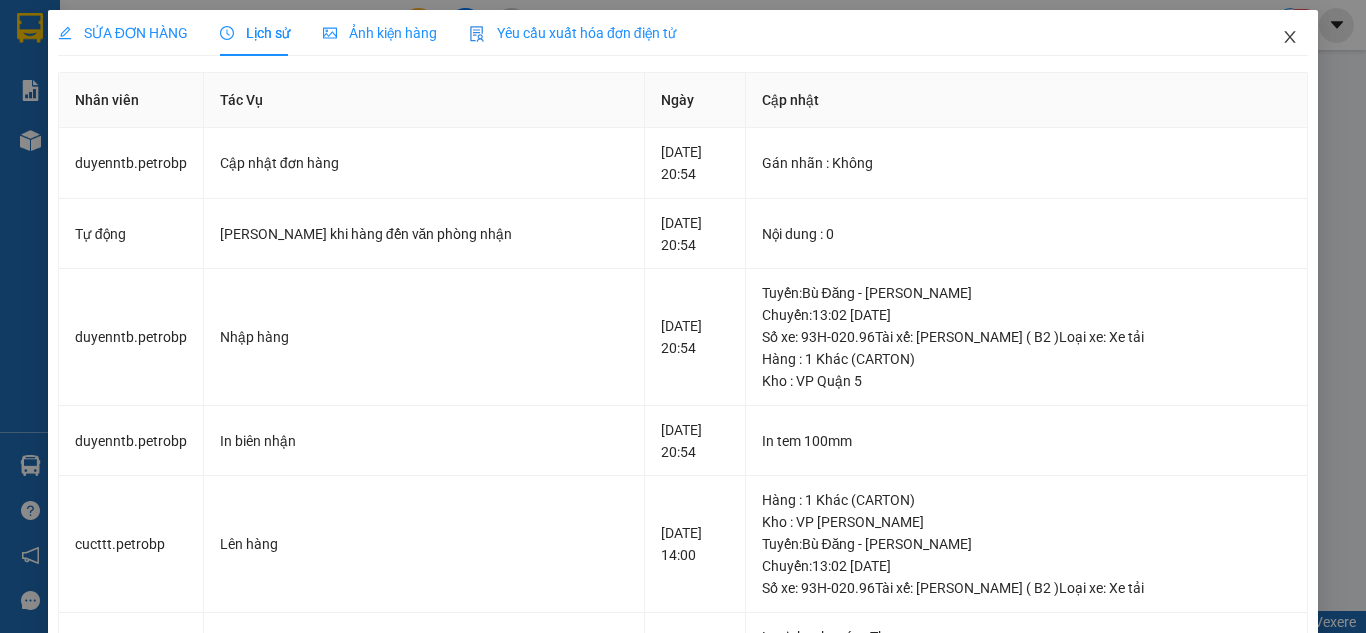 click 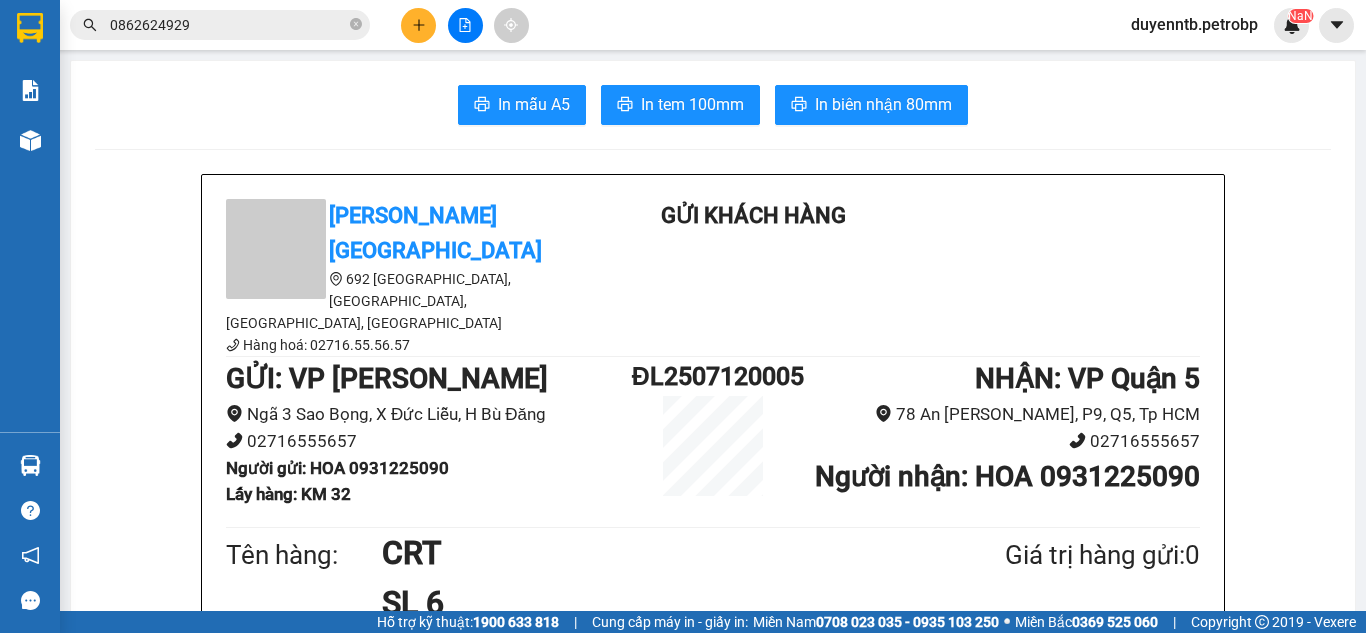 click on "In mẫu A5
In tem 100mm
In biên nhận 80mm Petro Bình Phước   692 Phú Riềng Đỏ, P Tân Xuân, TP Đồng Xoài, Tỉnh Bình Phước   Hàng hoá: 02716.55.56.57 Gửi khách hàng GỬI :   VP Đức Liễu   Ngã 3 Sao Bọng, X Đức Liễu, H Bù Đăng   02716555657 Người gửi :   HOA  0931225090 Lấy hàng :   KM 32 ĐL2507120005 NHẬN :   VP Quận 5   78 An Dương Vương, P9, Q5, Tp HCM   02716555657 Người nhận :   HOA  0931225090 Tên hàng: CRT  SL 6 Giá trị hàng gửi:  0 CR   420.000 Tổng phải thu:   0 Người gửi hàng xác nhận (Tôi đã đọc và đồng ý nộp dung phiếu gửi hàng) Tài xế ký nhân (Kí và ghi rõ họ tên) 21:13, ngày 12 tháng 07 năm 2025 NV nhận hàng (Kí và ghi rõ họ tên) Nguyễn Thị Bích Duyên Quy định nhận/gửi hàng : _ Quý Khách tự đóng gói, tự niêm phong và chịu trách nhiệm hoàn toàn trước pháp luật liên quan kiện hàng/gói hàng của Quý Khách." at bounding box center [713, 1587] 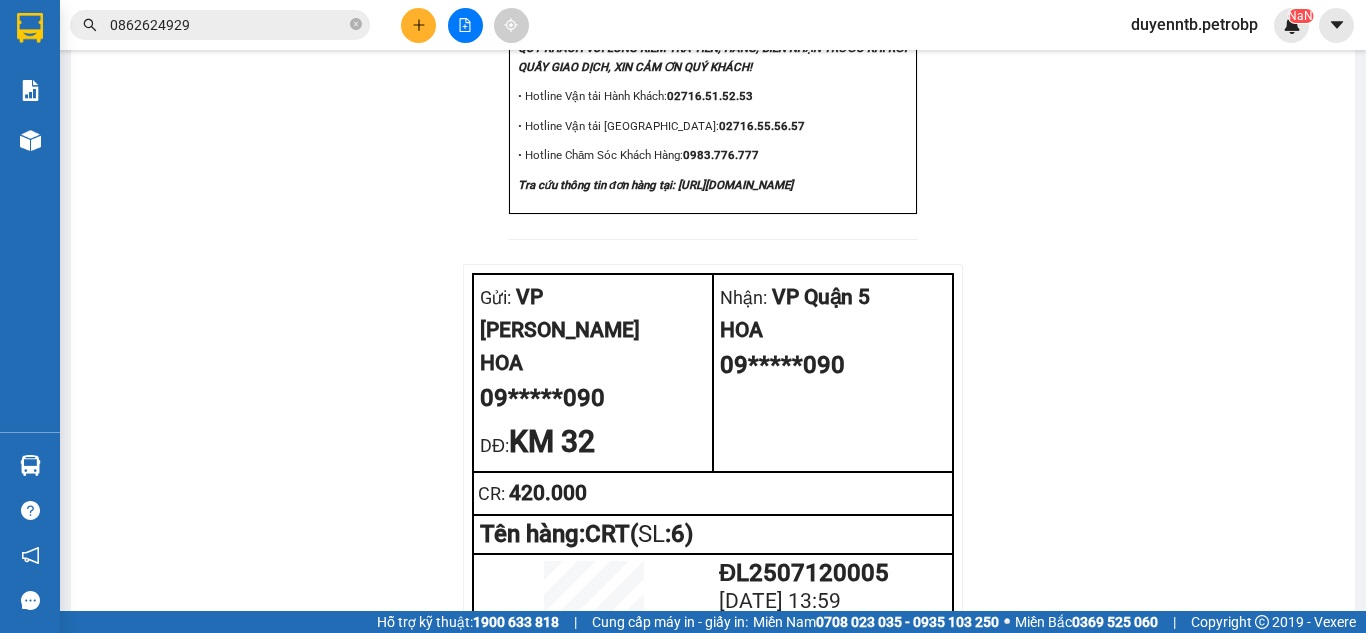 scroll, scrollTop: 2420, scrollLeft: 0, axis: vertical 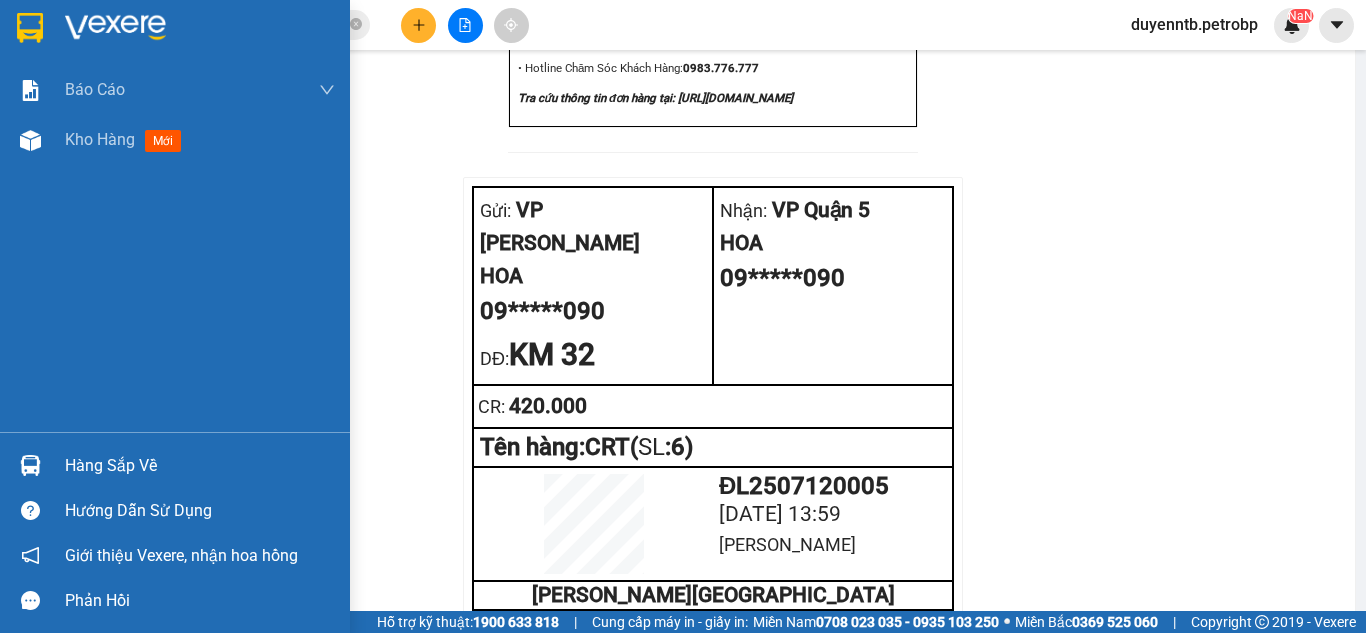 click on "Hàng sắp về" at bounding box center (175, 465) 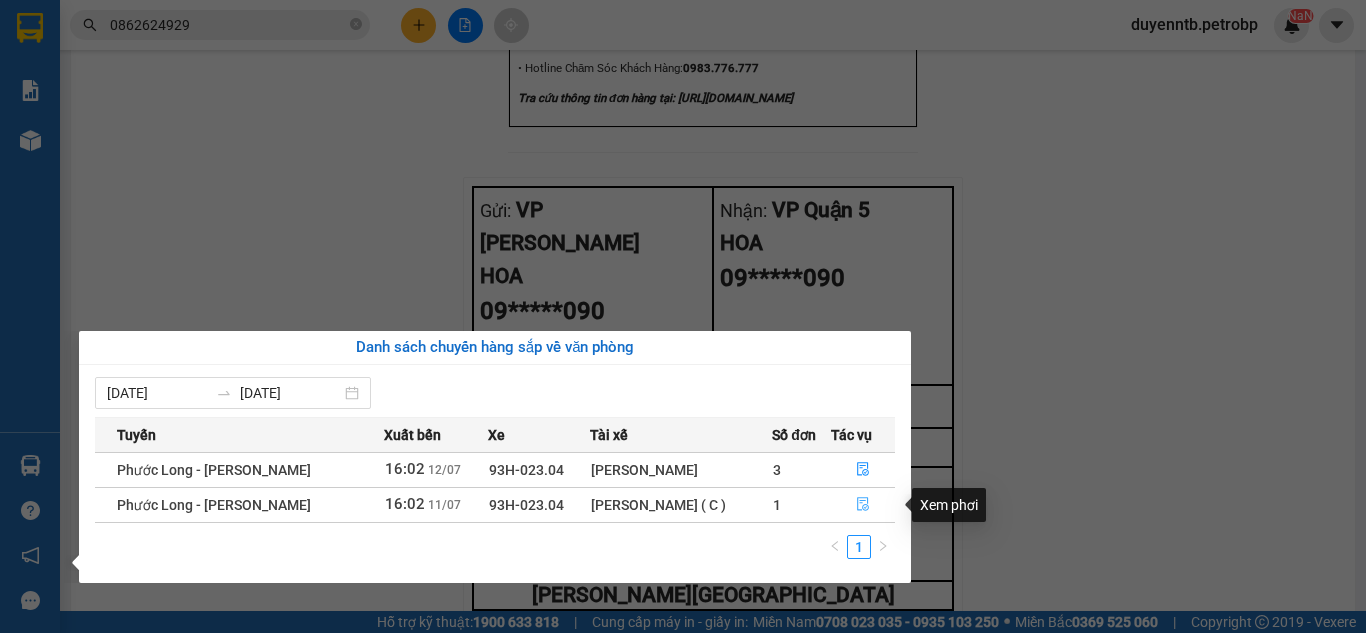 click 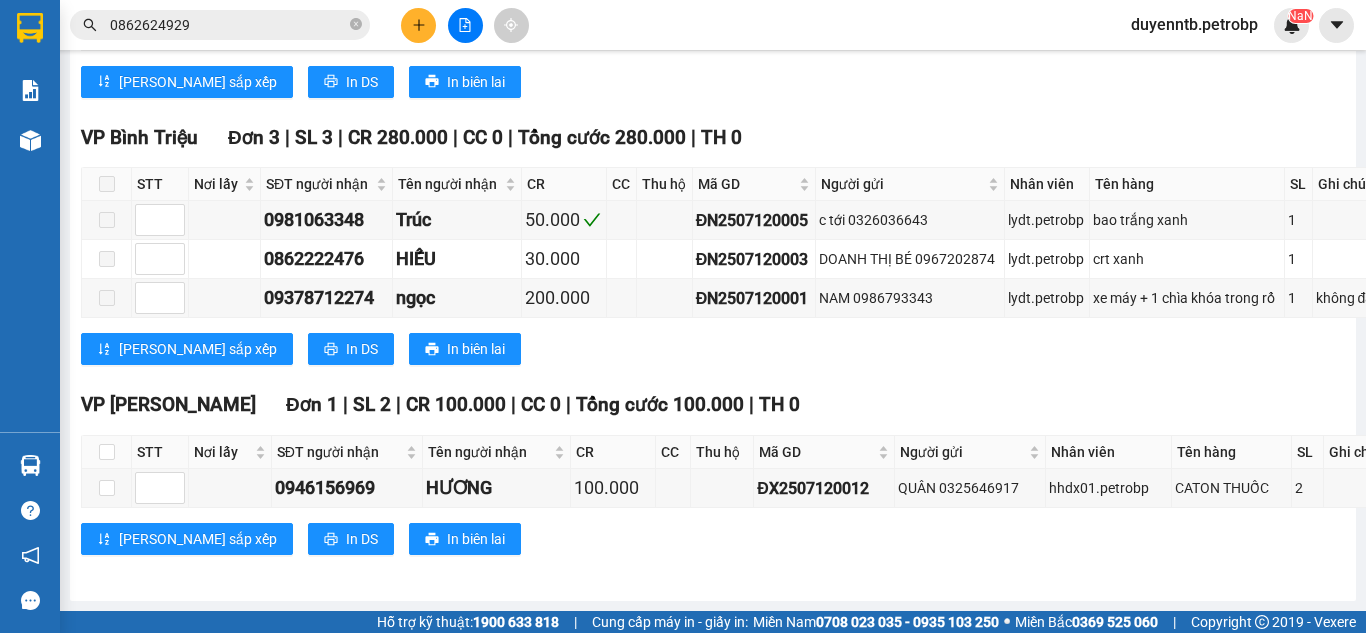 scroll, scrollTop: 0, scrollLeft: 0, axis: both 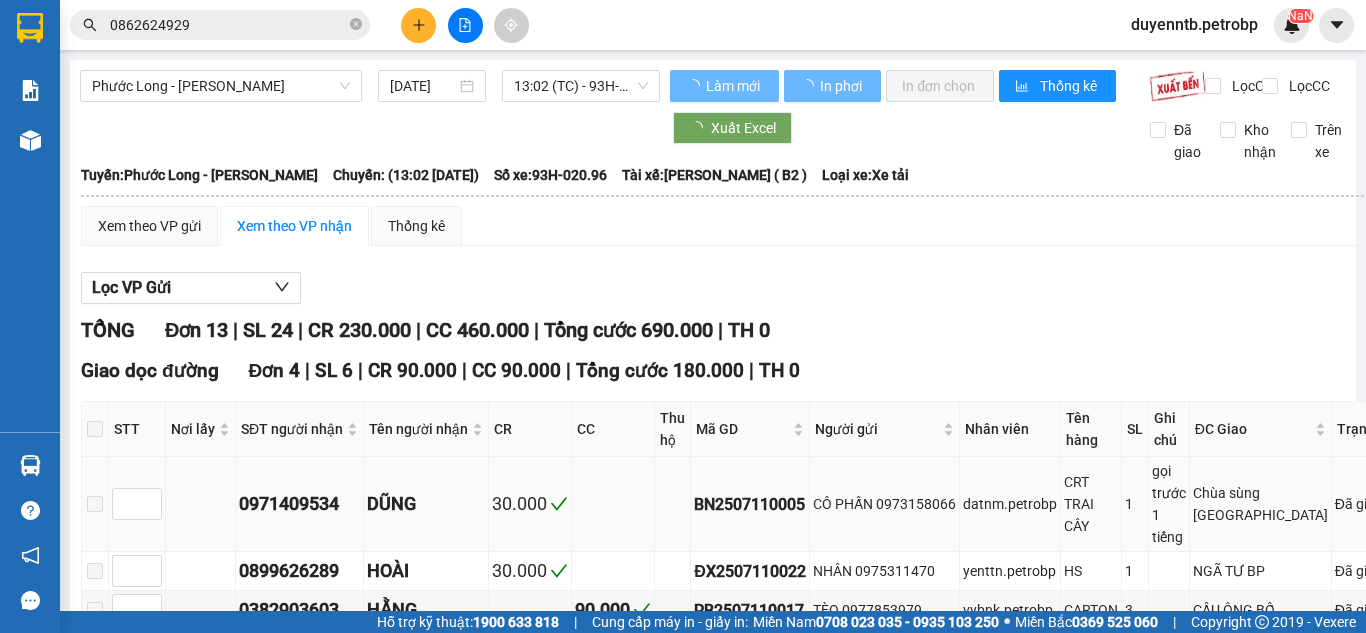 type on "11/07/2025" 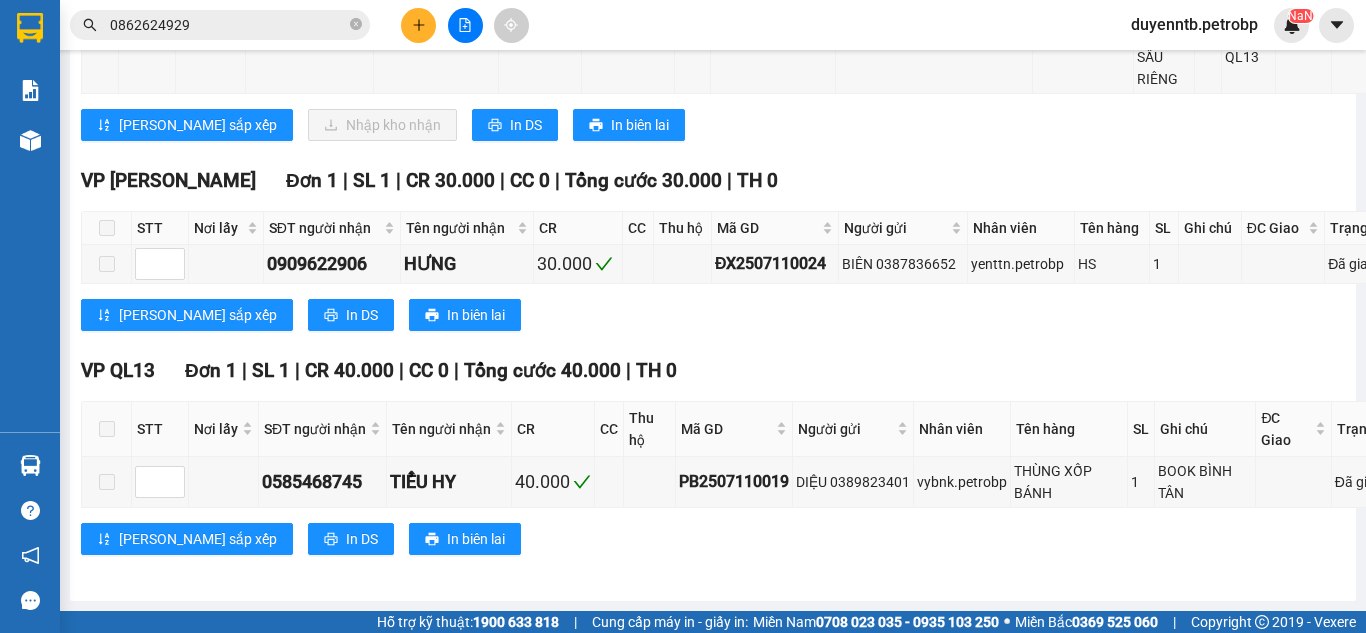 scroll, scrollTop: 704, scrollLeft: 0, axis: vertical 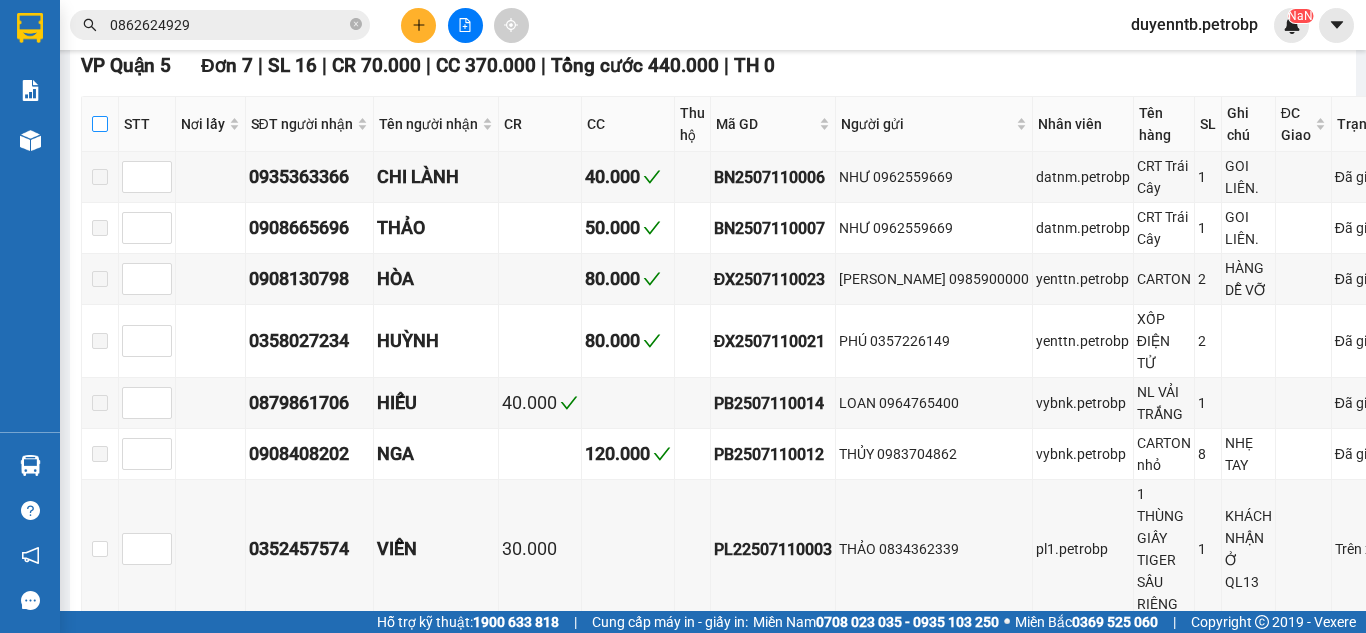 click at bounding box center [100, 124] 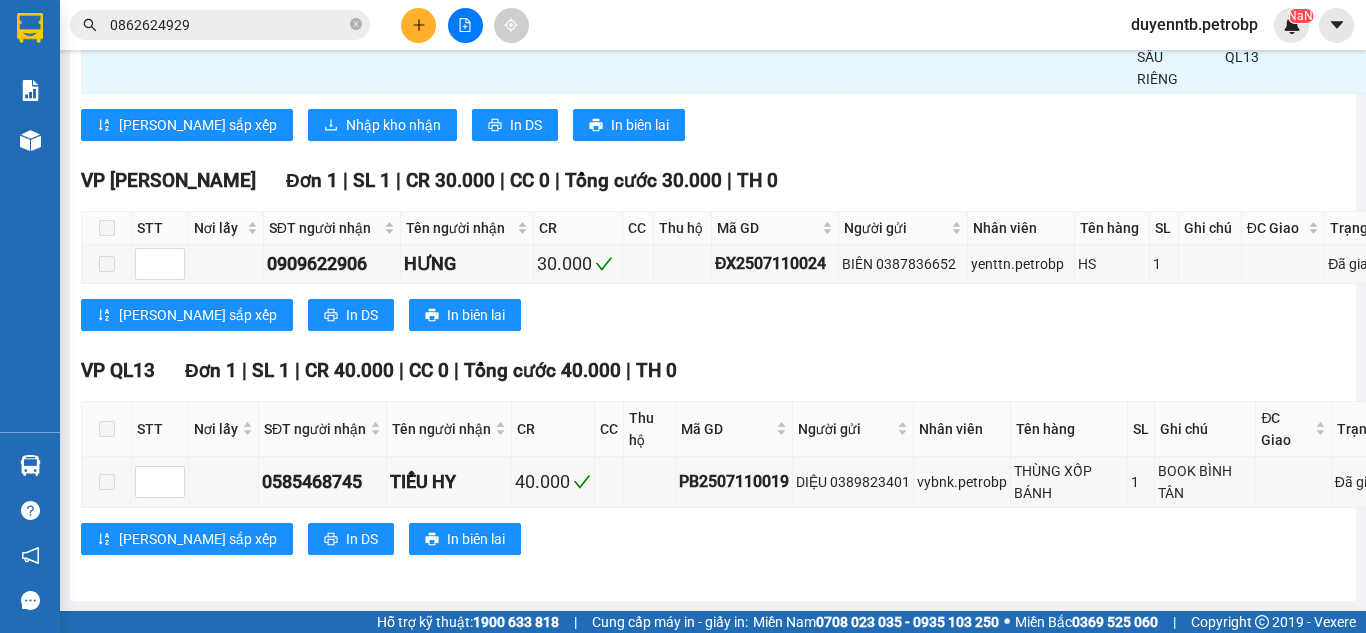 scroll, scrollTop: 0, scrollLeft: 0, axis: both 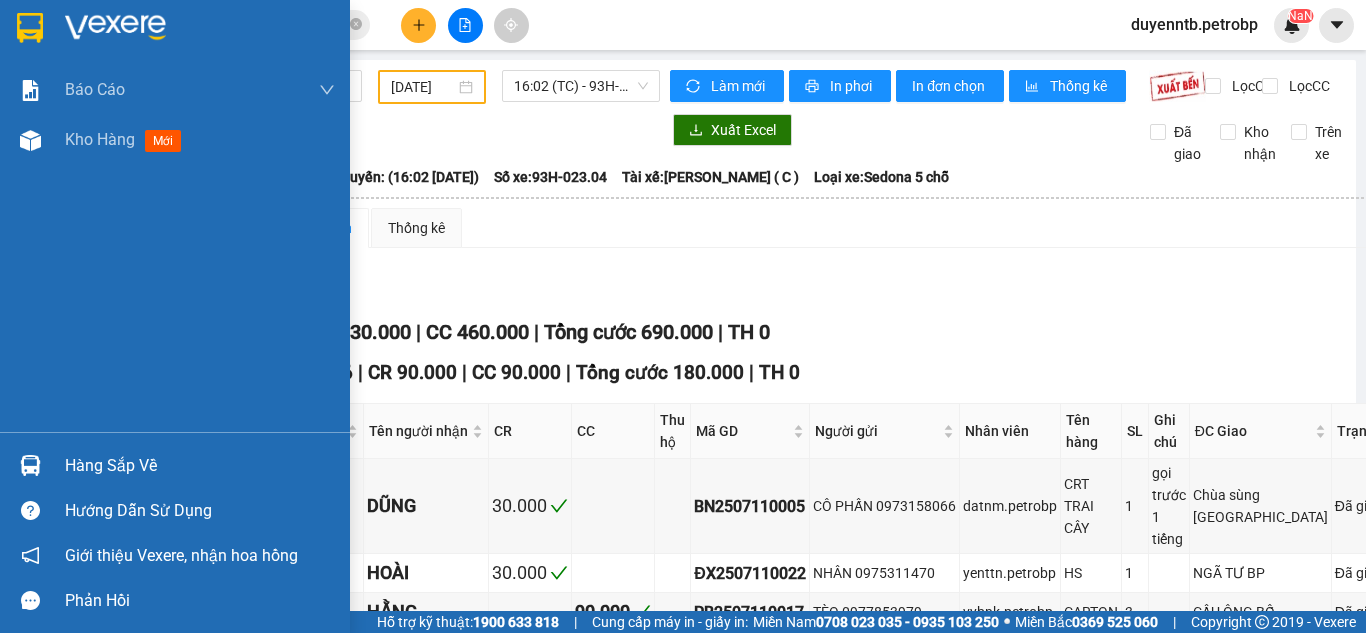 click on "Hàng sắp về" at bounding box center (200, 466) 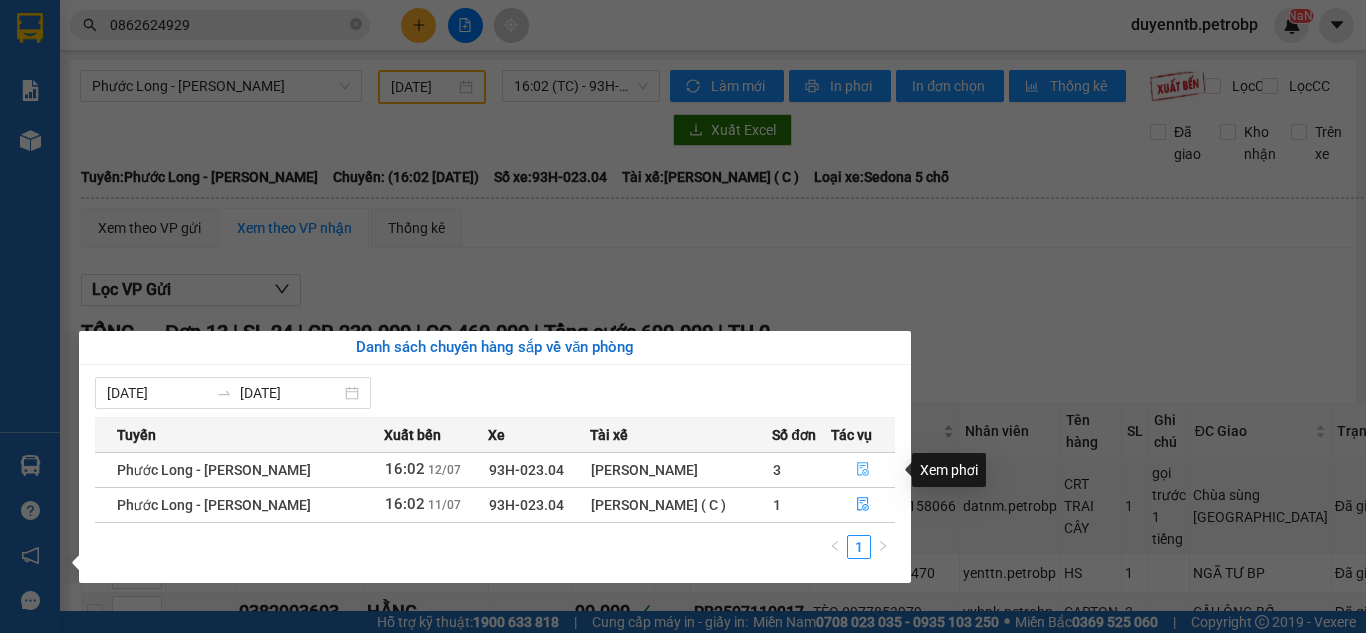 click 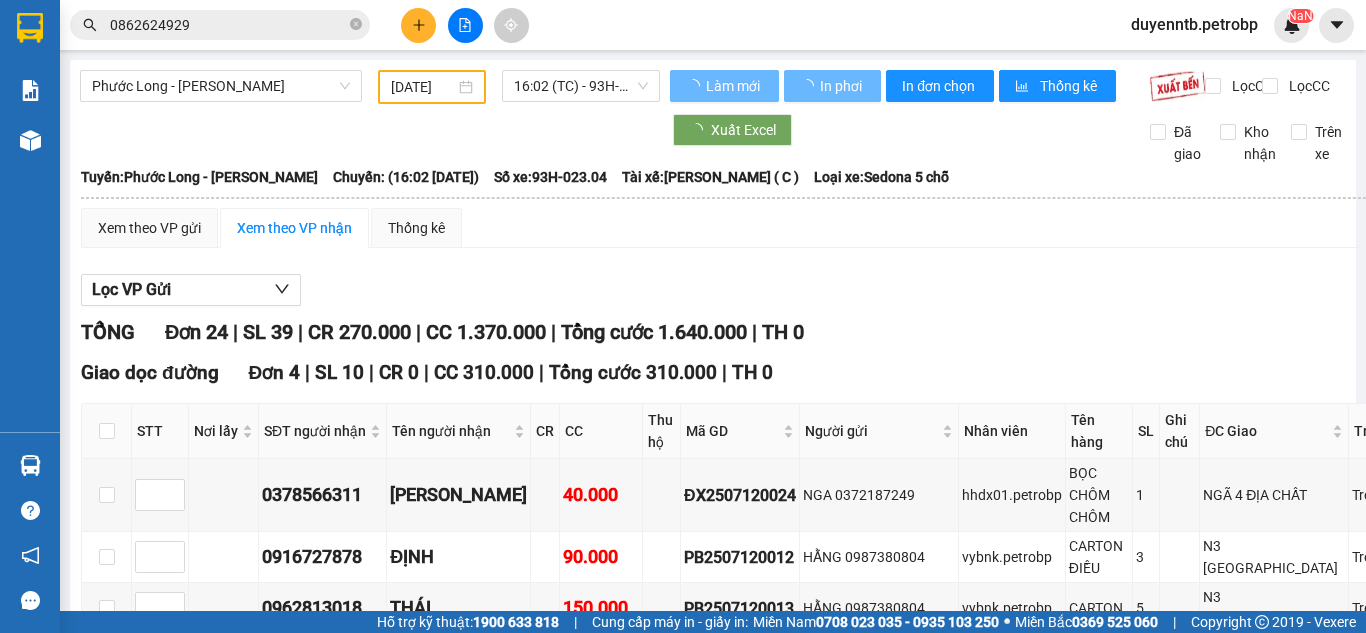 type on "12/07/2025" 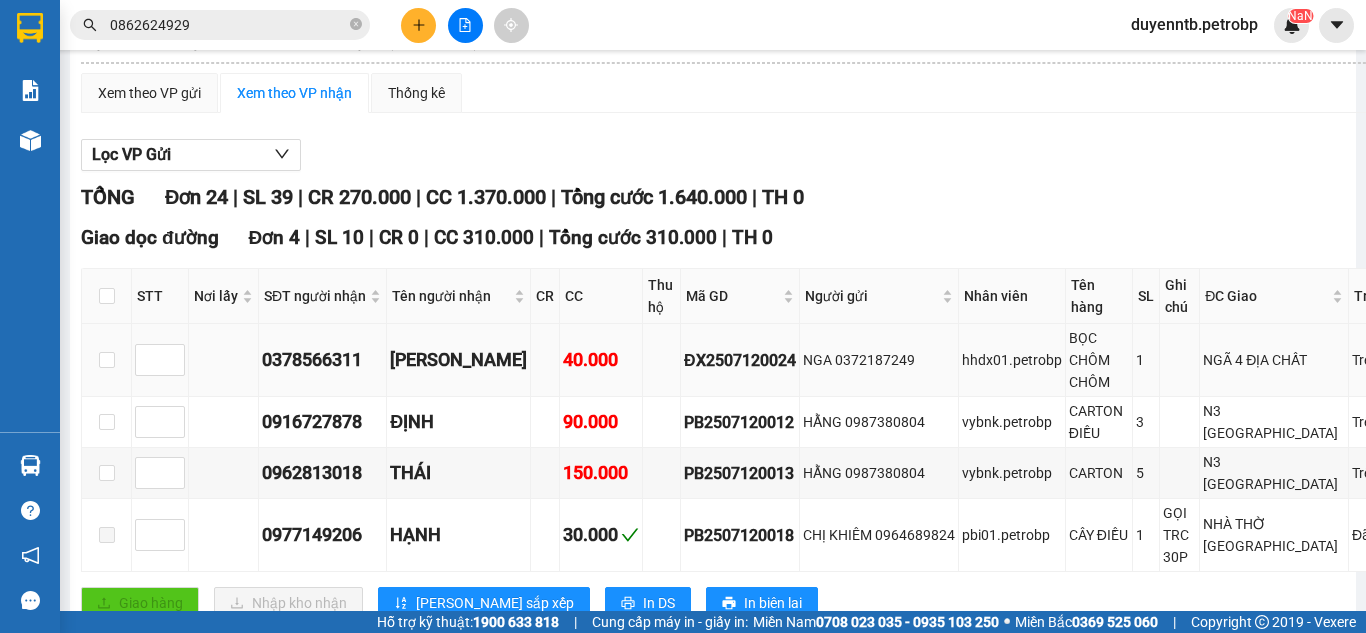 scroll, scrollTop: 800, scrollLeft: 0, axis: vertical 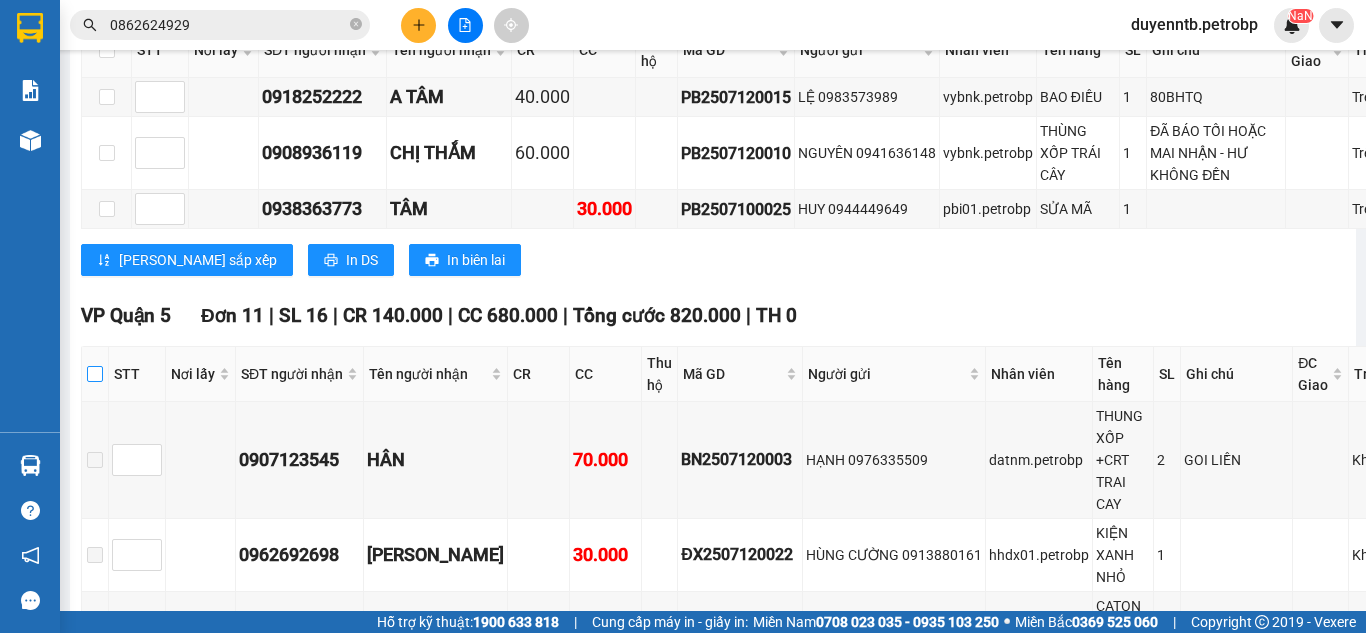 click at bounding box center [95, 374] 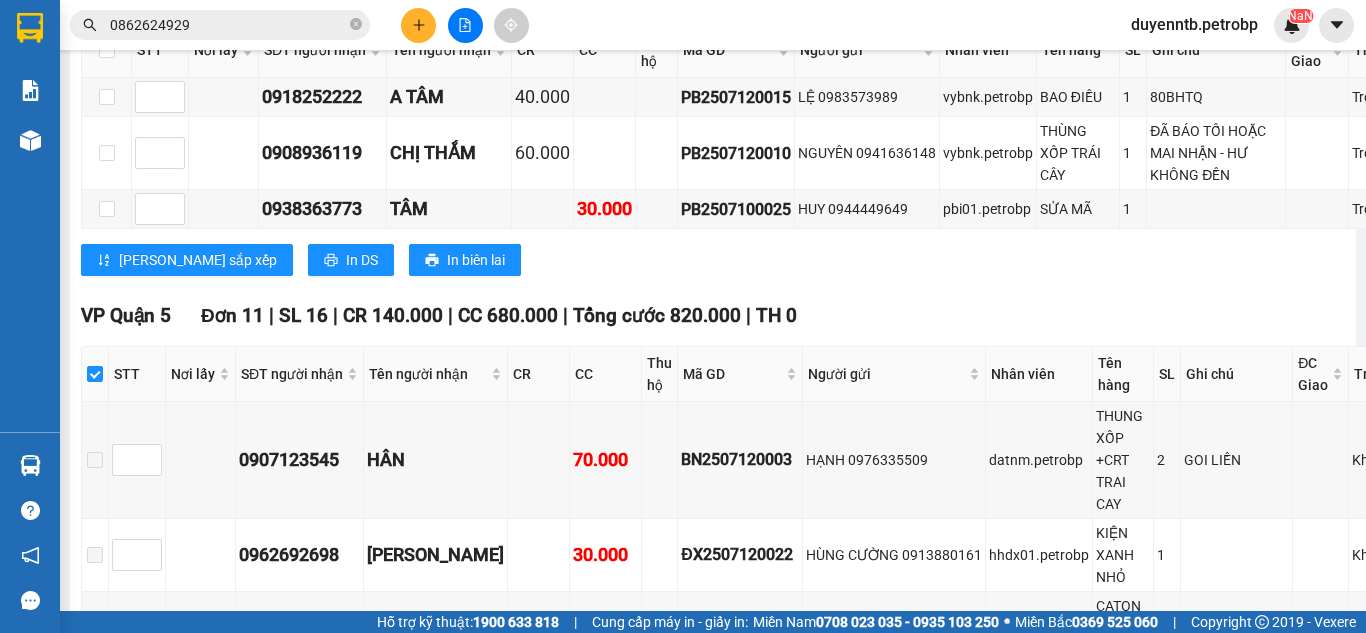 scroll, scrollTop: 1467, scrollLeft: 0, axis: vertical 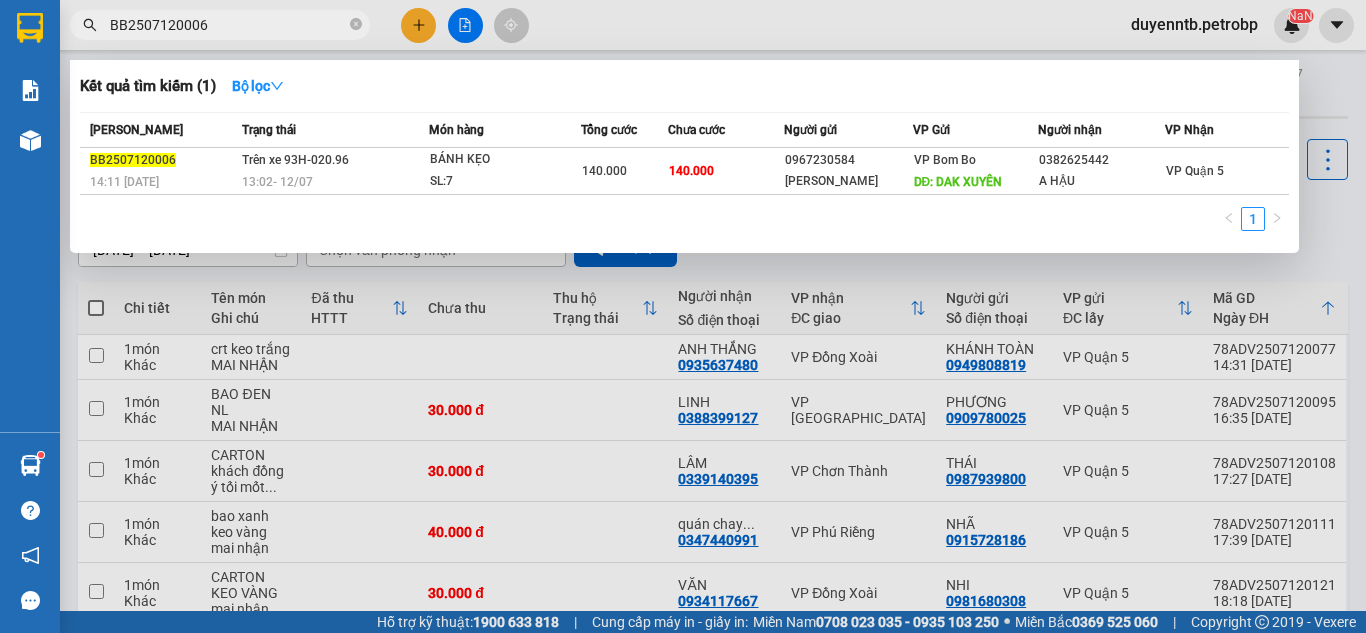 click on "BB2507120006" at bounding box center [228, 25] 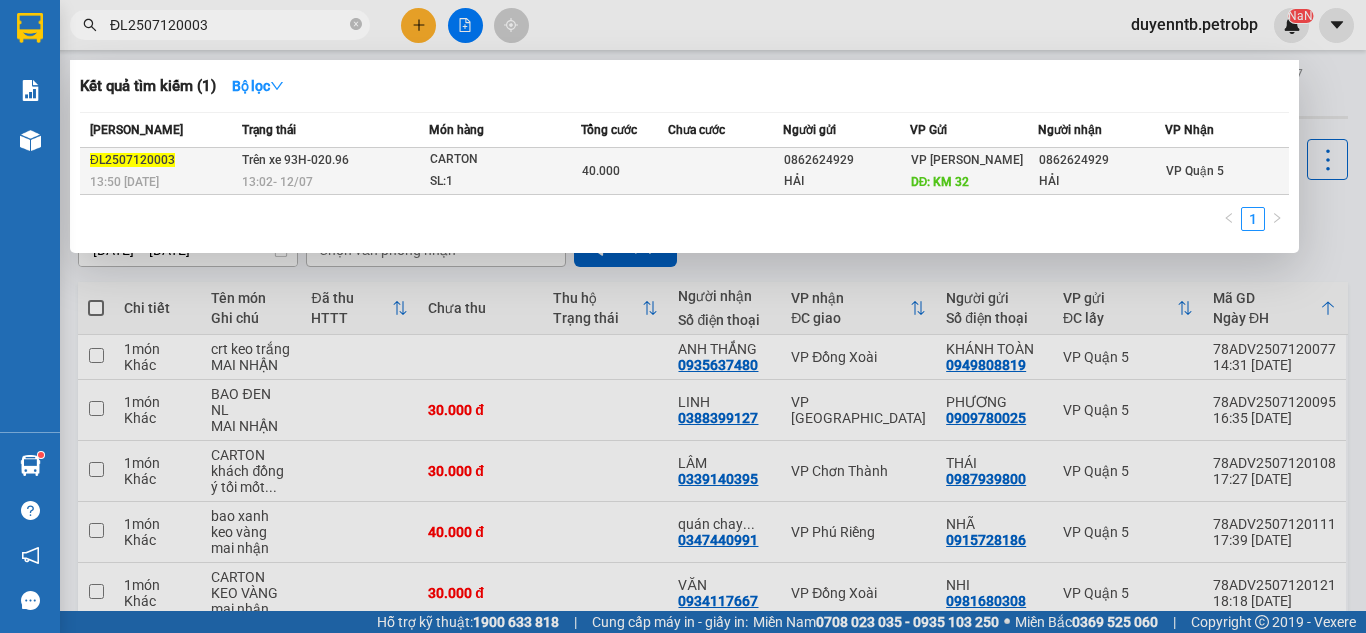 type on "ĐL2507120003" 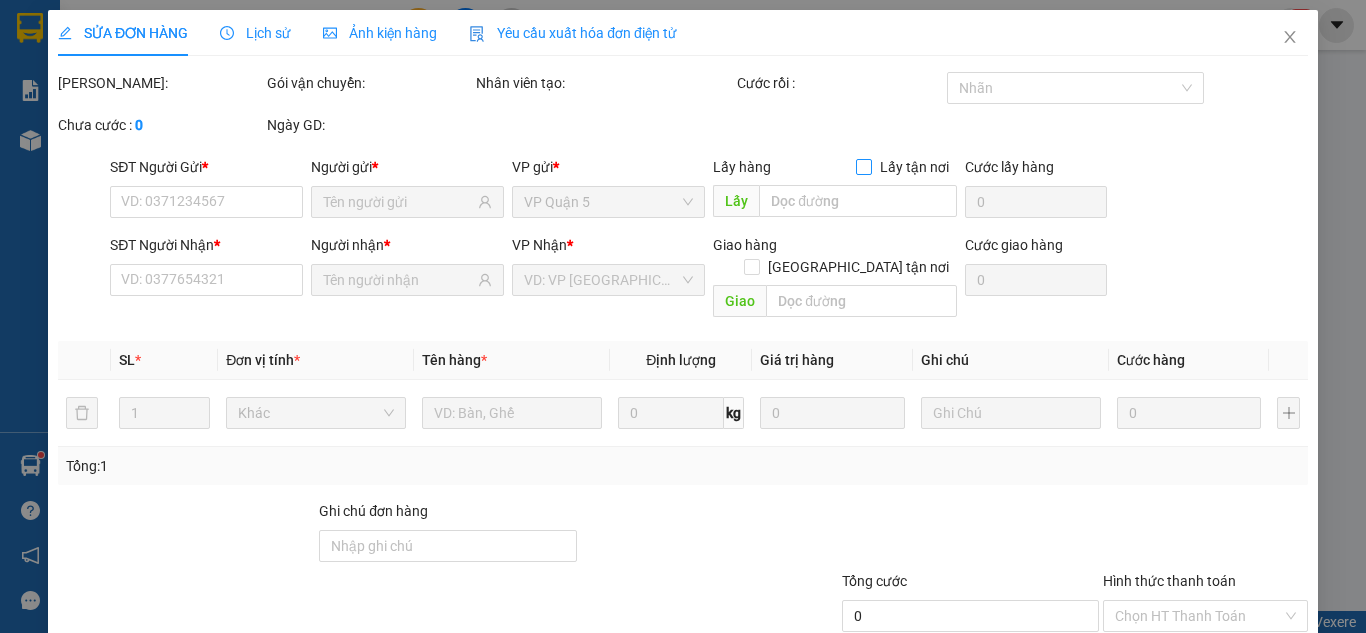 type on "0862624929" 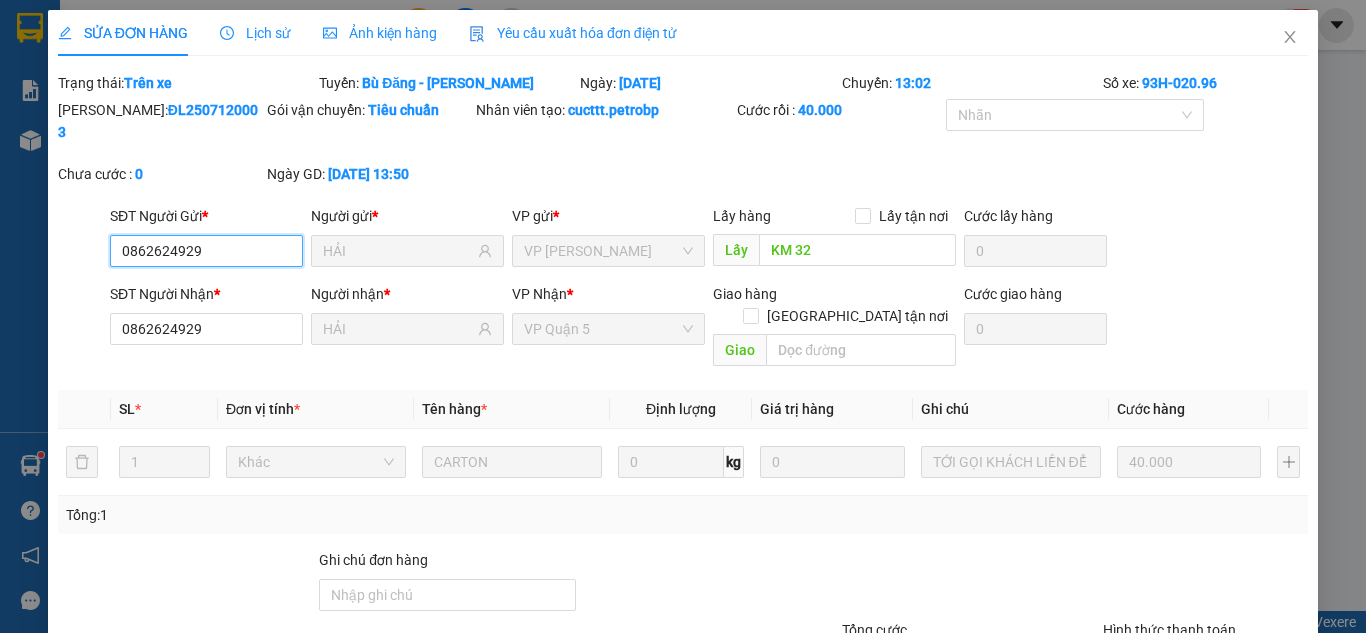 scroll, scrollTop: 138, scrollLeft: 0, axis: vertical 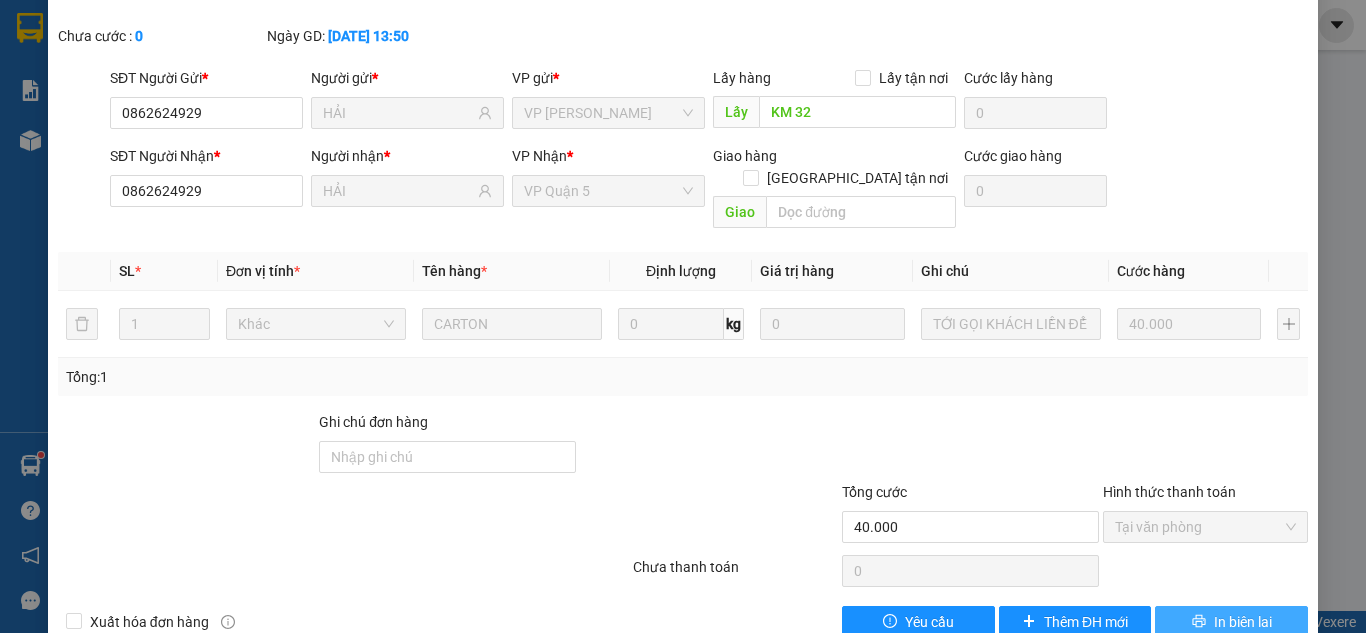 click at bounding box center [1199, 622] 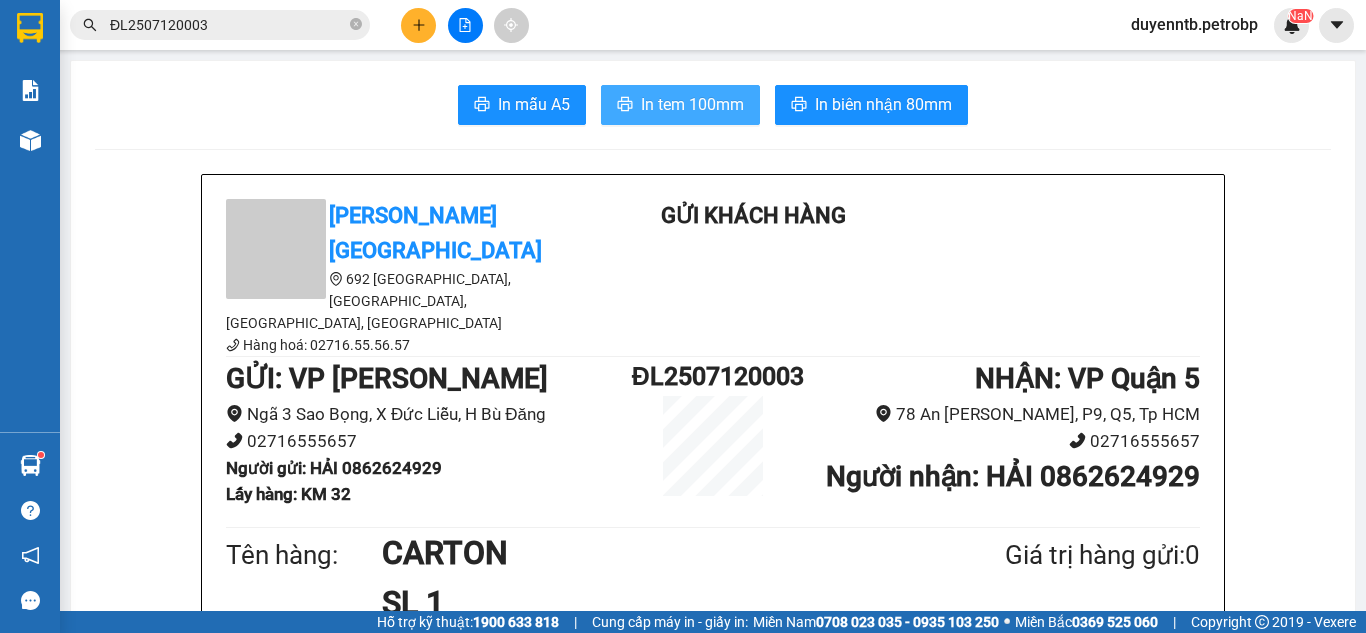 click on "In tem 100mm" at bounding box center (680, 105) 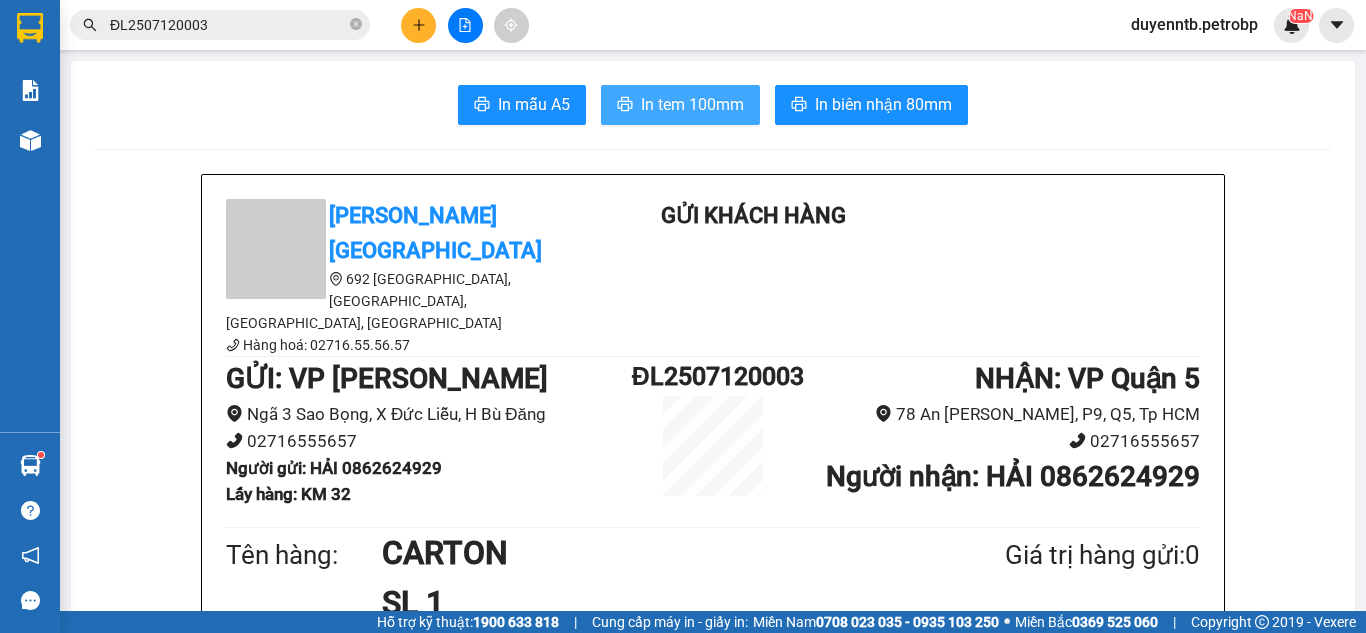 scroll, scrollTop: 0, scrollLeft: 0, axis: both 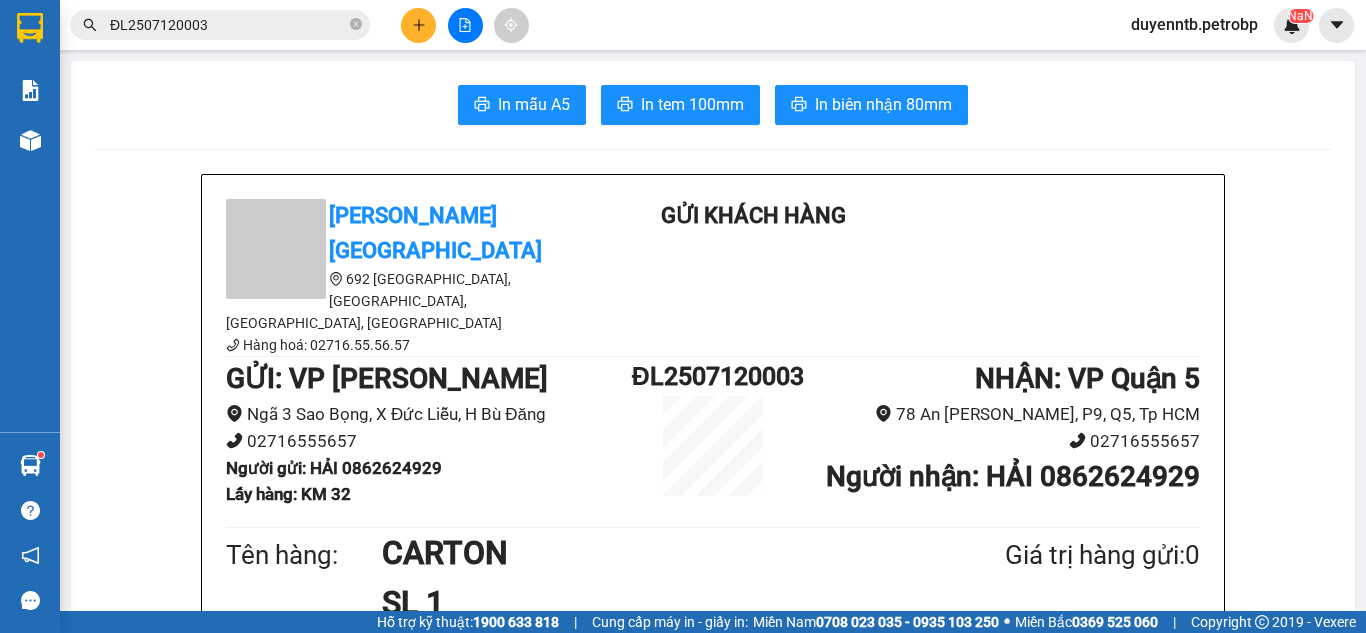 click on "ĐL2507120003" at bounding box center (228, 25) 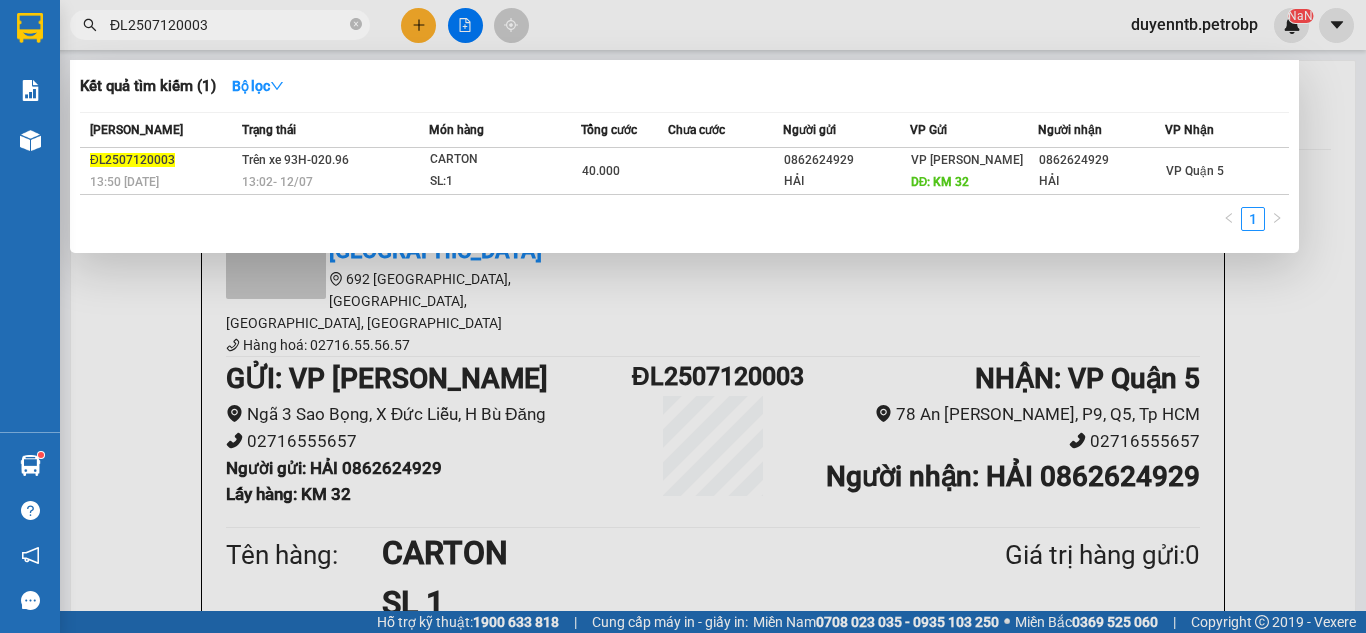 click on "ĐL2507120003" at bounding box center [228, 25] 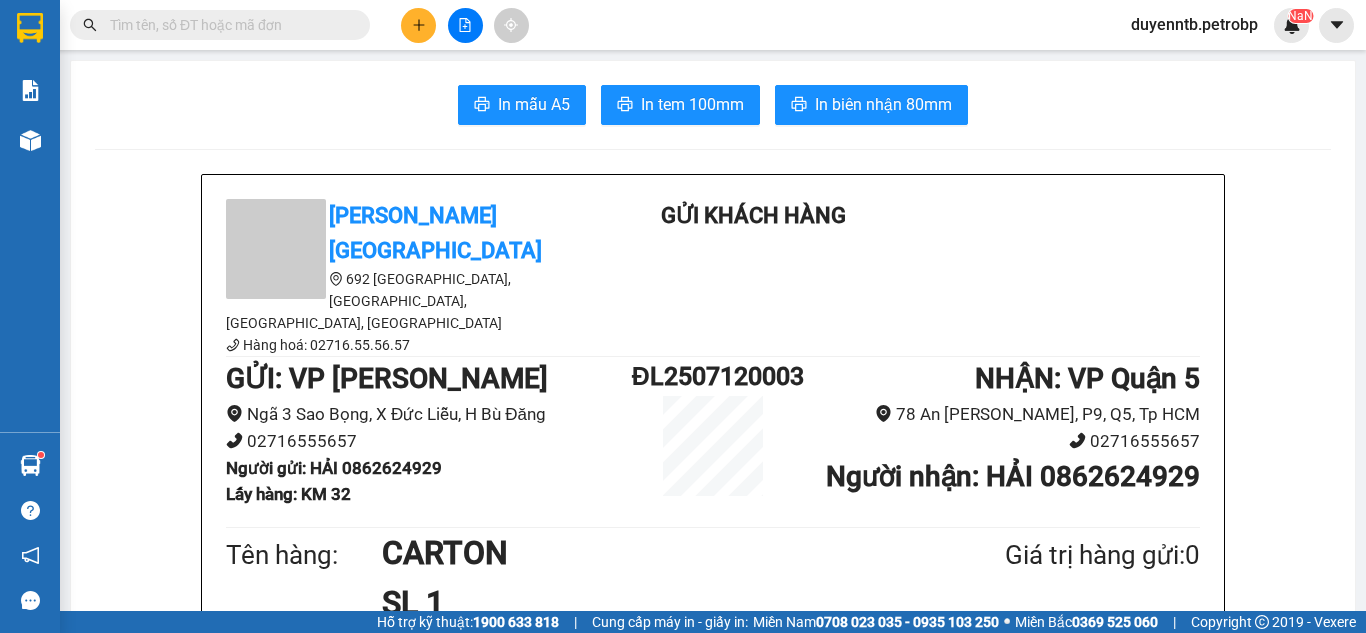 paste on "0977767379" 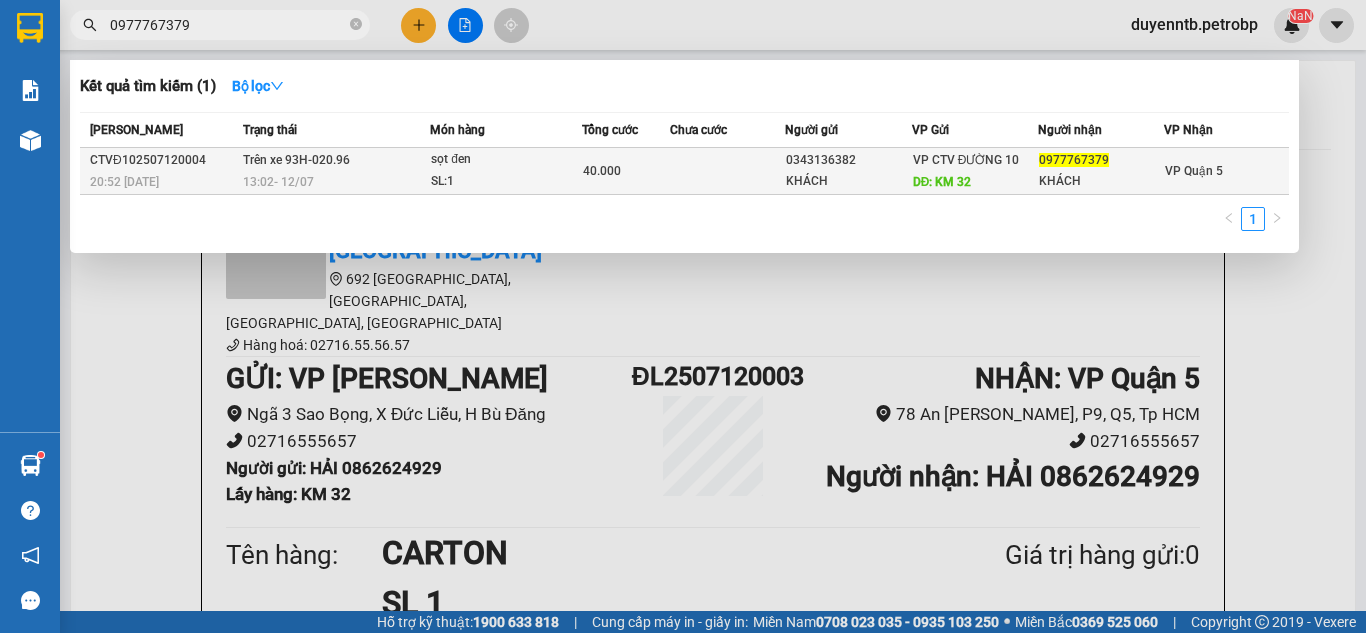 type on "0977767379" 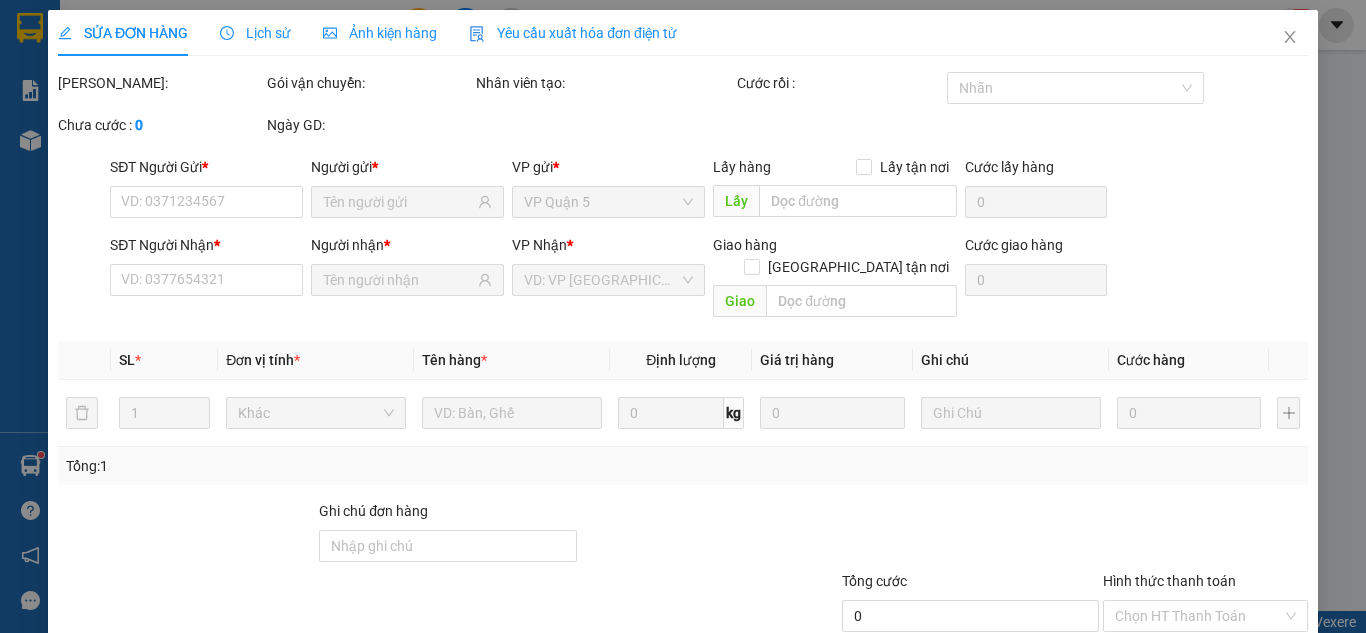 type on "0343136382" 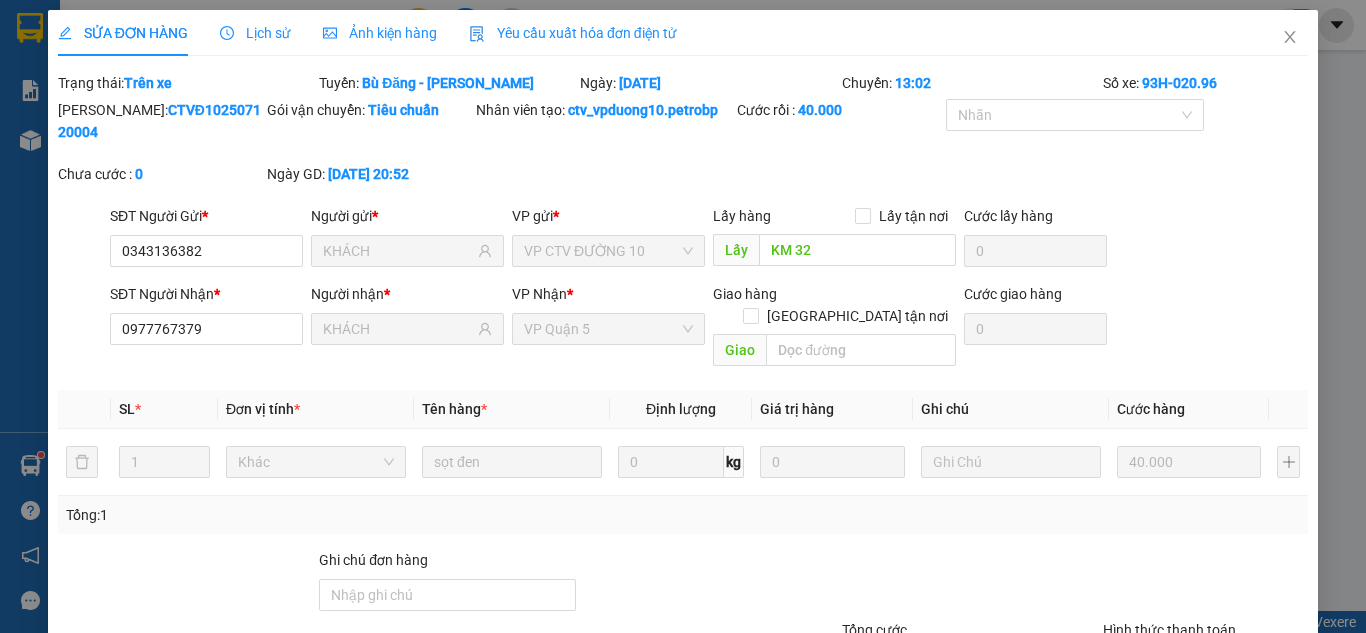 click on "Lịch sử" at bounding box center (255, 33) 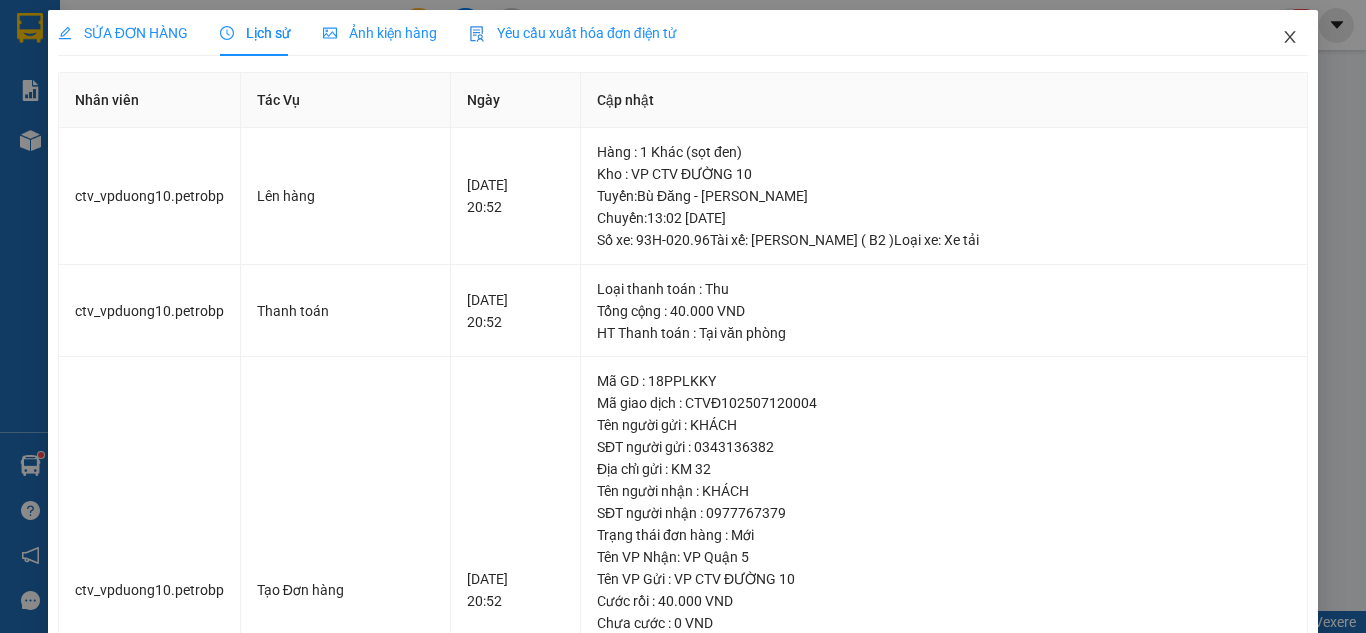 click at bounding box center [1290, 38] 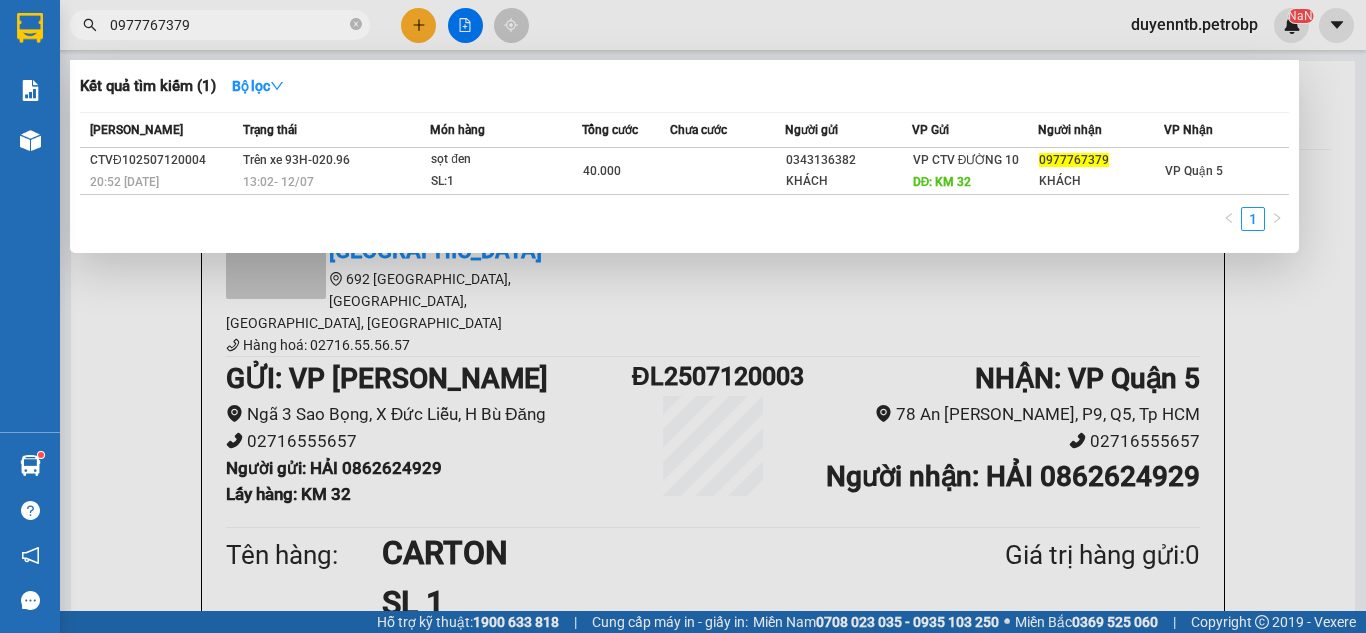 click on "0977767379" at bounding box center [228, 25] 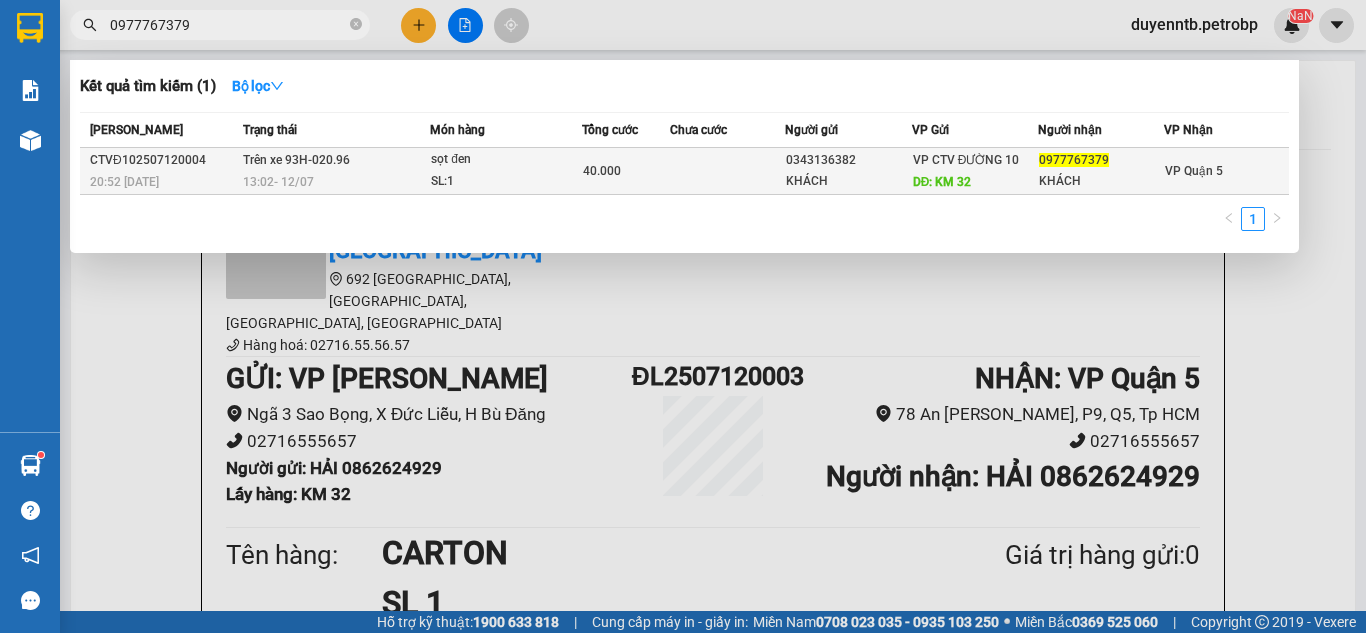click on "DĐ: KM 32" at bounding box center (942, 182) 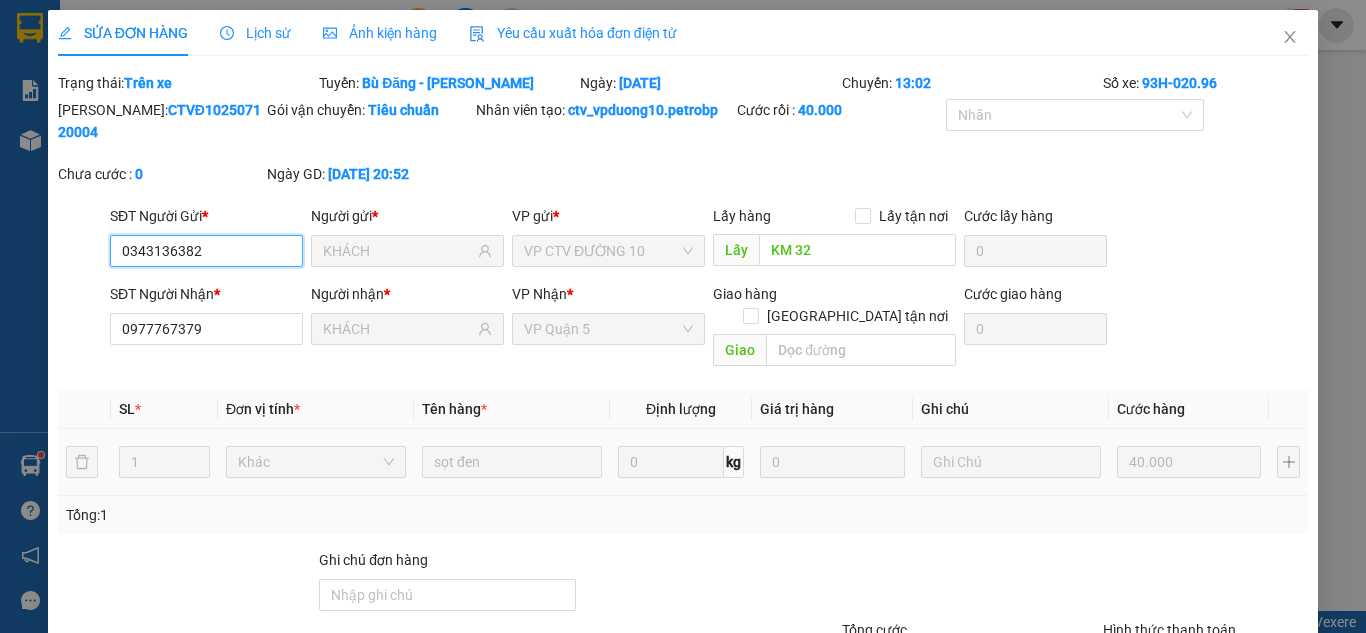 scroll, scrollTop: 138, scrollLeft: 0, axis: vertical 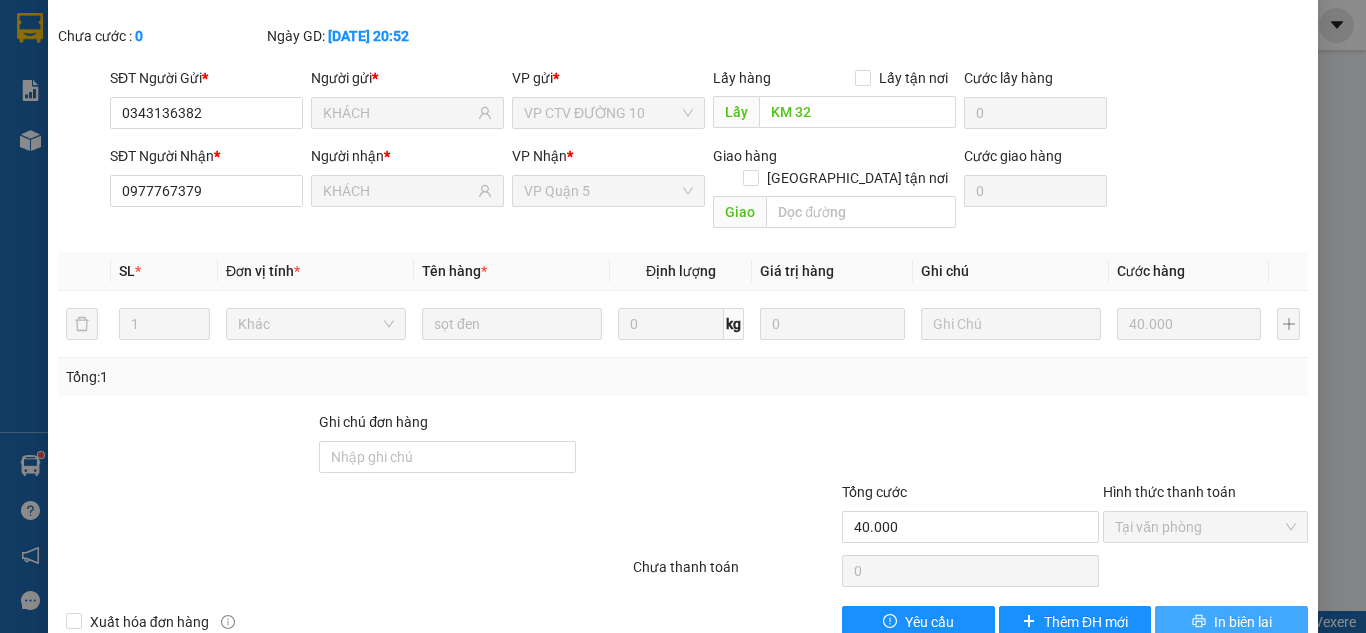 click on "In biên lai" at bounding box center [1243, 622] 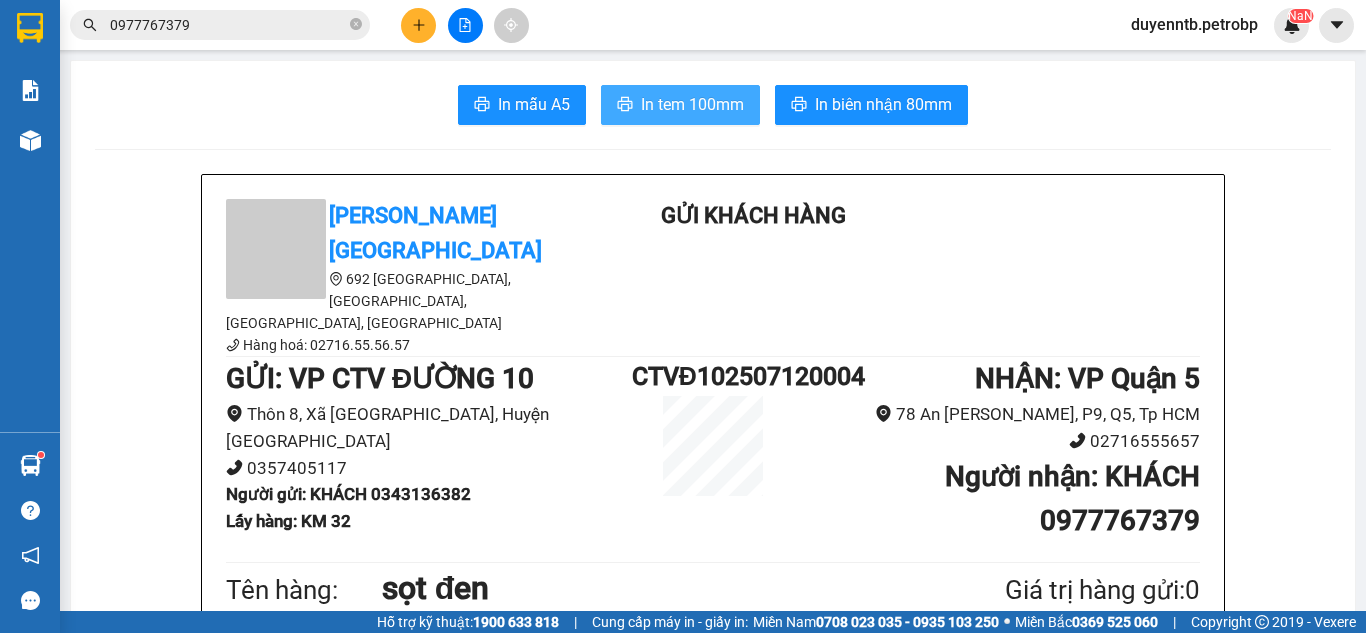 click on "In tem 100mm" at bounding box center [680, 105] 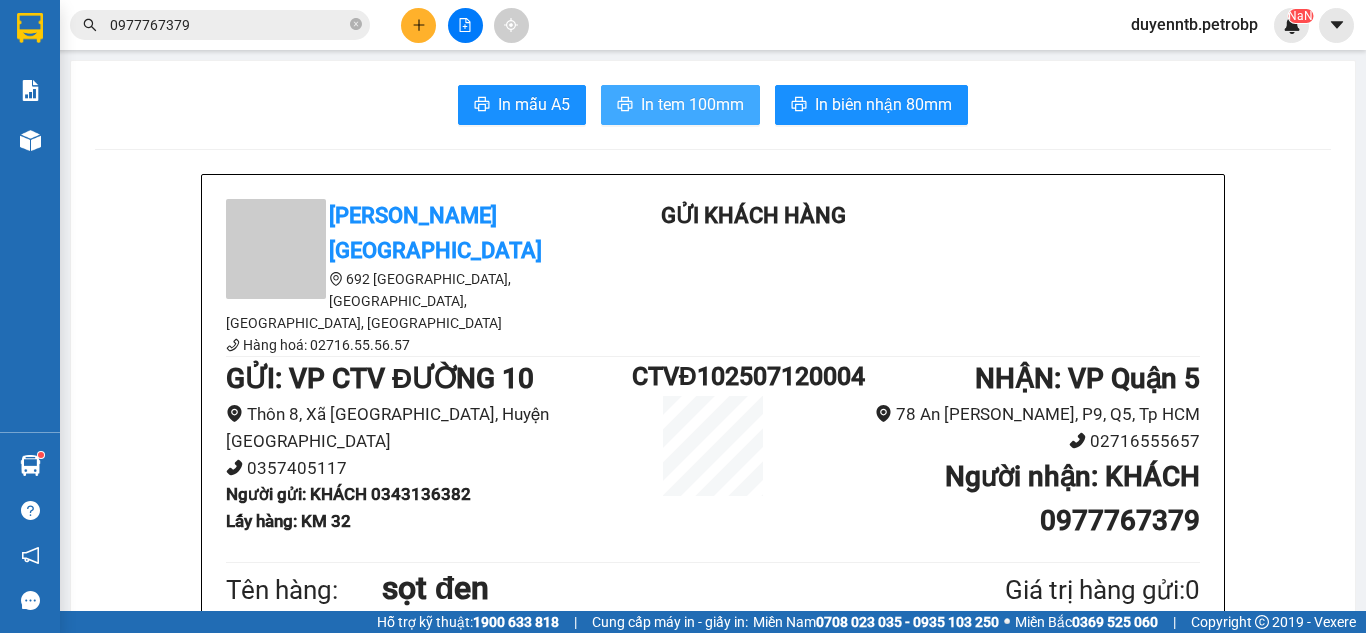 scroll, scrollTop: 0, scrollLeft: 0, axis: both 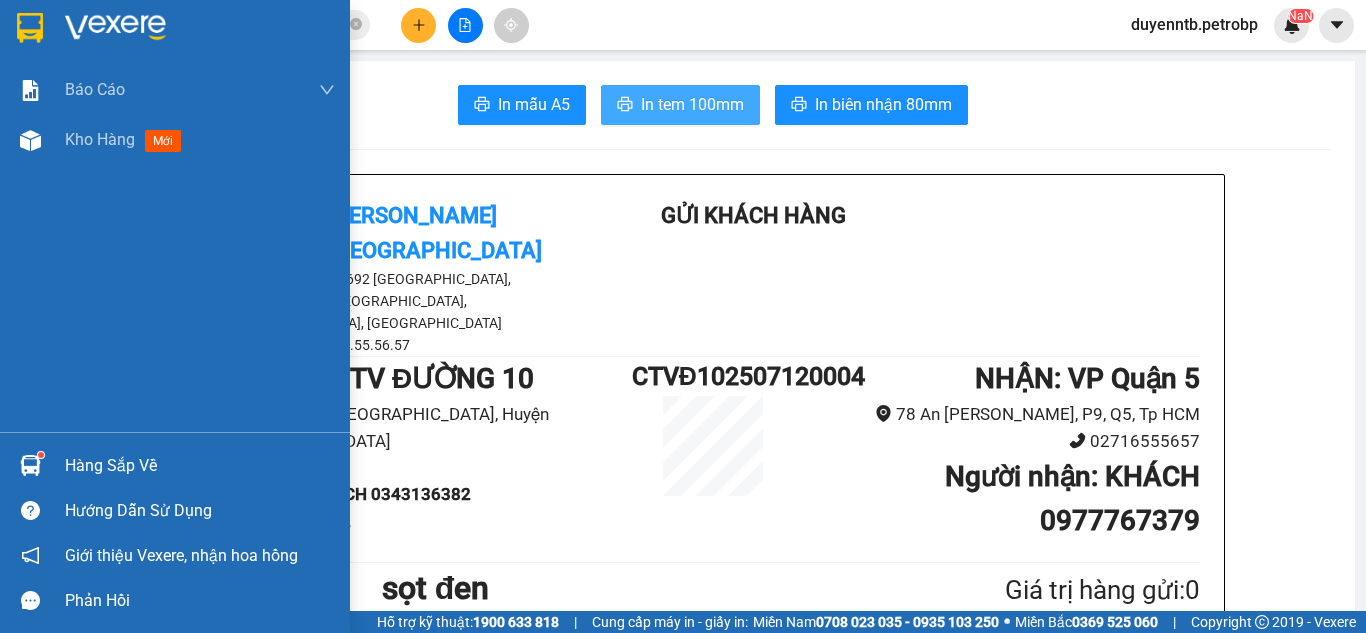 click on "Hàng sắp về" at bounding box center [175, 465] 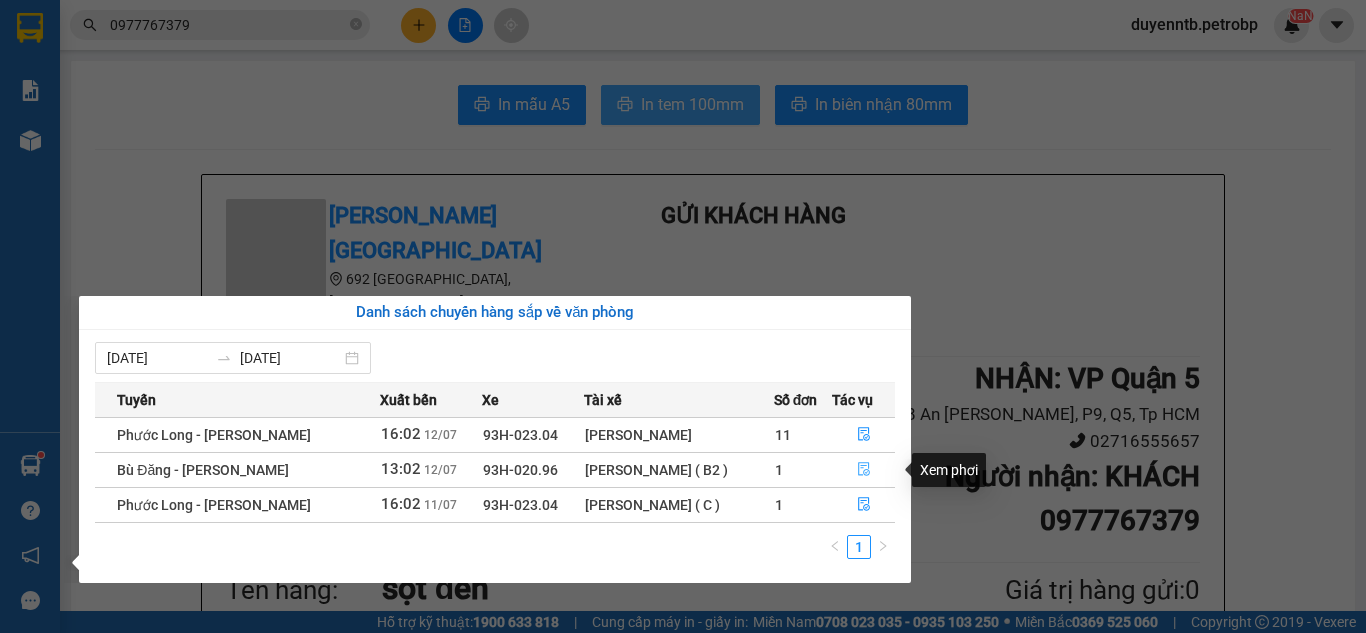 click at bounding box center [863, 470] 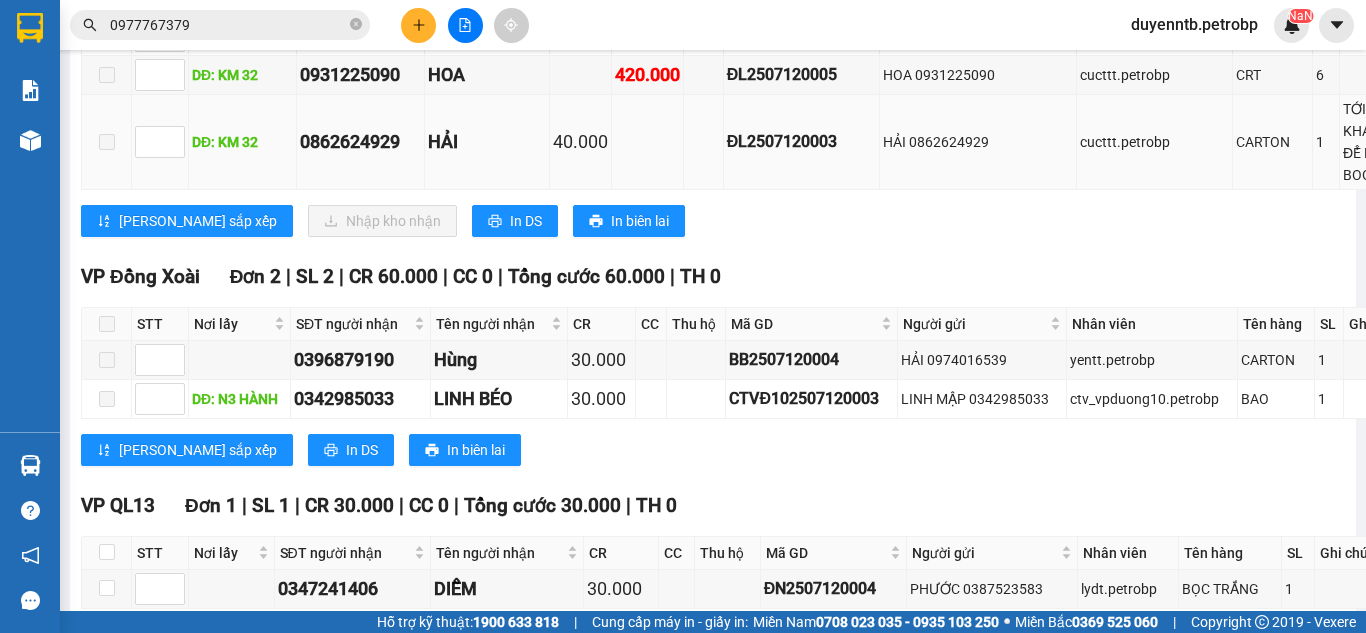 scroll, scrollTop: 667, scrollLeft: 0, axis: vertical 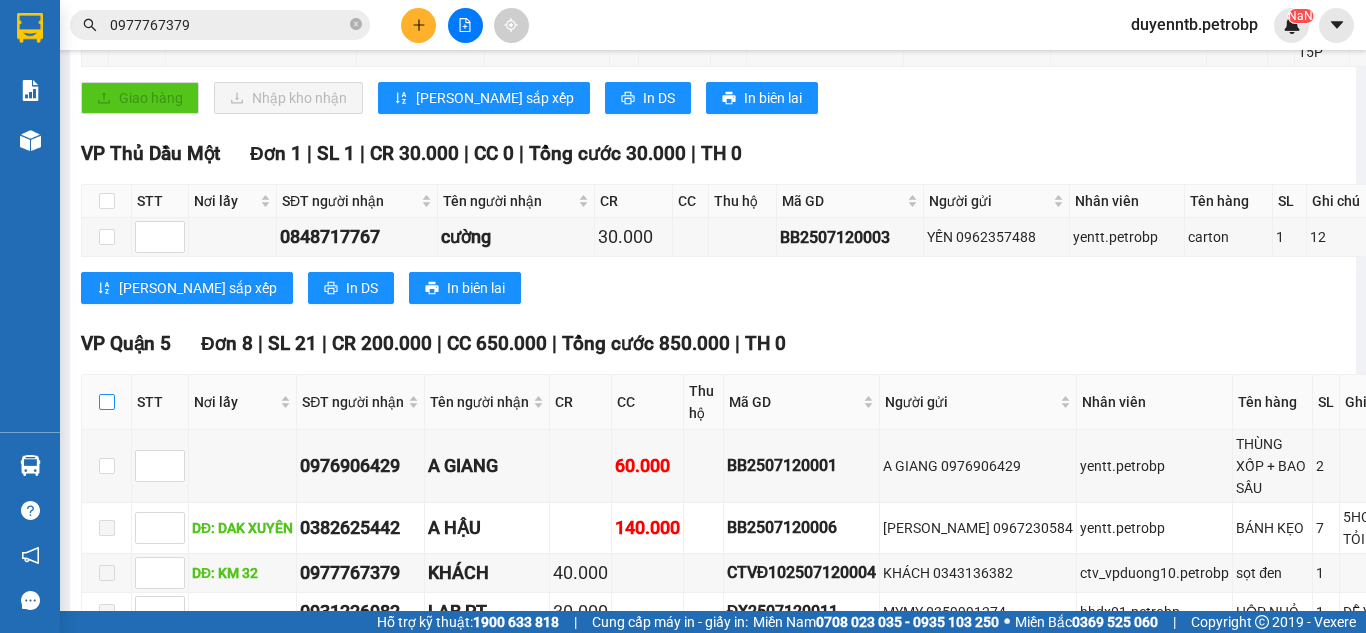 click at bounding box center (107, 402) 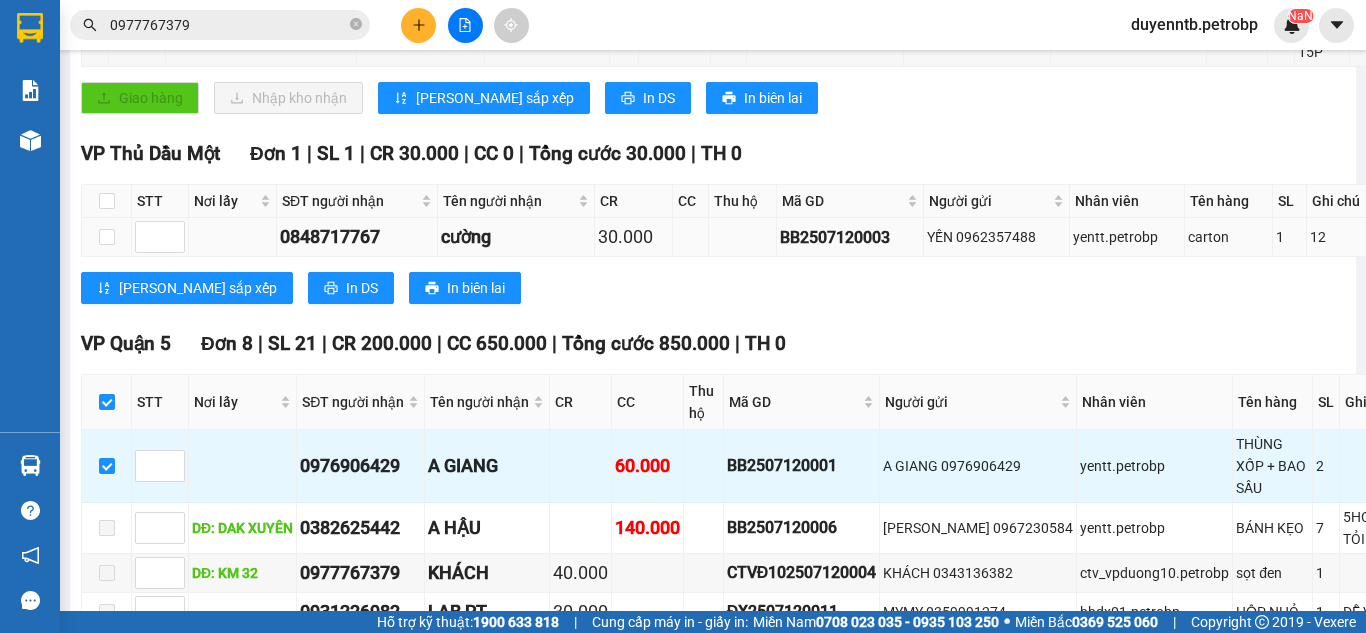 scroll, scrollTop: 1000, scrollLeft: 0, axis: vertical 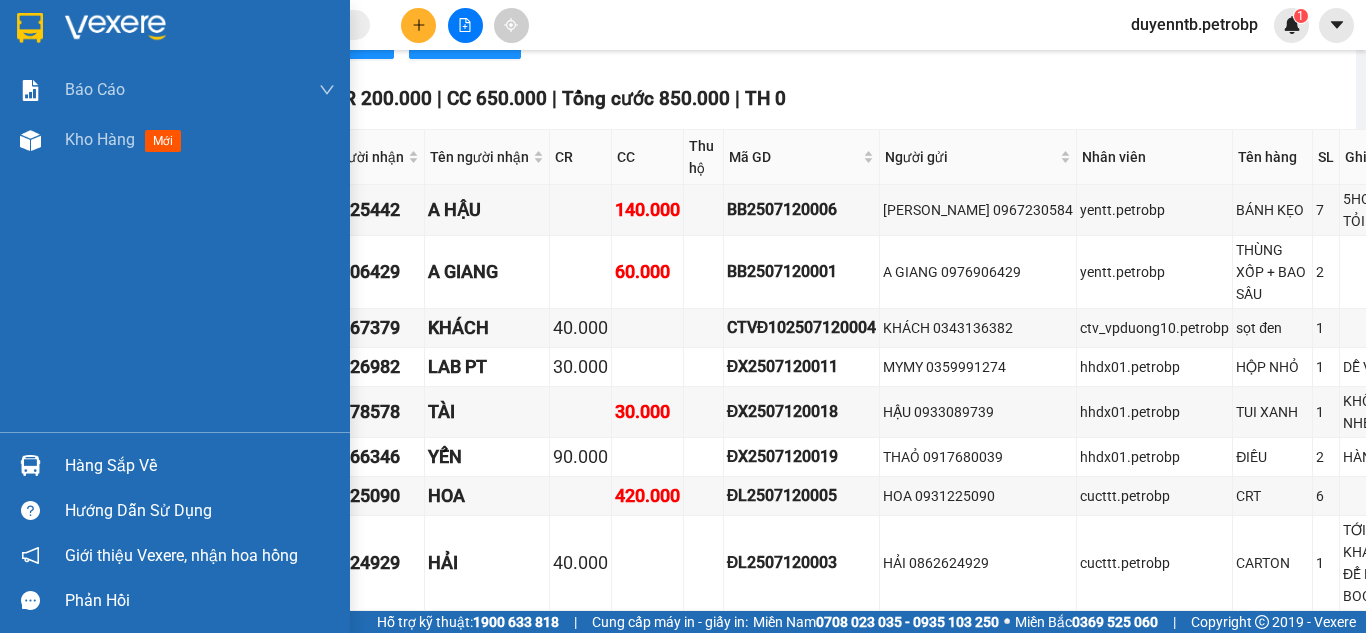 click on "Hàng sắp về" at bounding box center (175, 465) 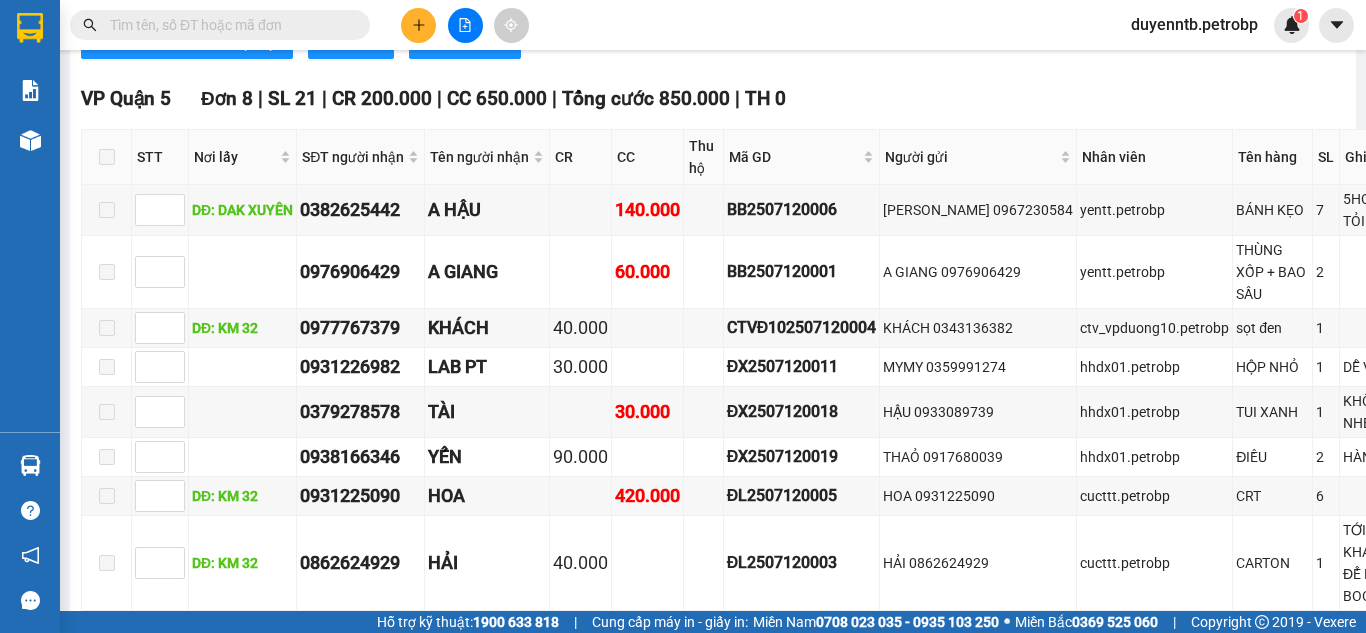 click on "Kết quả tìm kiếm ( 0 )  Bộ lọc  Ngày tạo đơn gần nhất No Data duyenntb.petrobp 1     Báo cáo BC tiền tận nơi (trưởng trạm) Báo cáo 1 (nv): Số tiền đã thu của văn phòng  Báo cáo 1: Số tiền đã thu của văn phòng  Báo cáo doanh thu hàng hóa theo tài xế Báo cáo dòng tiền (trưởng trạm) Doanh số tạo đơn theo VP gửi (trưởng trạm) Mẫu 2: Thống kê đơn hàng theo nhân viên Mẫu 3.1: Thống kê đơn hàng văn phòng gửi Mẫu 3.1: Thống kê đơn hàng văn phòng gửi ( các trạm xem ) Mẫu 3.1: Thống kê đơn hàng văn phòng gửi (Xuất ExceL) Mẫu 3: Báo cáo dòng tiền theo văn phòng Vị trí của các món hàng     Kho hàng mới Hàng sắp về Hướng dẫn sử dụng Giới thiệu Vexere, nhận hoa hồng Phản hồi Phần mềm hỗ trợ bạn tốt chứ? Bù Đăng - Hồ Chí Minh 12/07/2025 13:02   (TC)   - 93H-020.96  Làm mới In phơi In đơn chọn Thống kê Lọc  CR CC" at bounding box center [683, 316] 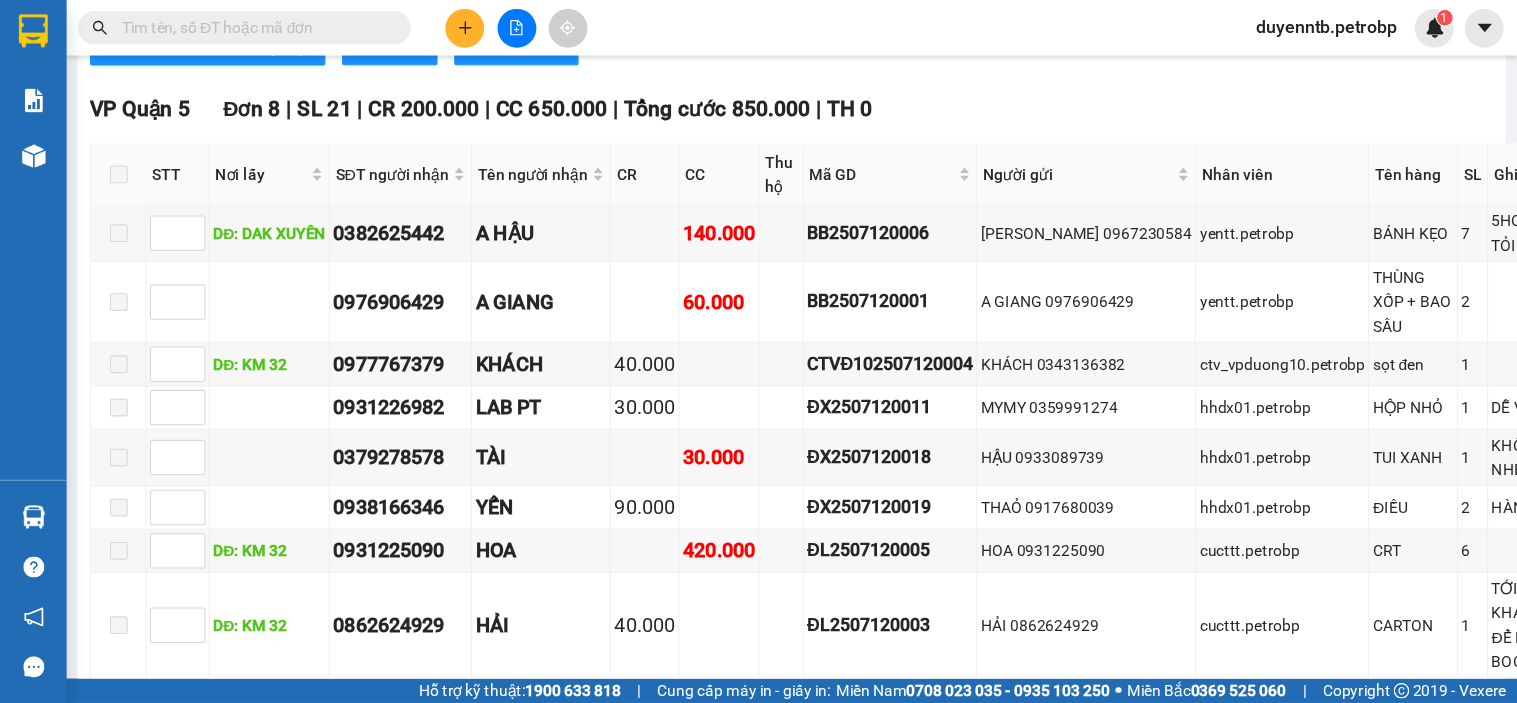 scroll, scrollTop: 0, scrollLeft: 0, axis: both 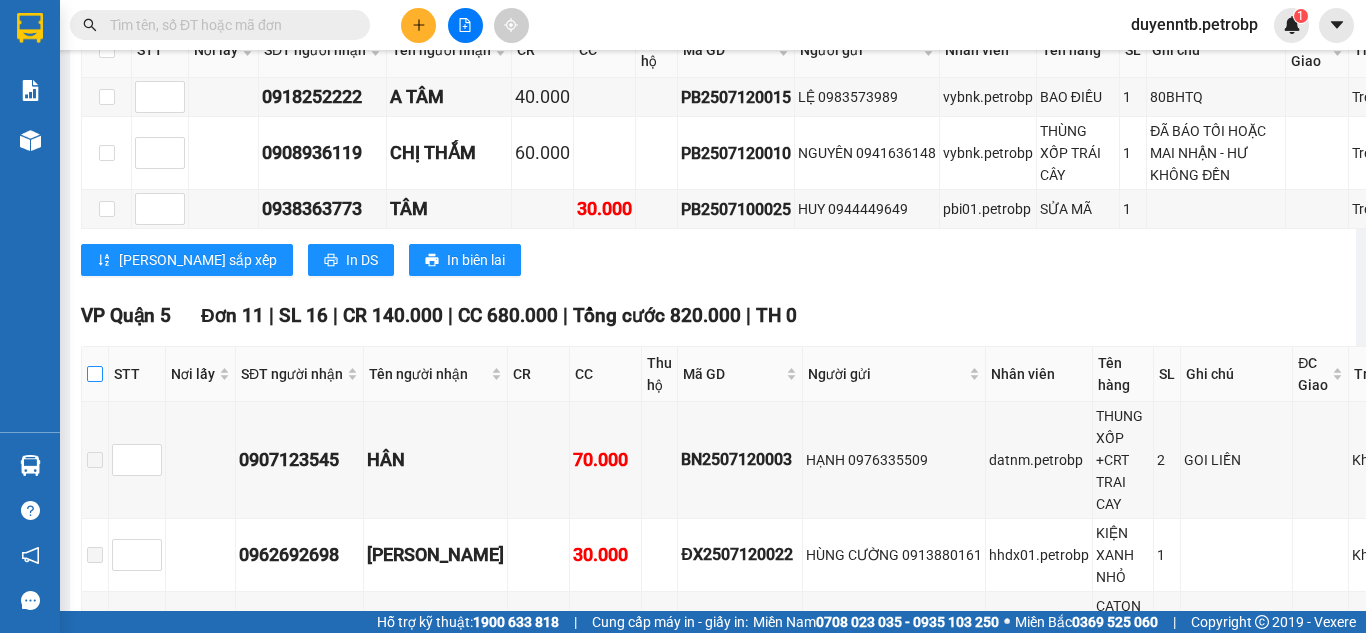 click at bounding box center (95, 374) 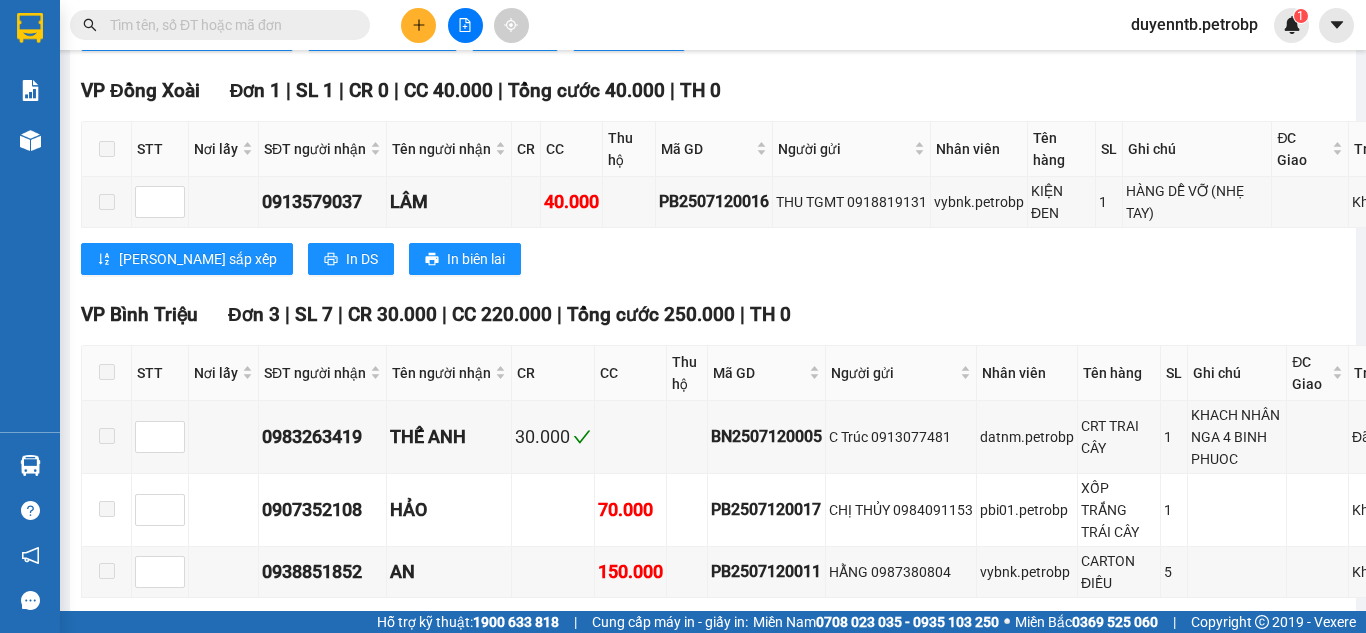 scroll, scrollTop: 1467, scrollLeft: 0, axis: vertical 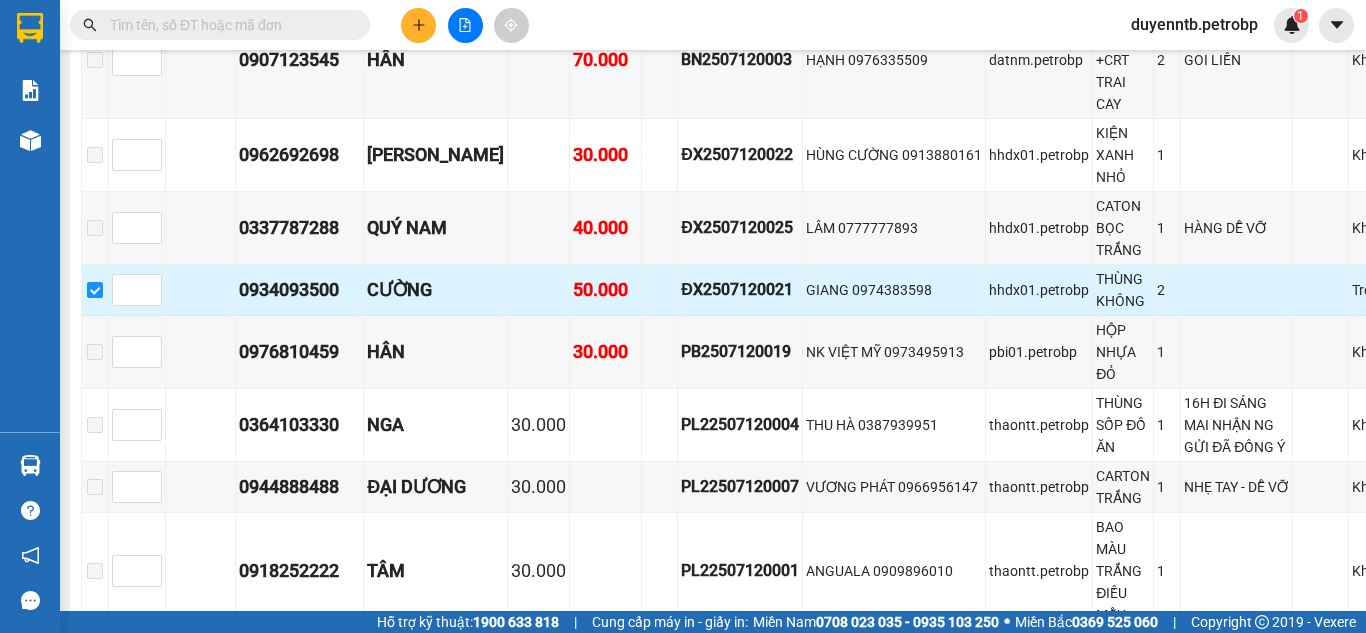 click on "ĐX2507120021" at bounding box center [740, 289] 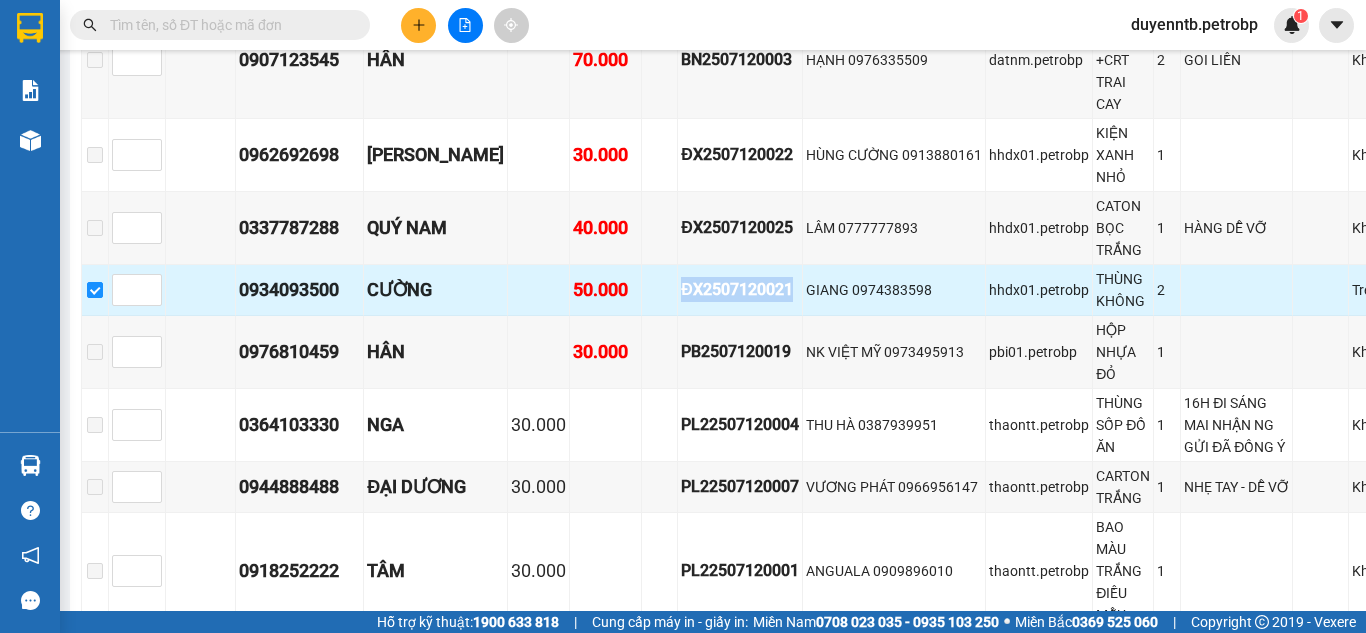 click on "ĐX2507120021" at bounding box center (740, 289) 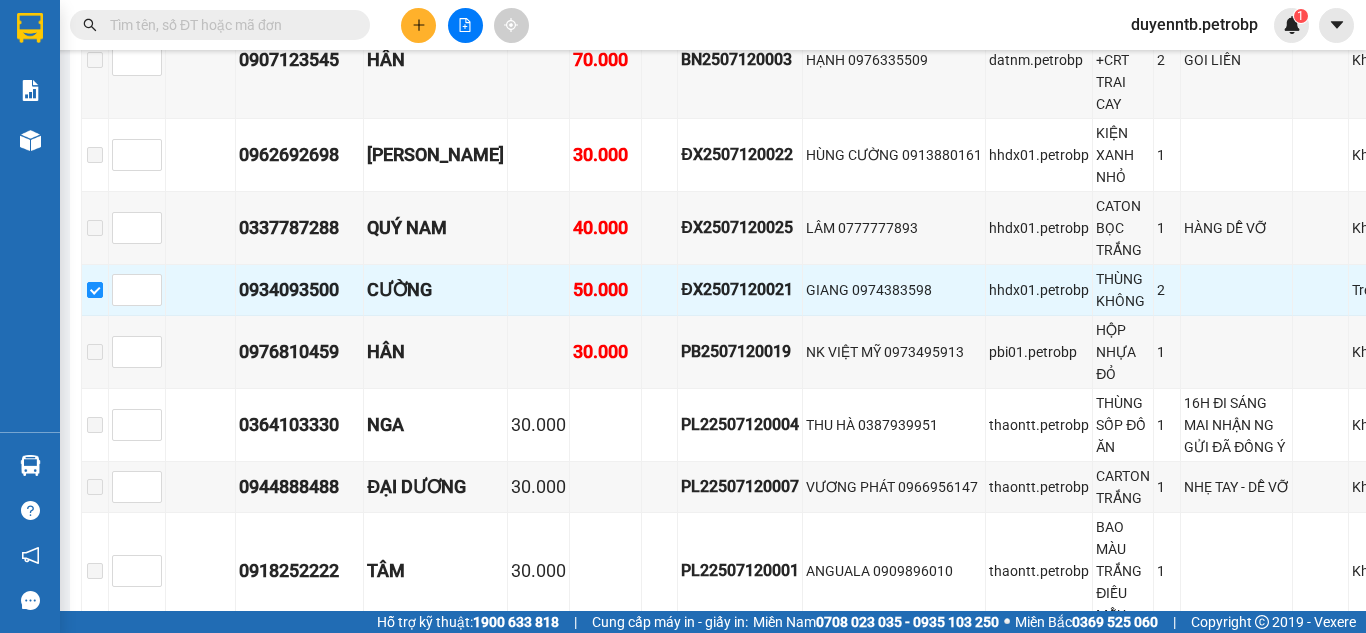 click at bounding box center [220, 25] 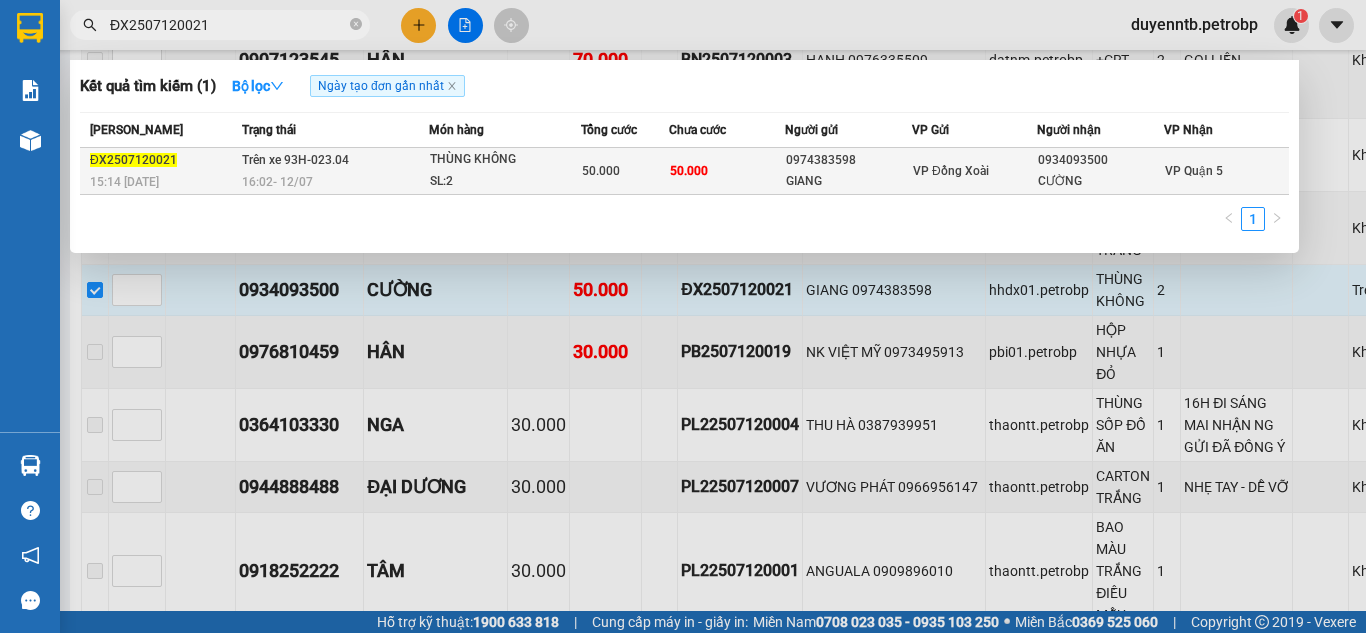 type on "ĐX2507120021" 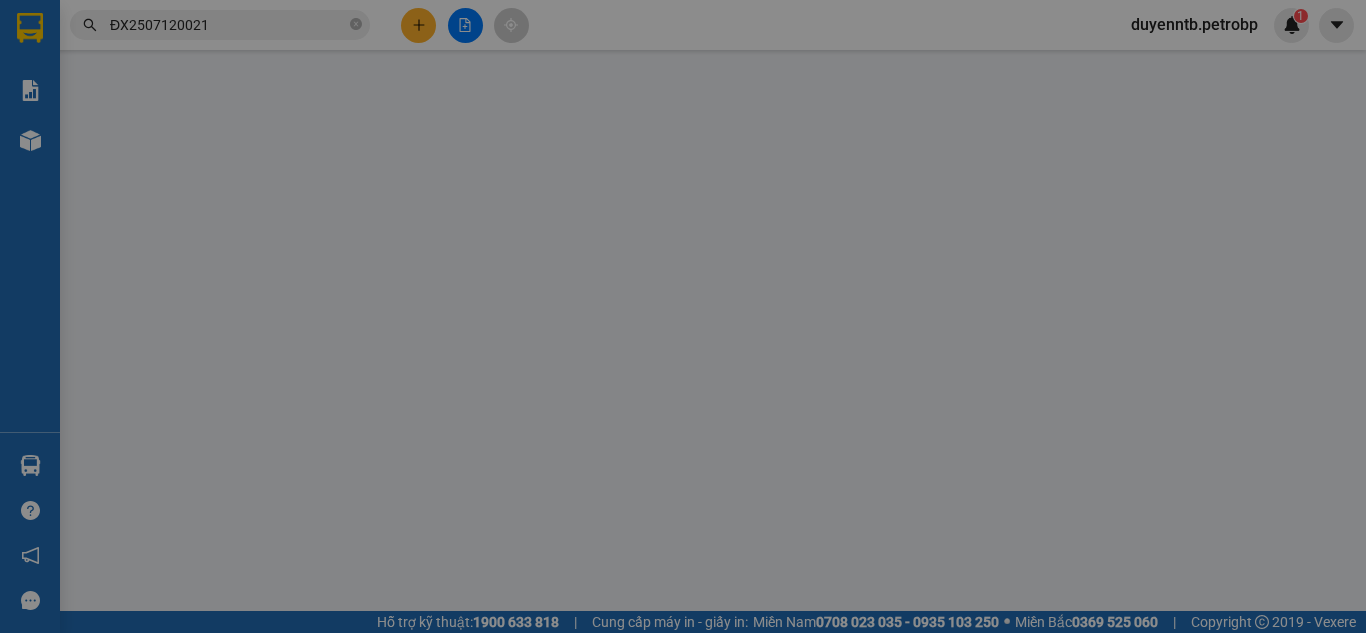 type on "0974383598" 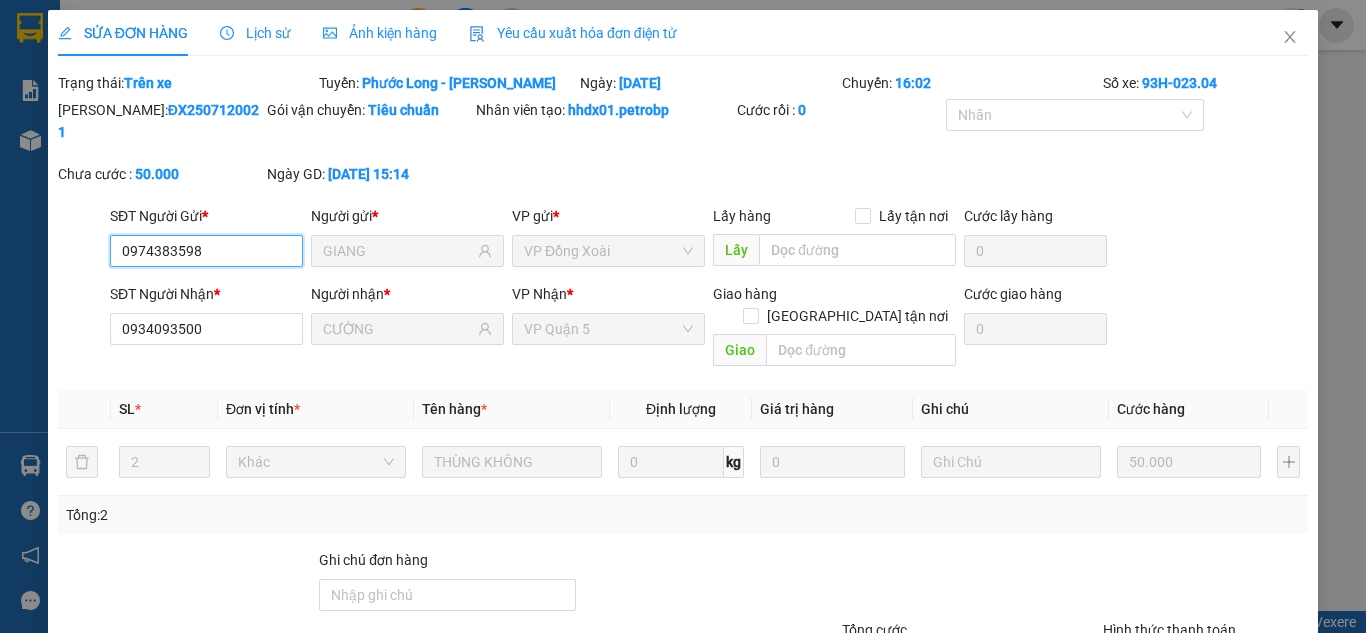 scroll, scrollTop: 138, scrollLeft: 0, axis: vertical 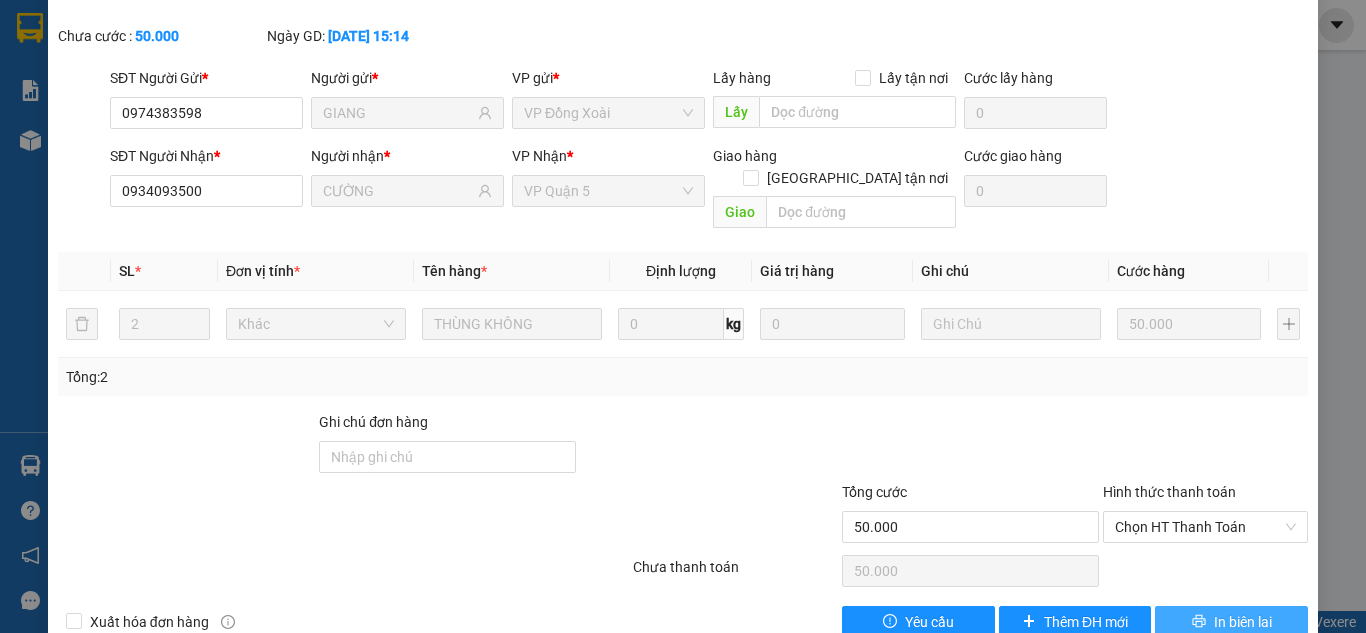 click on "In biên lai" at bounding box center (1243, 622) 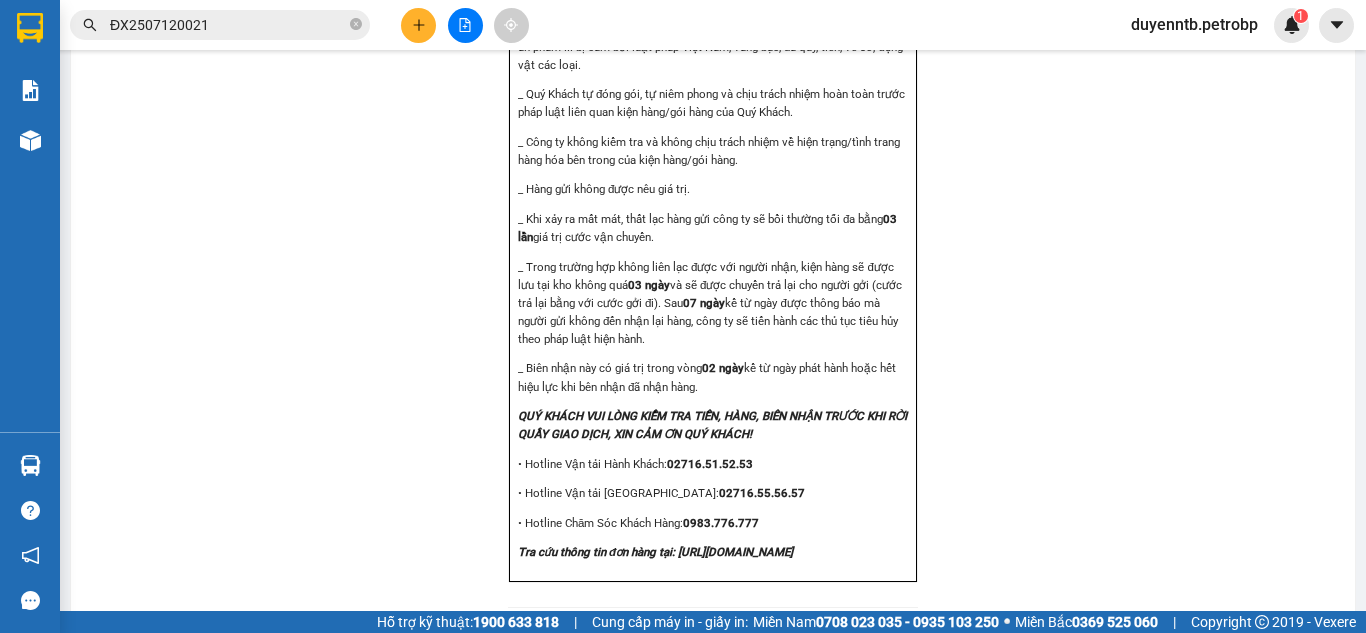 scroll, scrollTop: 0, scrollLeft: 0, axis: both 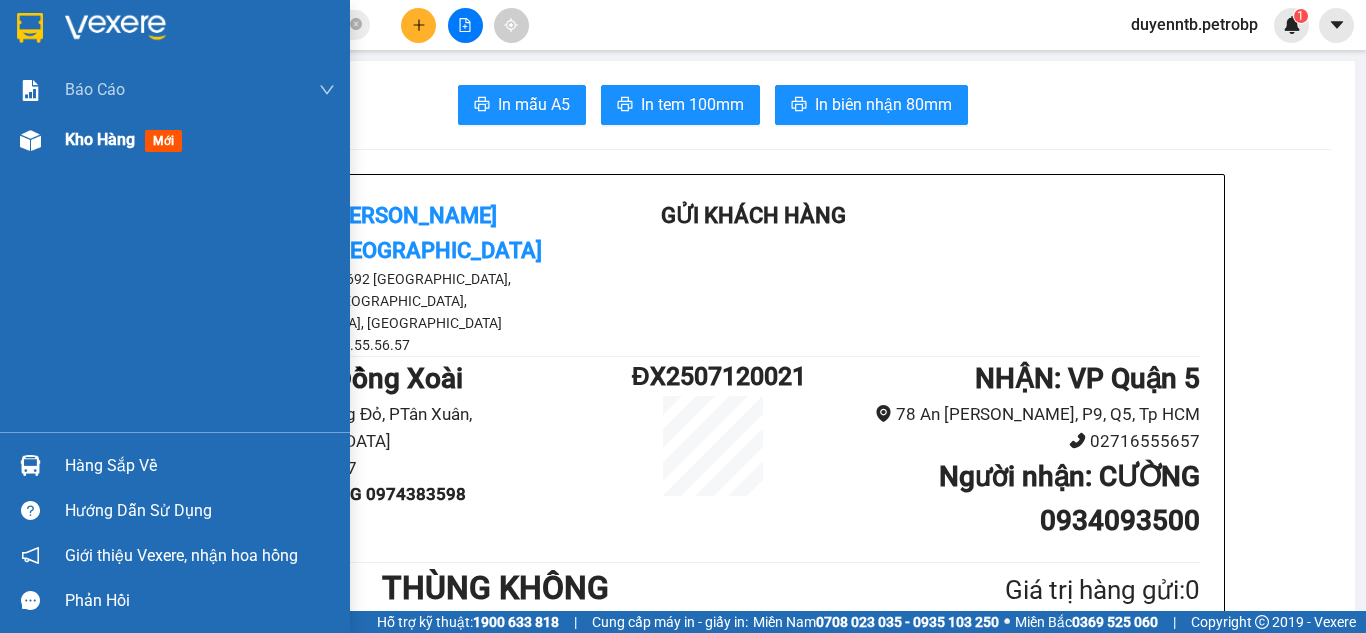 click on "Kho hàng mới" at bounding box center (200, 140) 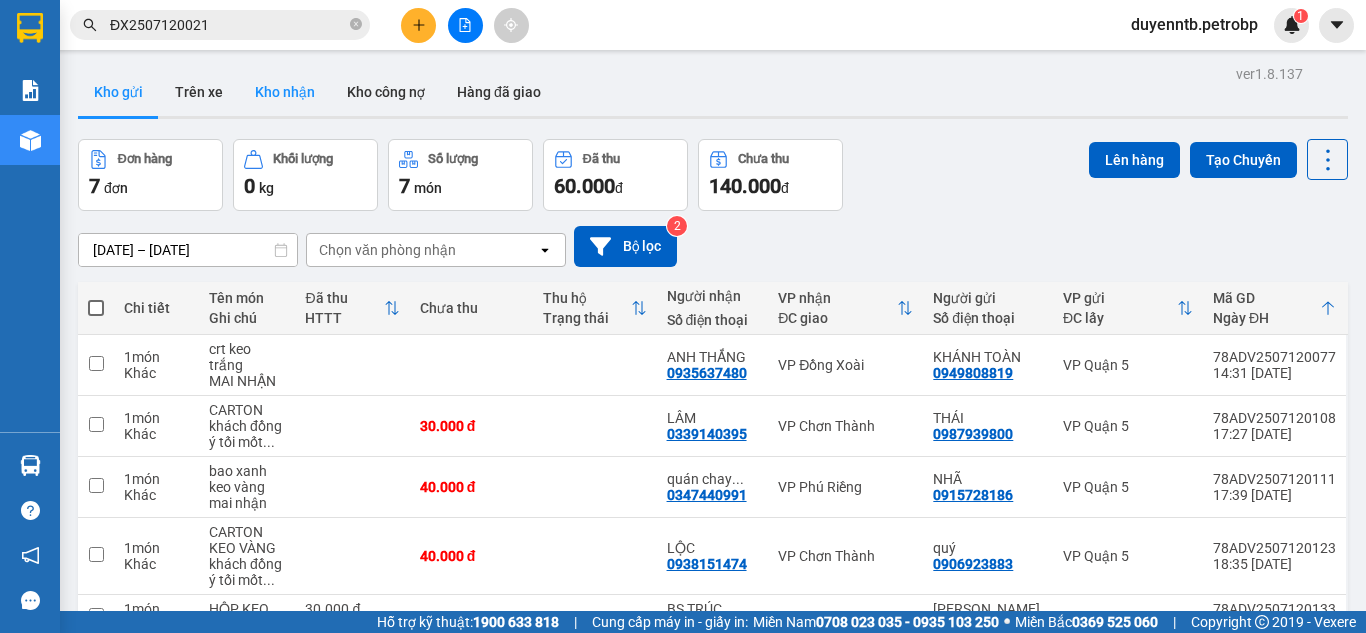 click on "Kho nhận" at bounding box center (285, 92) 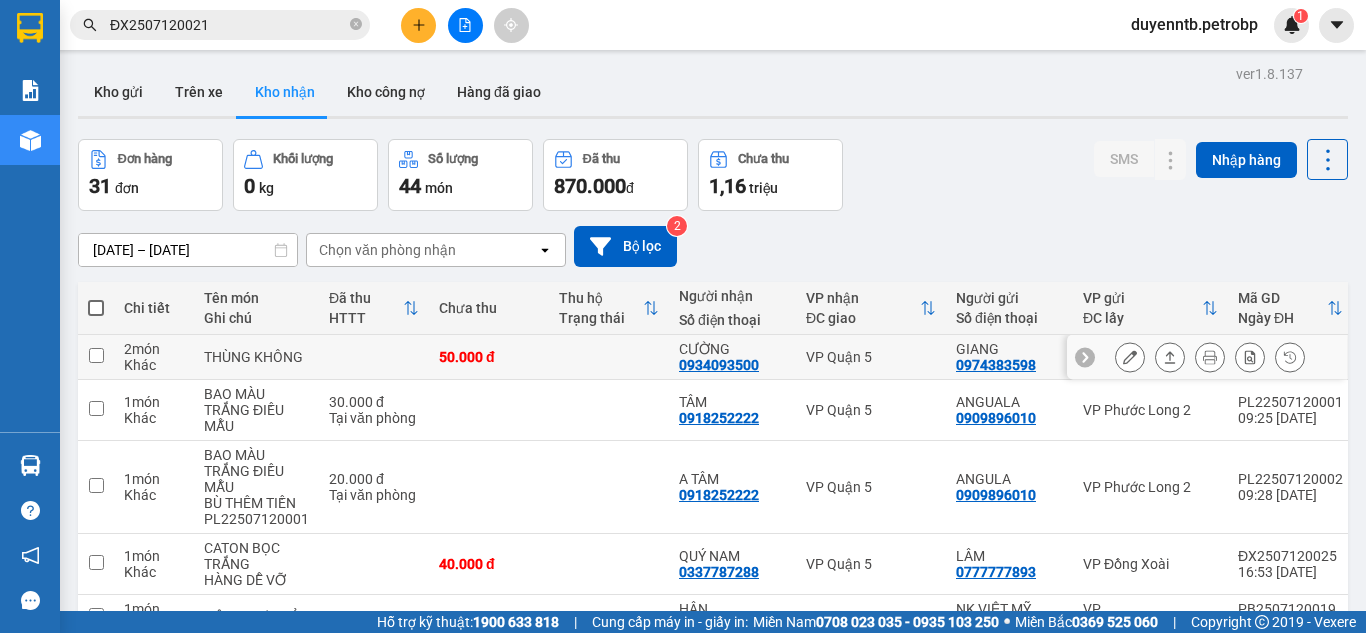 click on "THÙNG KHÔNG" at bounding box center (256, 357) 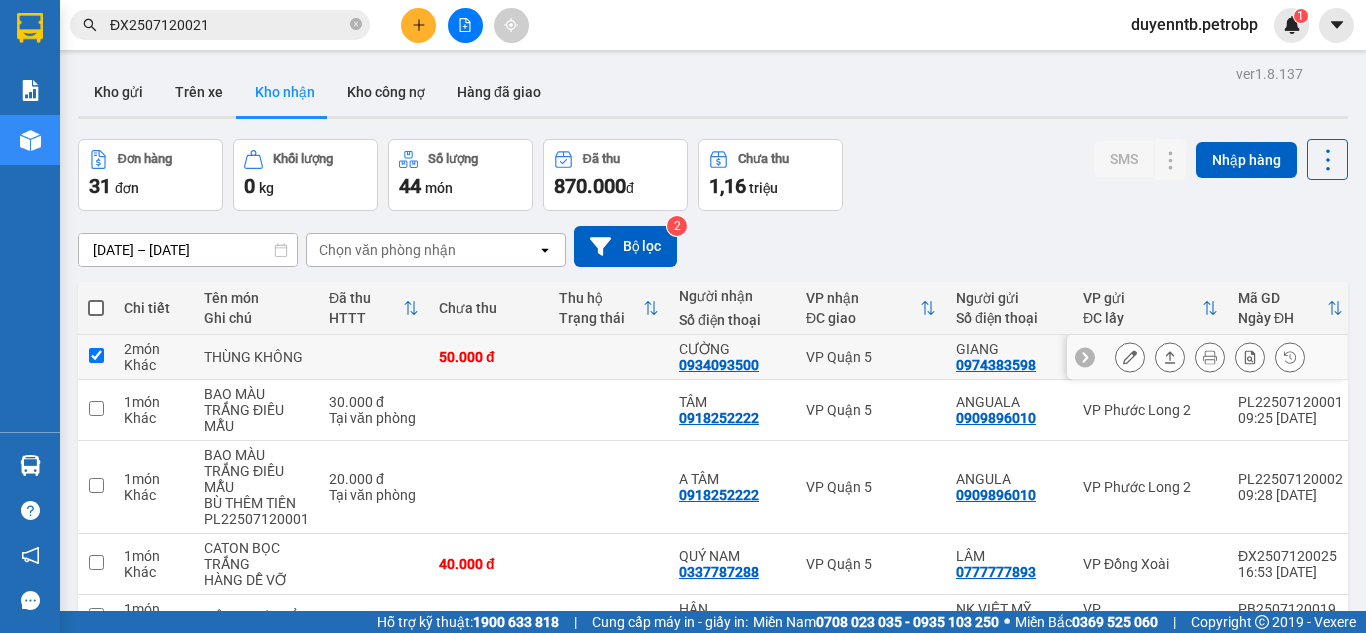checkbox on "true" 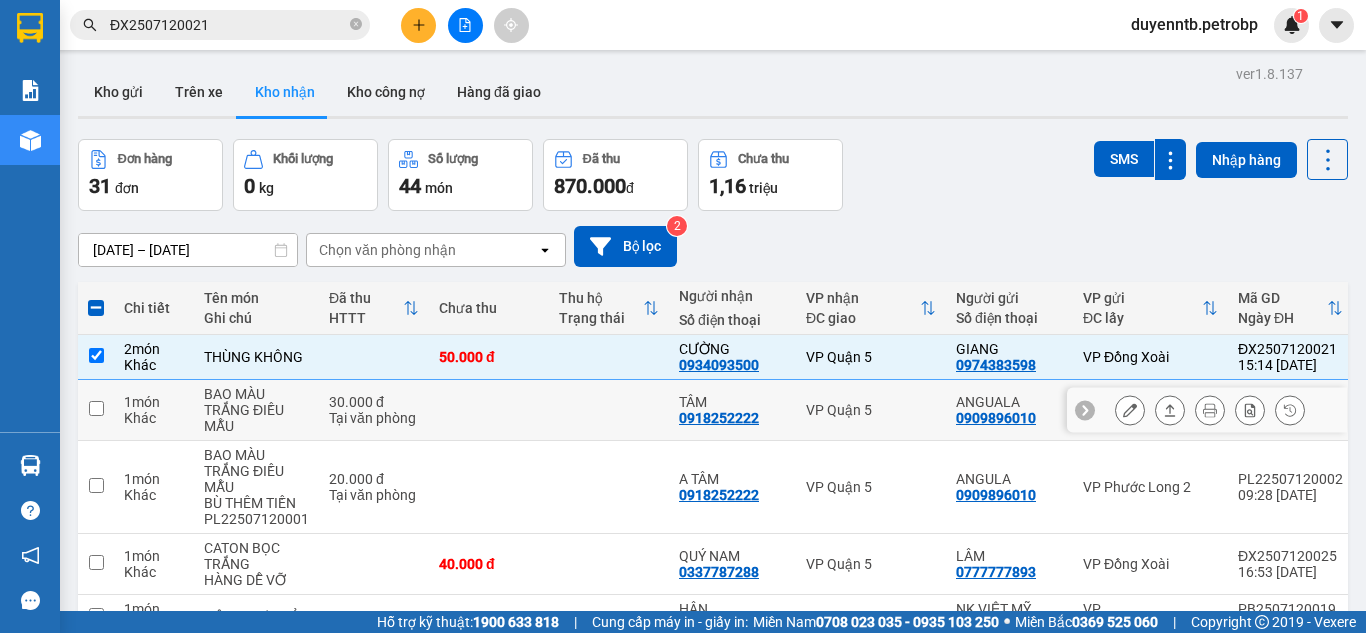 click on "Tại văn phòng" at bounding box center [374, 418] 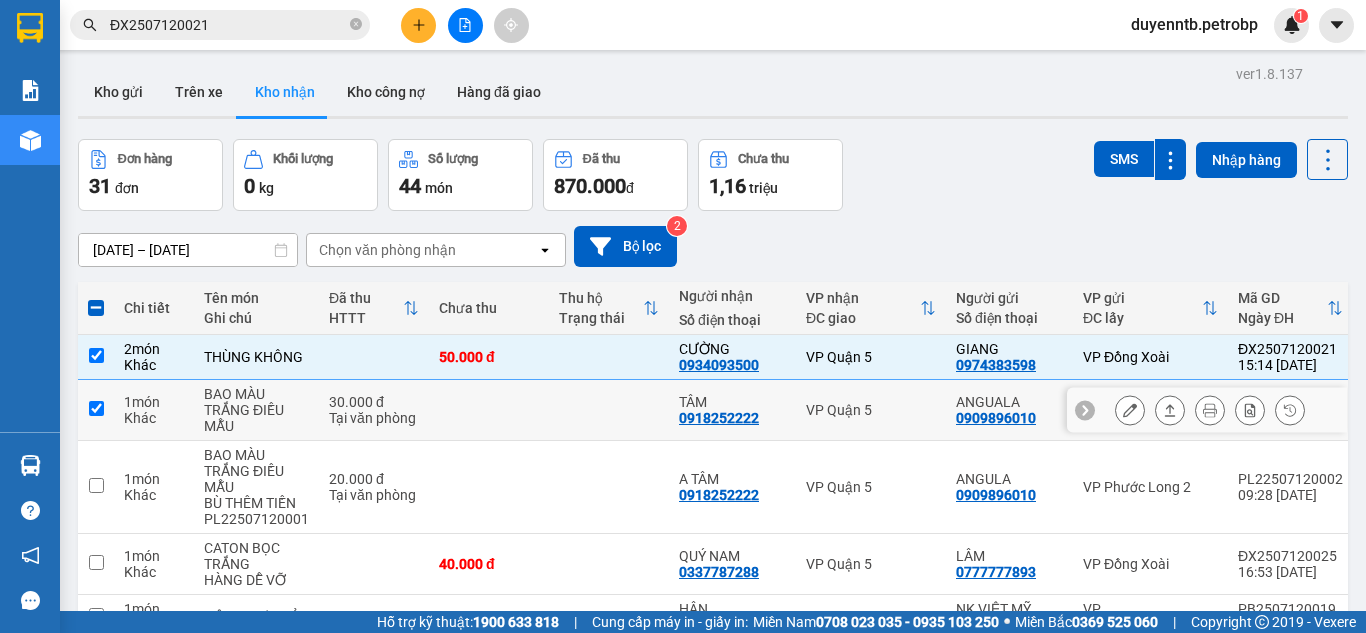 checkbox on "true" 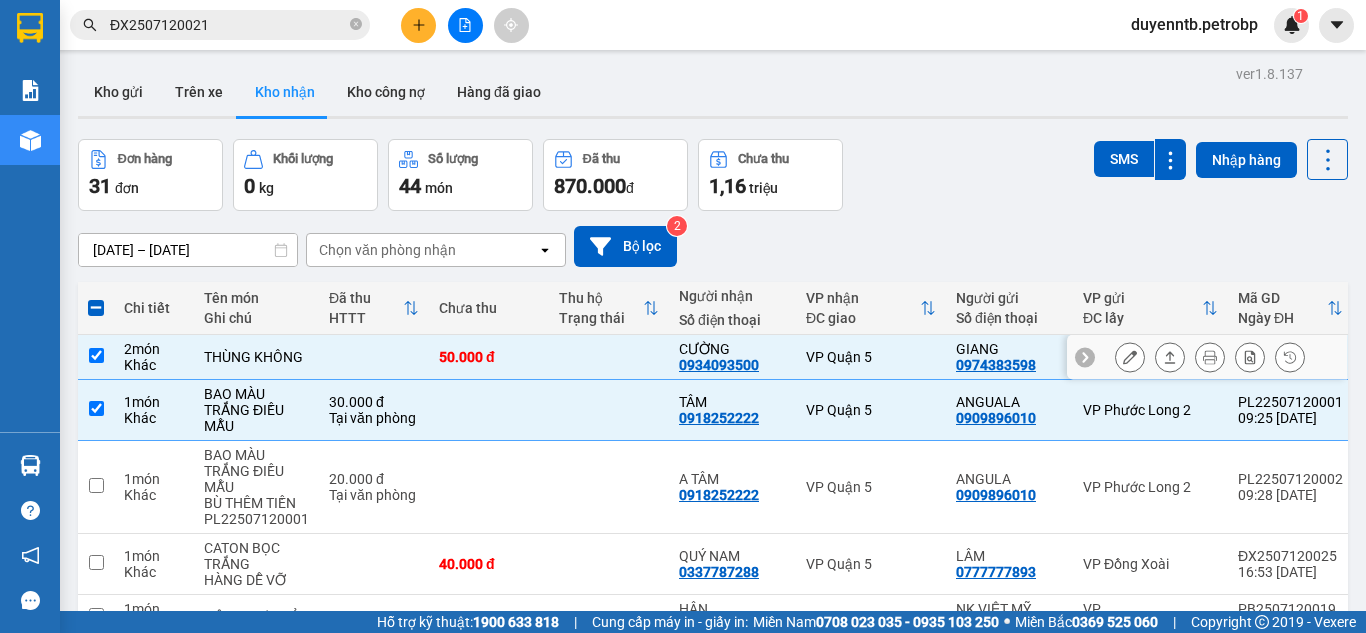 click on "THÙNG KHÔNG" at bounding box center (256, 357) 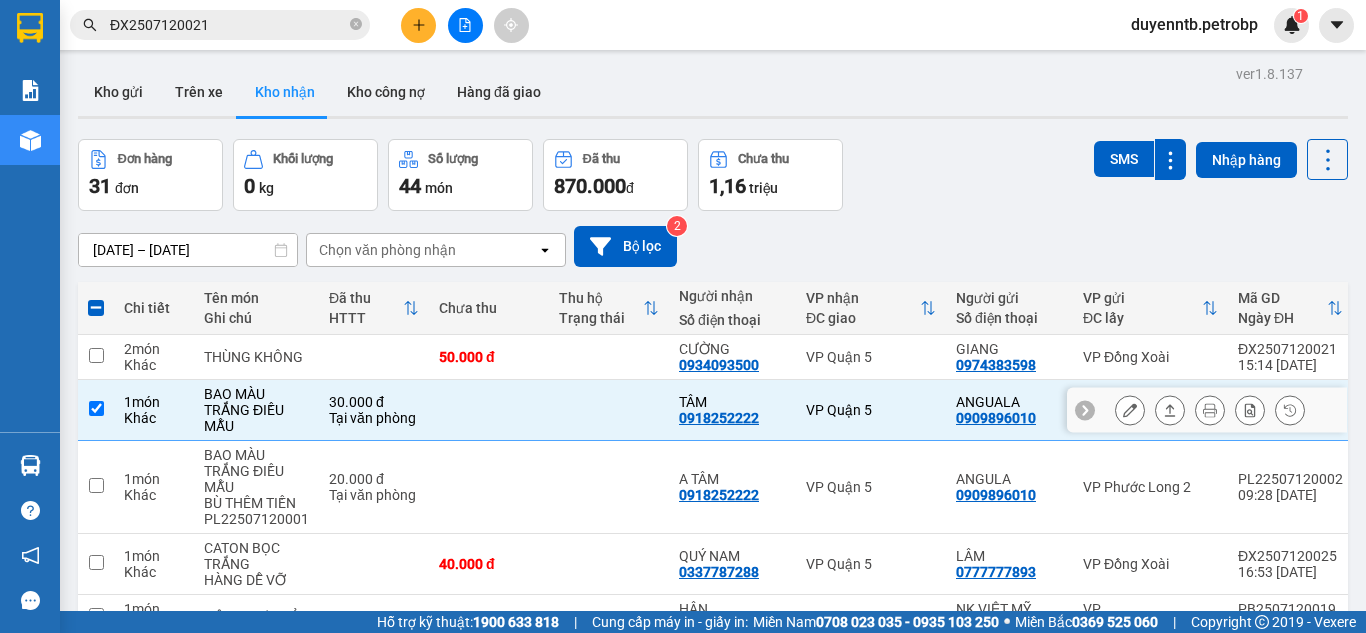 click on "0918252222" at bounding box center (719, 418) 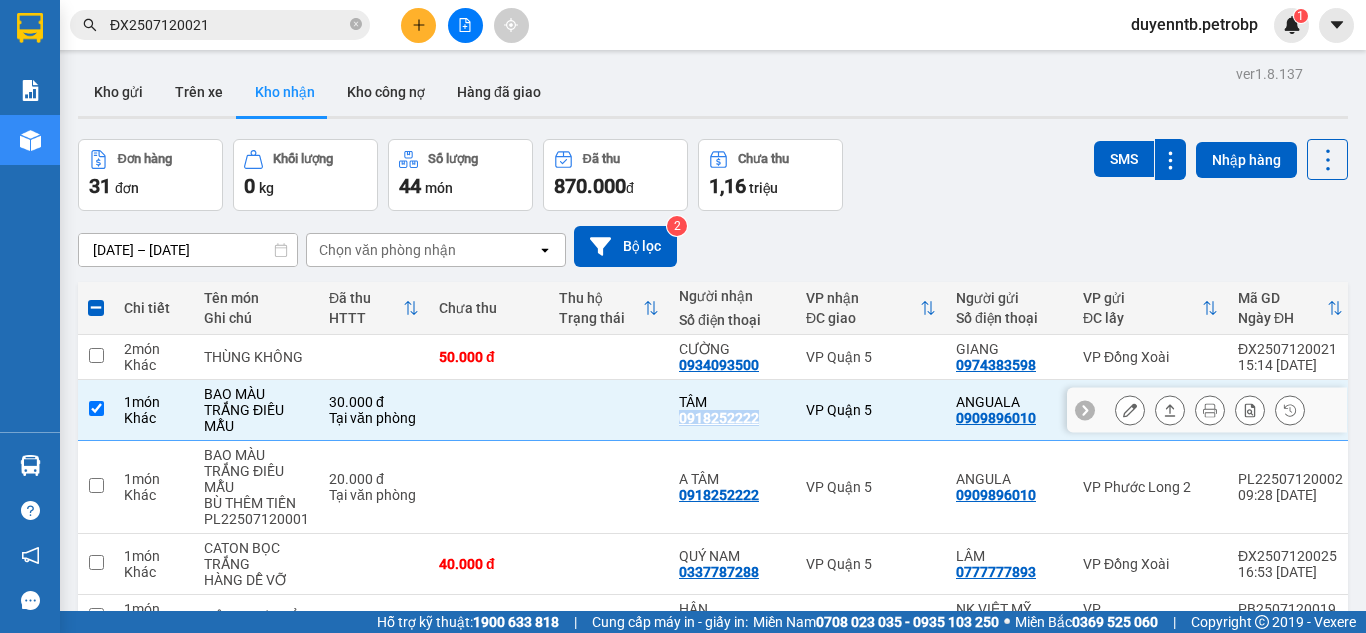 click on "0918252222" at bounding box center [719, 418] 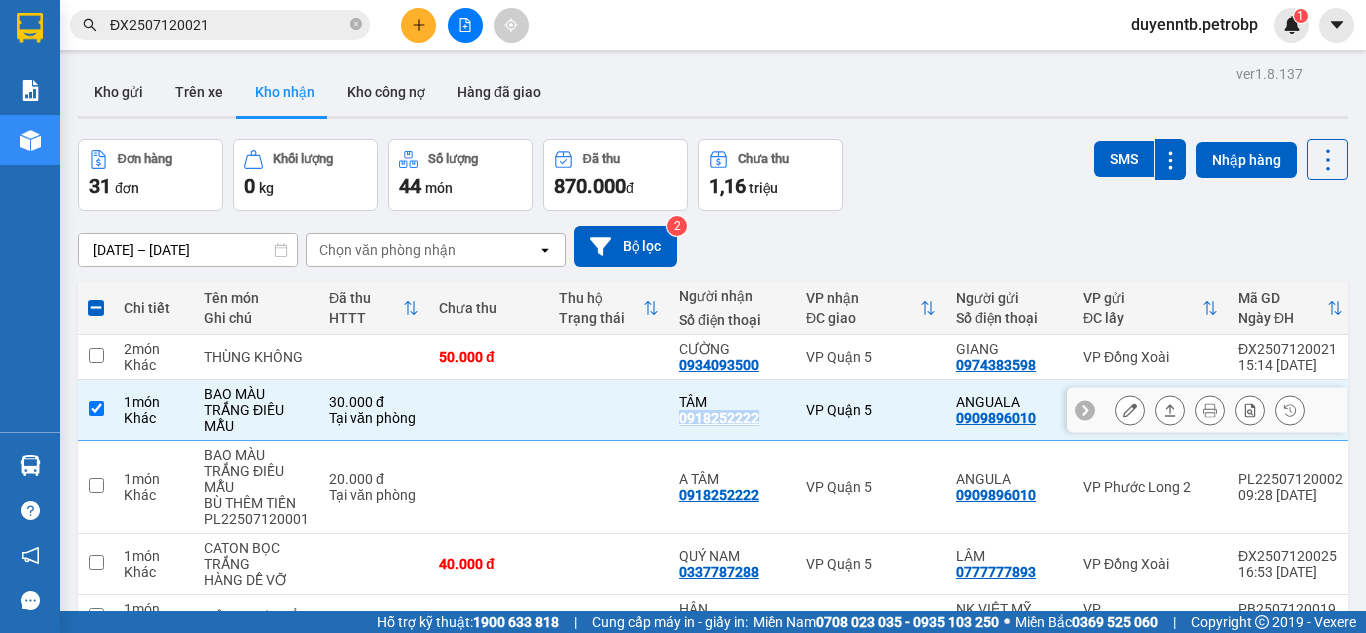 copy on "0918252222" 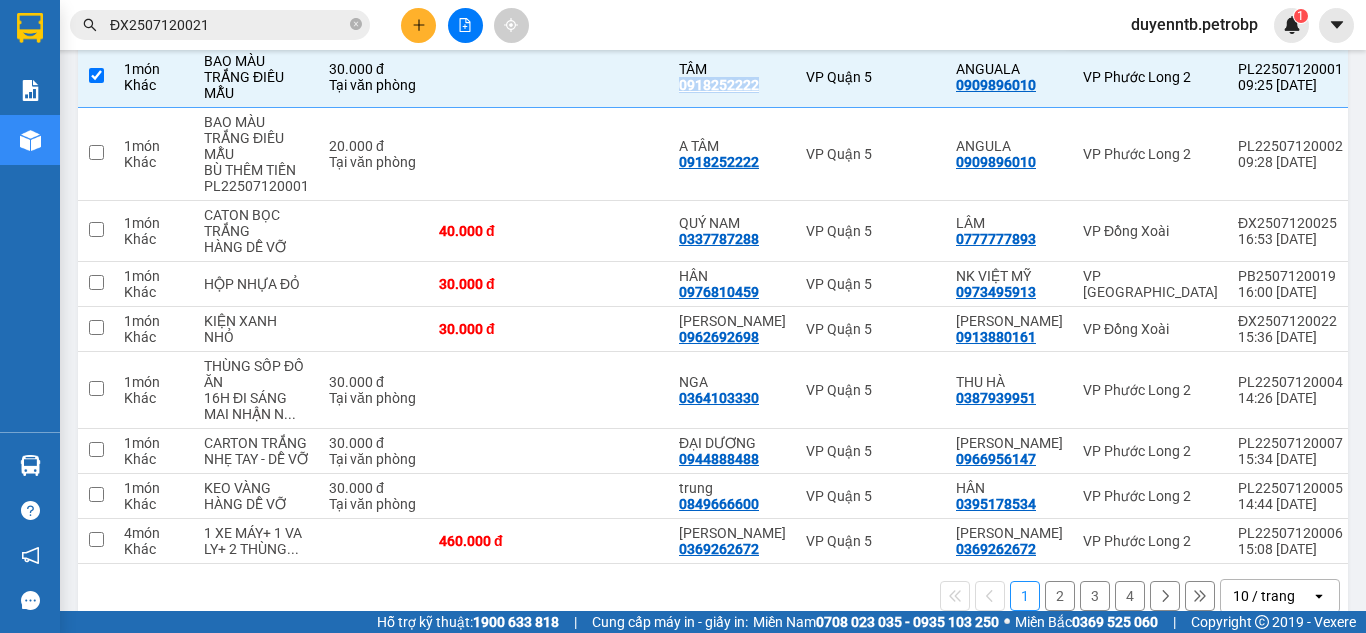 scroll, scrollTop: 0, scrollLeft: 0, axis: both 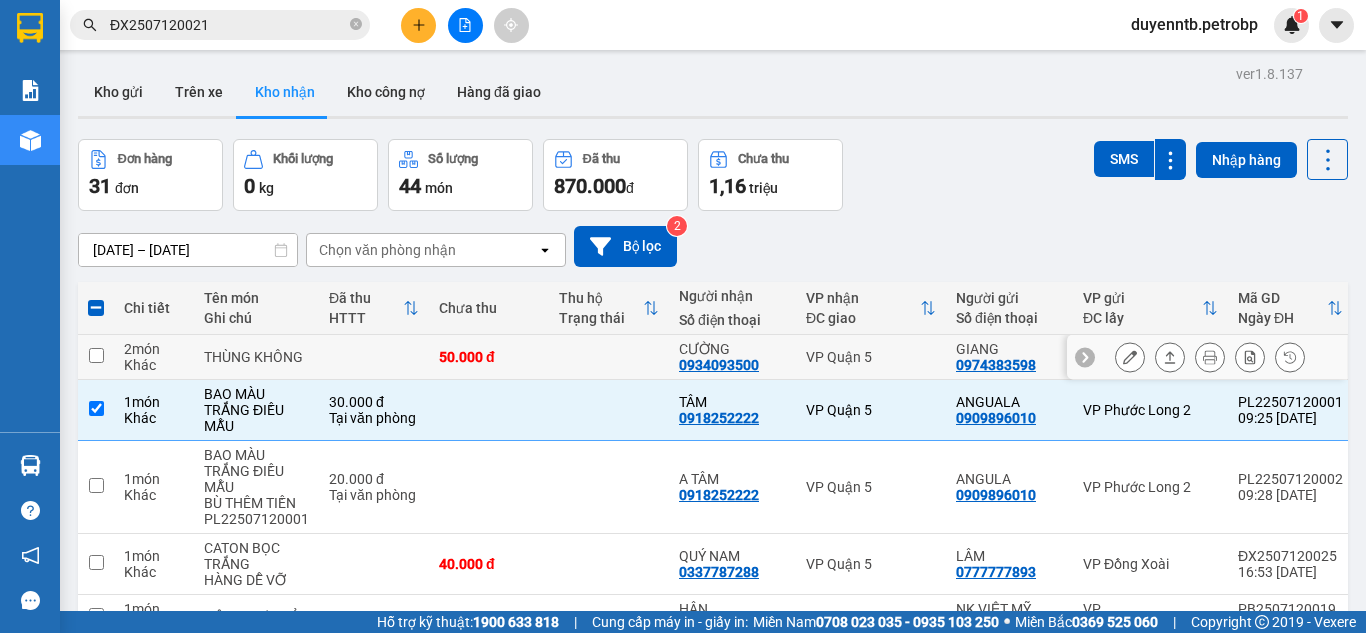 click at bounding box center (374, 357) 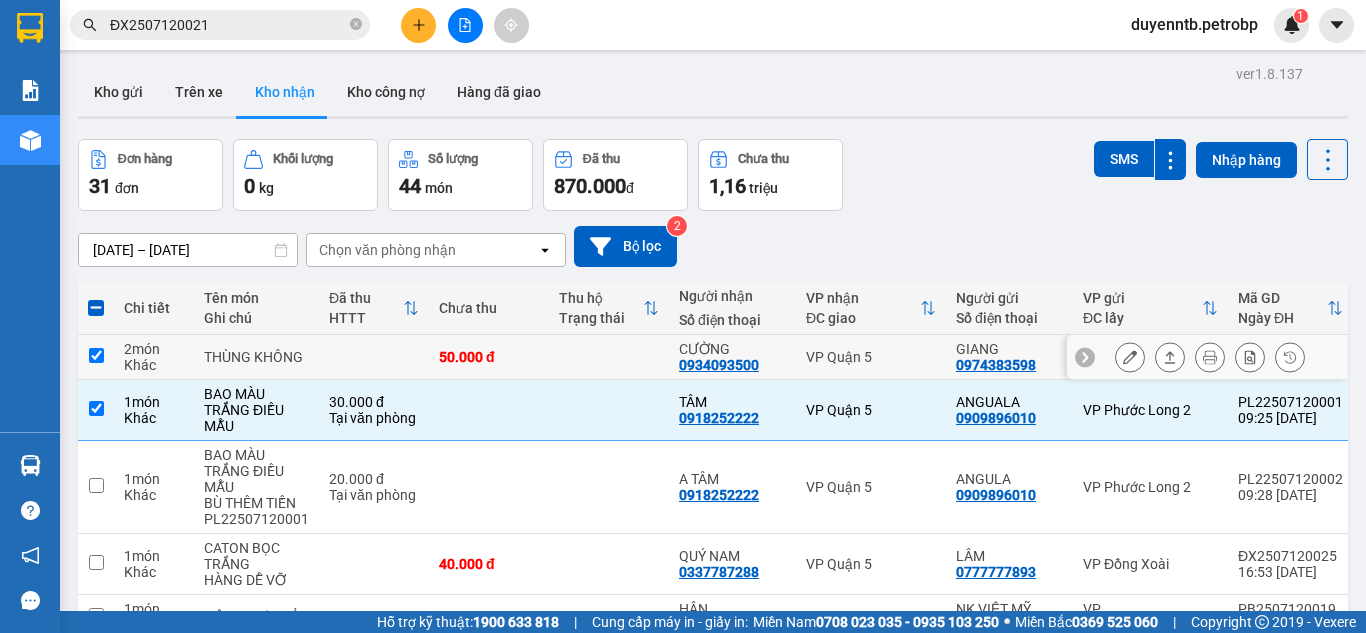 checkbox on "true" 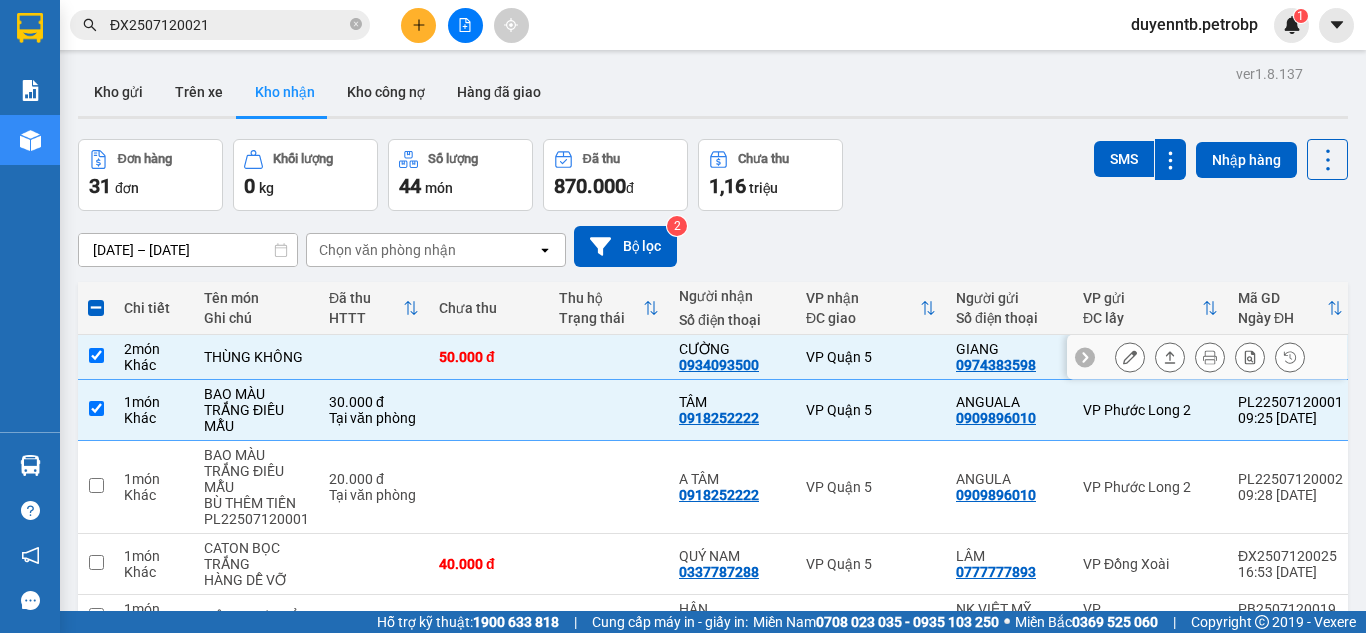 click on "0934093500" at bounding box center (719, 365) 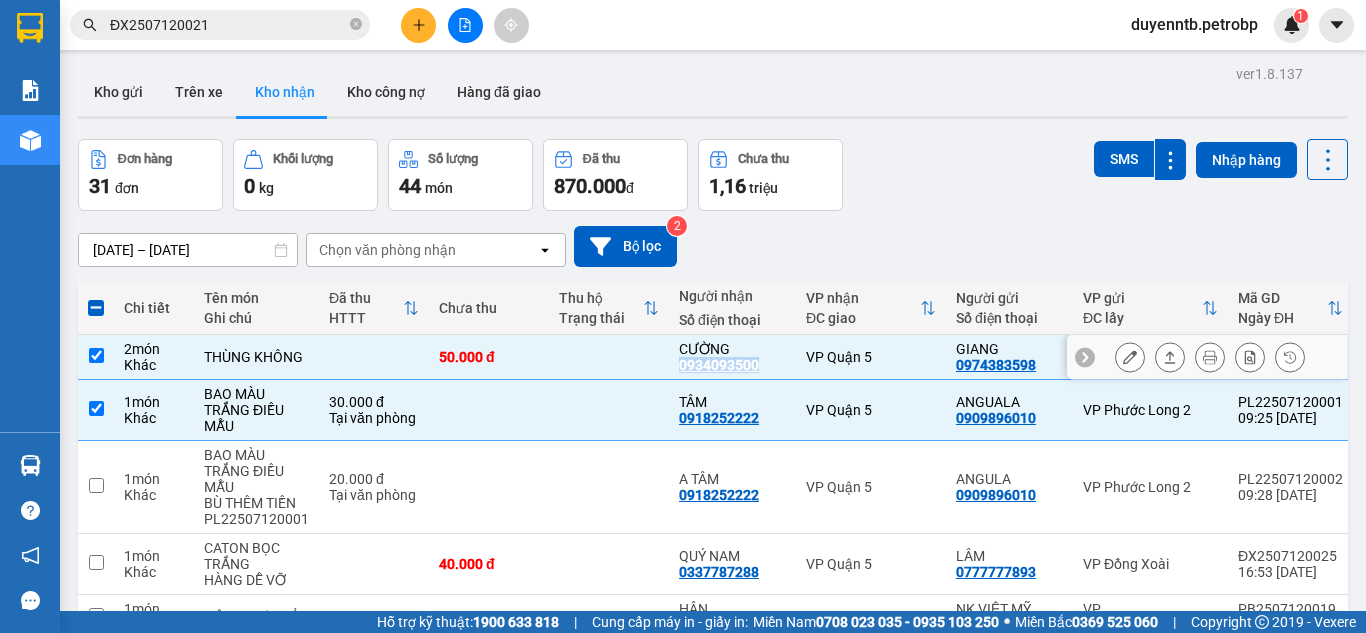 click on "0934093500" at bounding box center (719, 365) 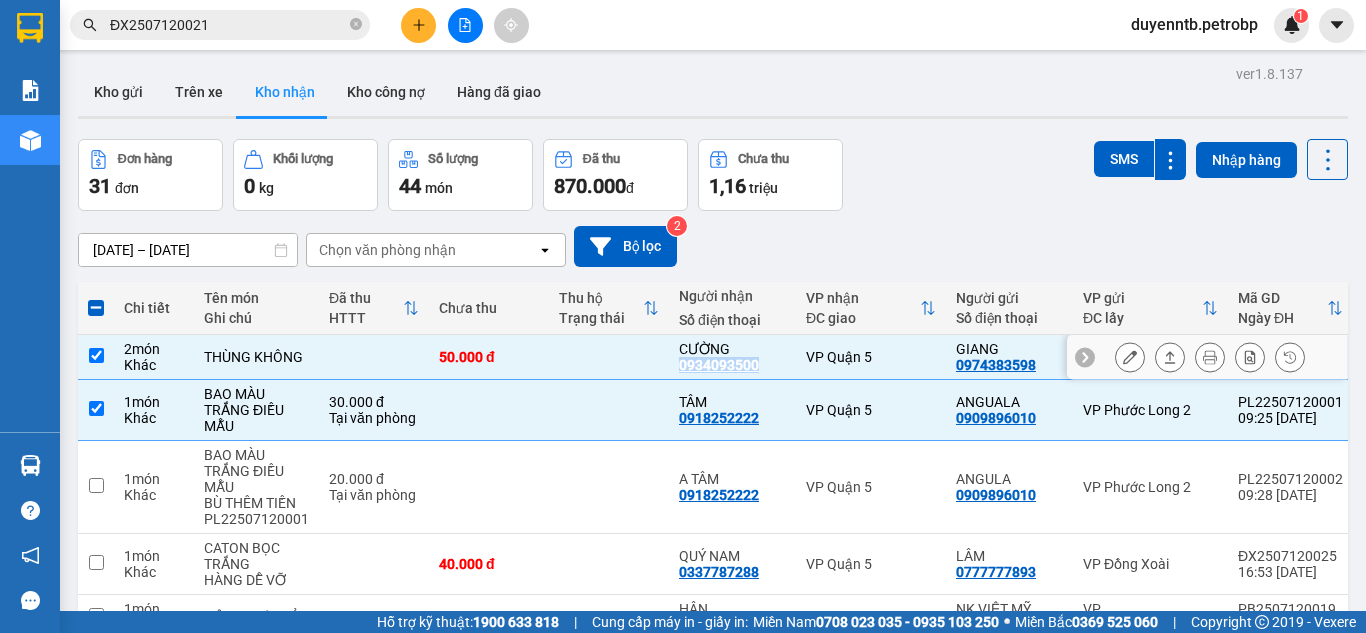copy on "0934093500" 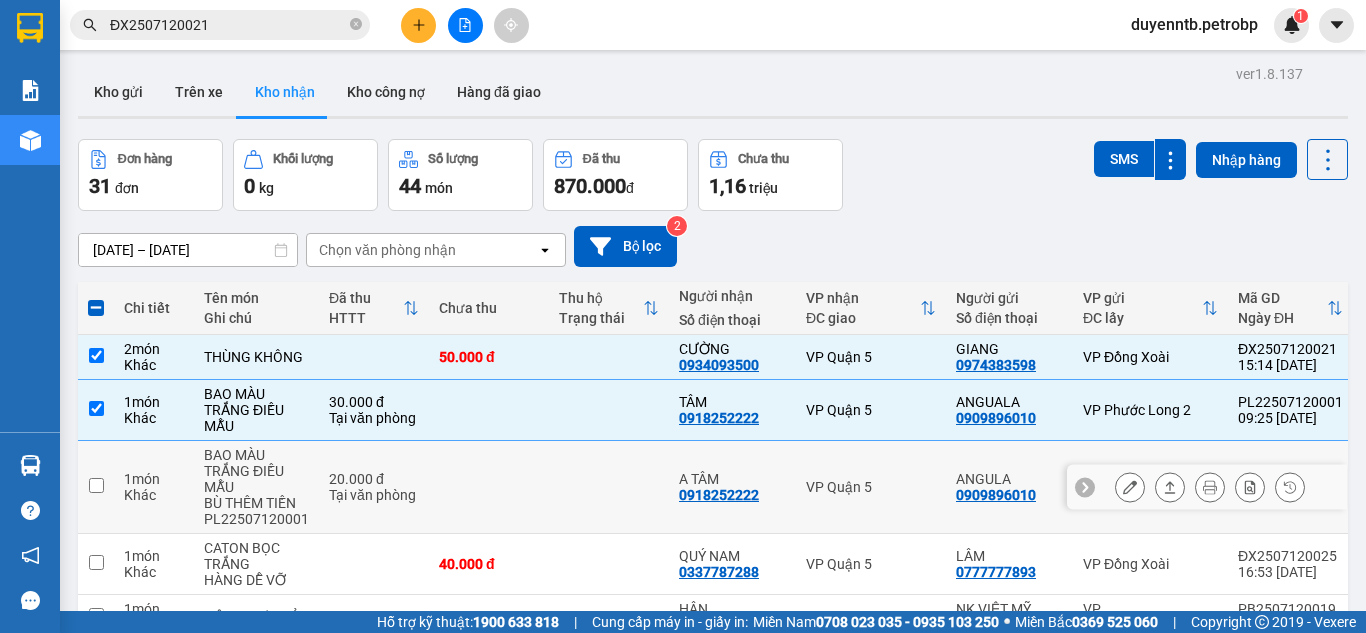 click on "BAO MÀU TRẮNG ĐIỀU MẪU  BÙ THÊM TIỀN  PL22507120001" at bounding box center (256, 487) 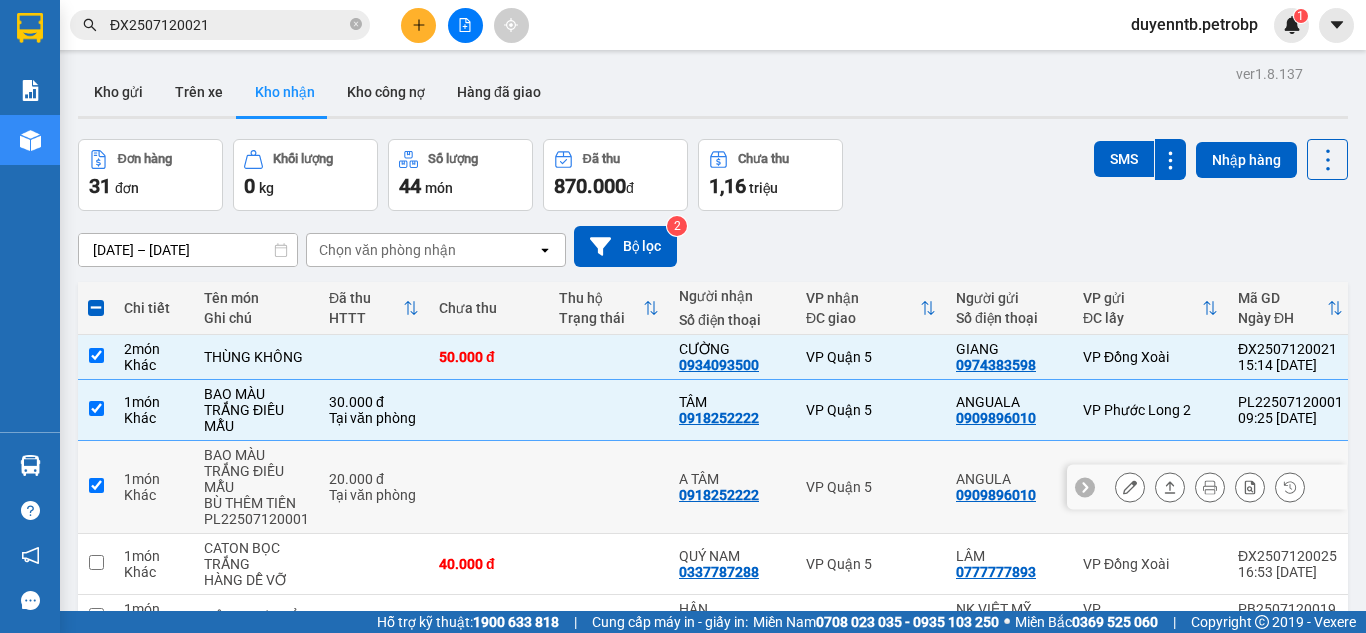 checkbox on "true" 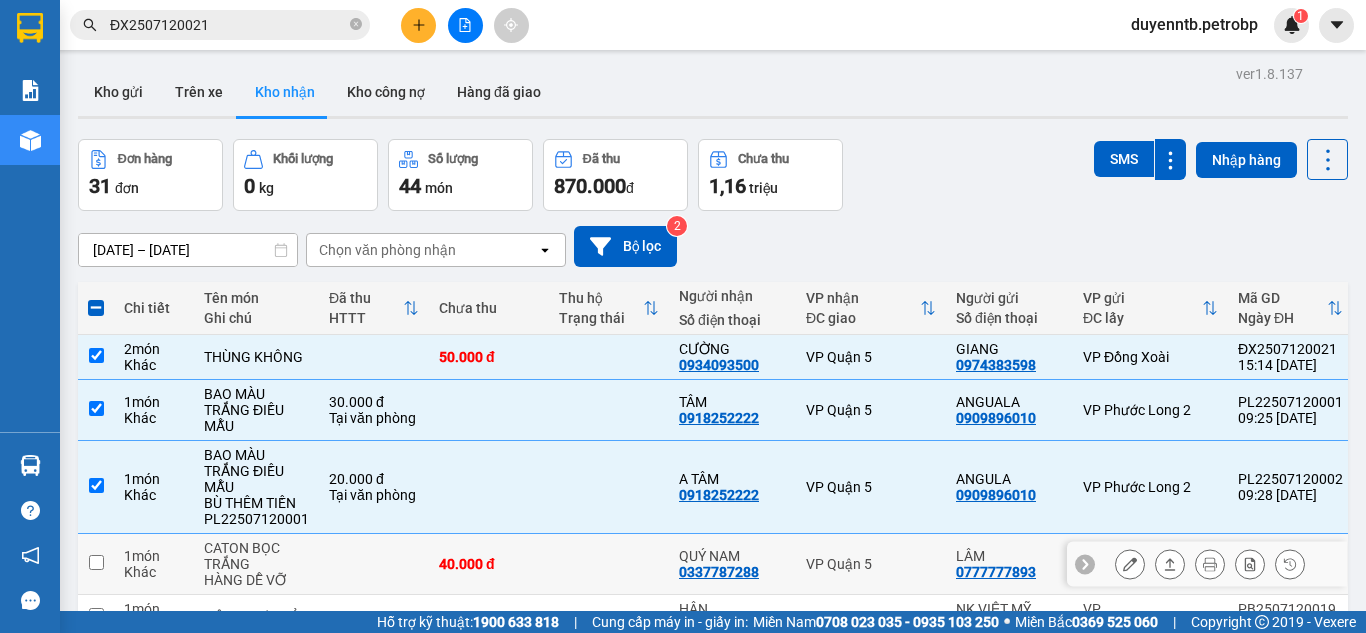 scroll, scrollTop: 333, scrollLeft: 0, axis: vertical 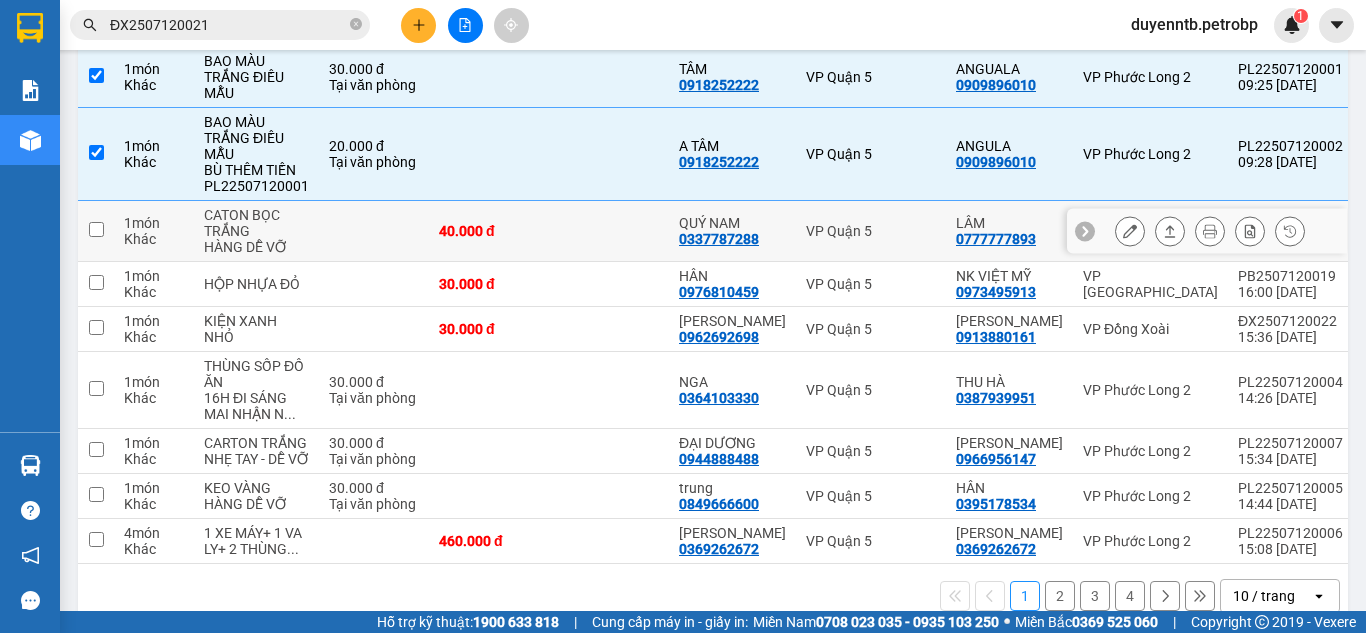 click at bounding box center [374, 231] 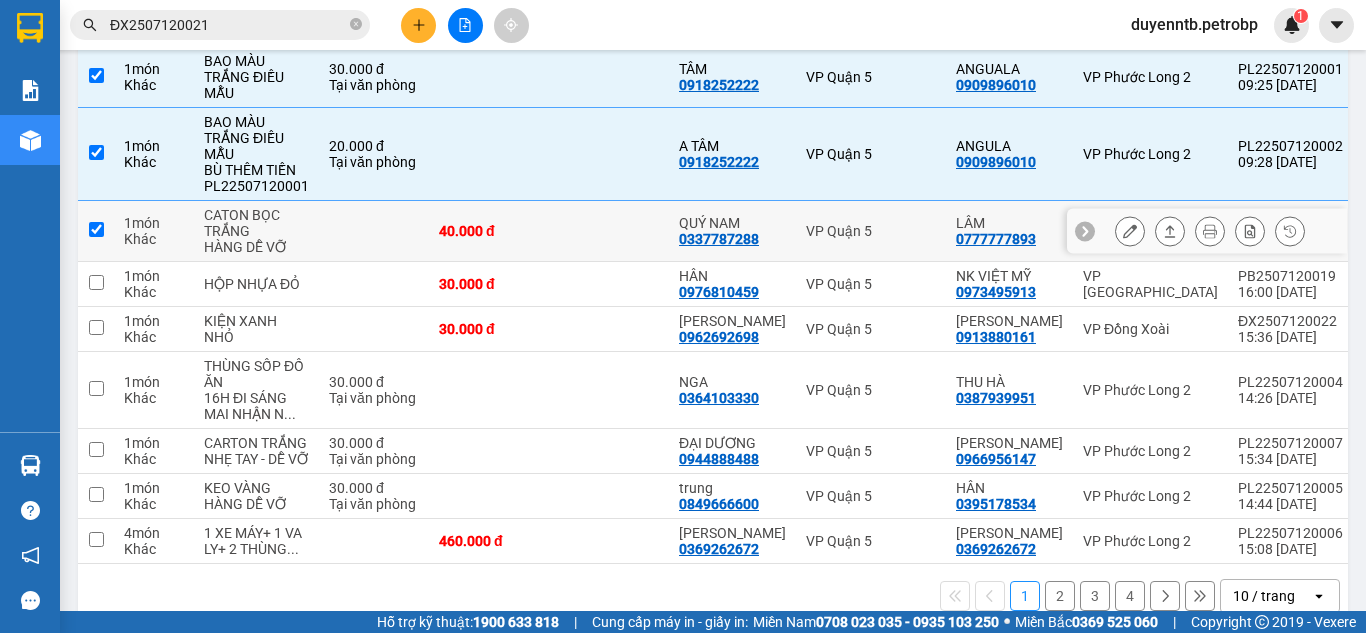 checkbox on "true" 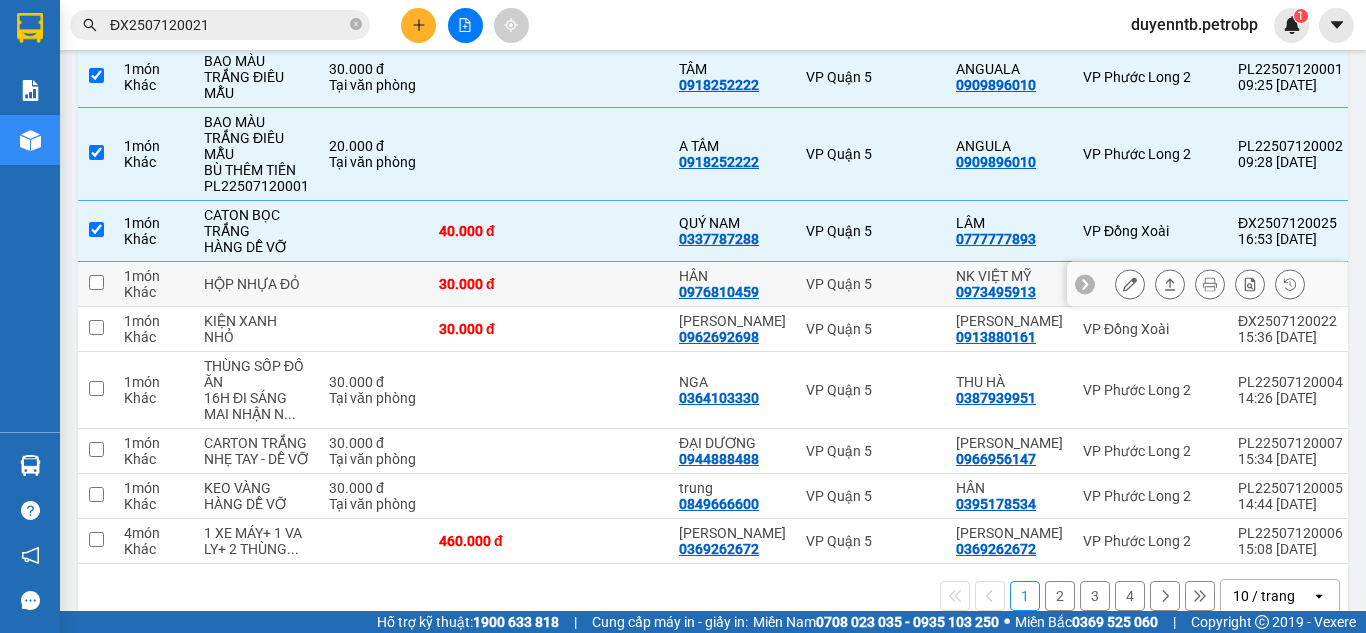 click at bounding box center (374, 284) 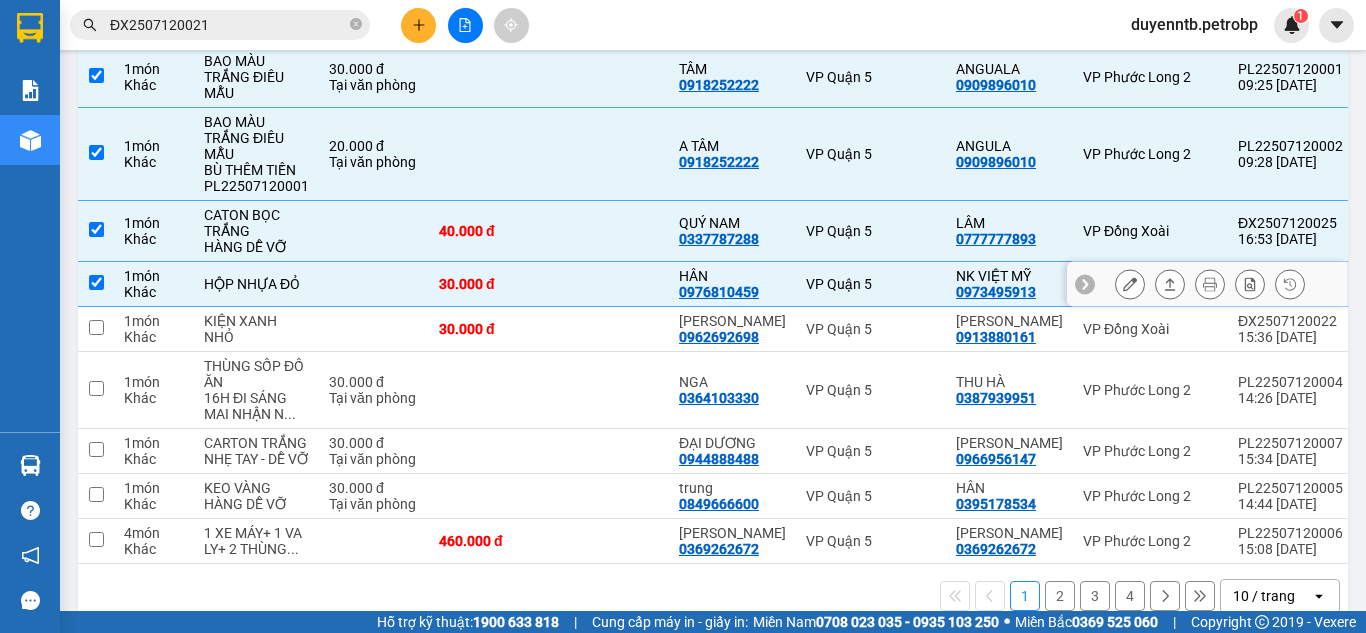checkbox on "true" 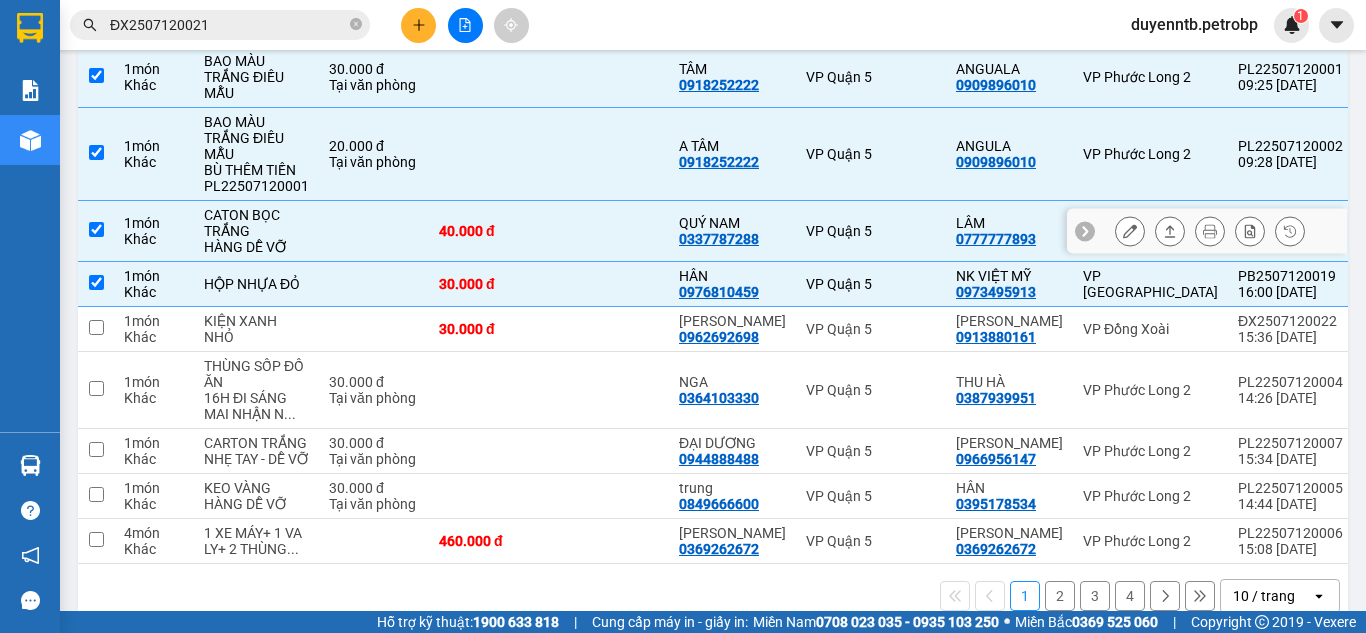 click on "0337787288" at bounding box center (719, 239) 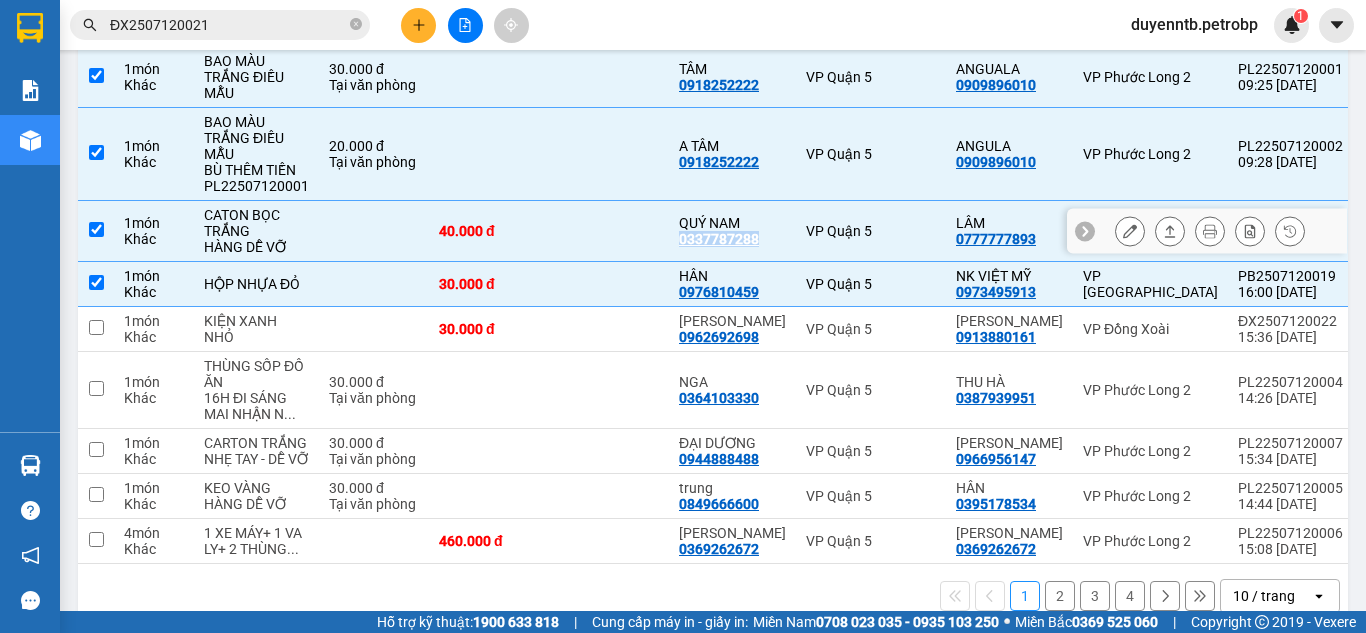 click on "0337787288" at bounding box center [719, 239] 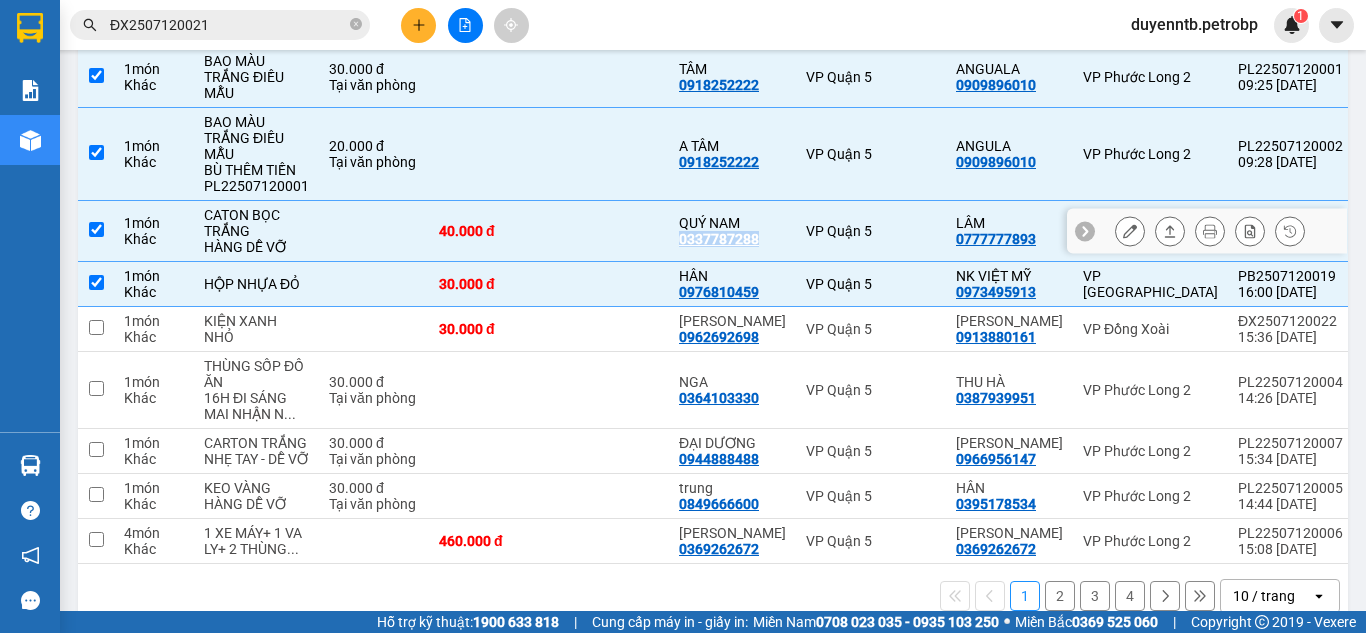 copy on "0337787288" 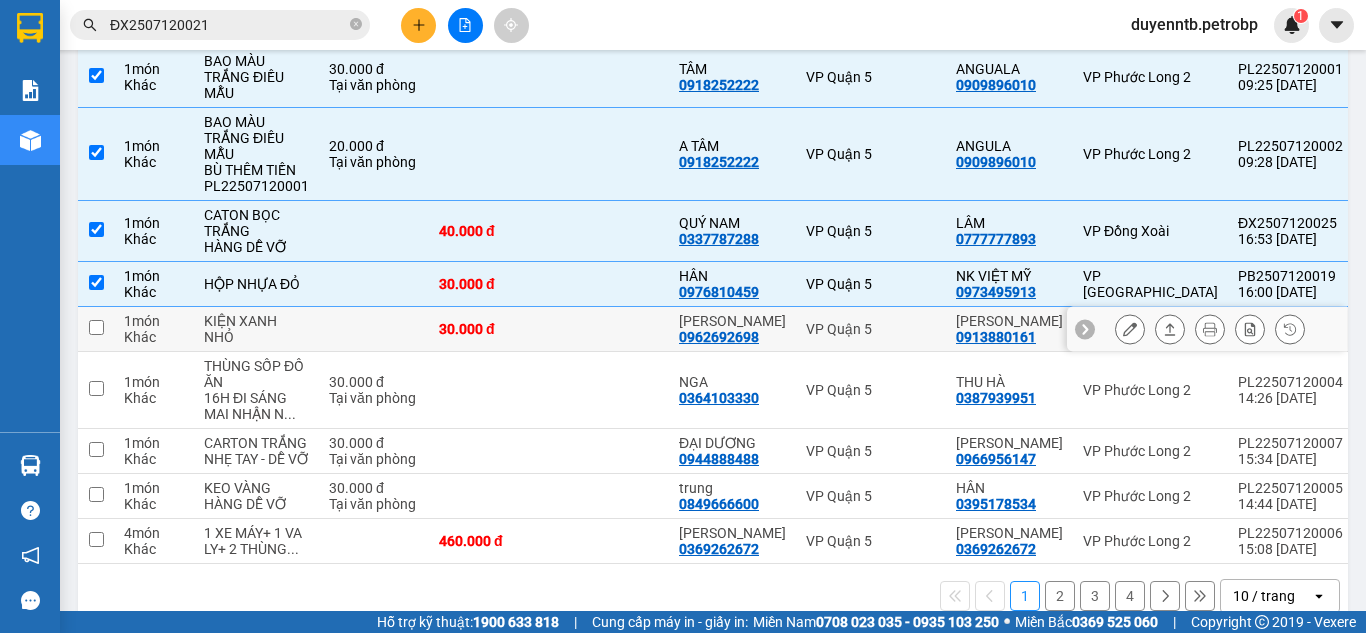 click on "KIỆN XANH NHỎ" at bounding box center [256, 329] 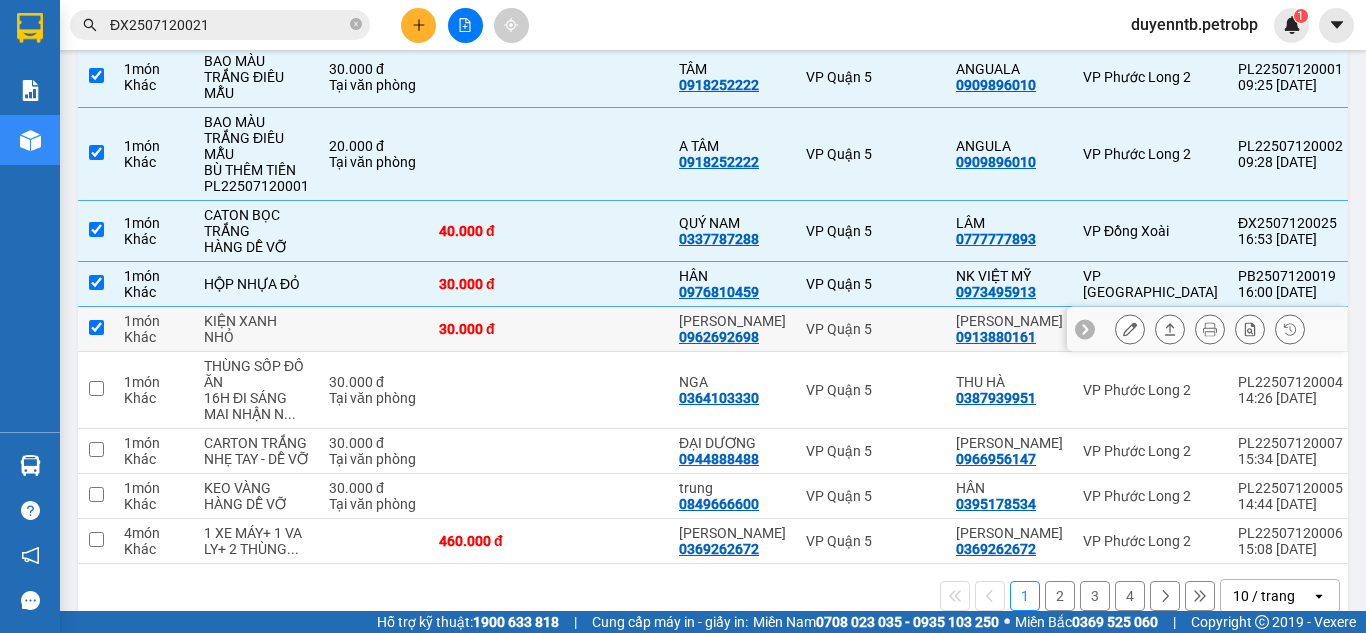 checkbox on "true" 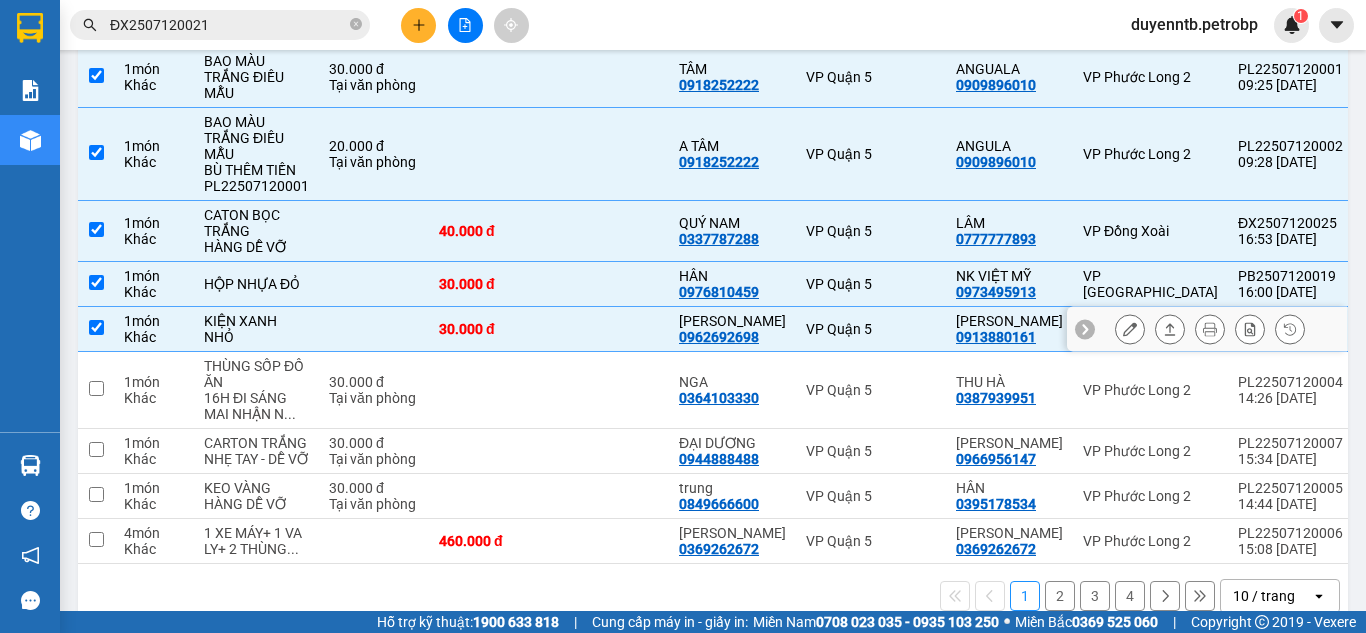 click on "0962692698" at bounding box center (719, 337) 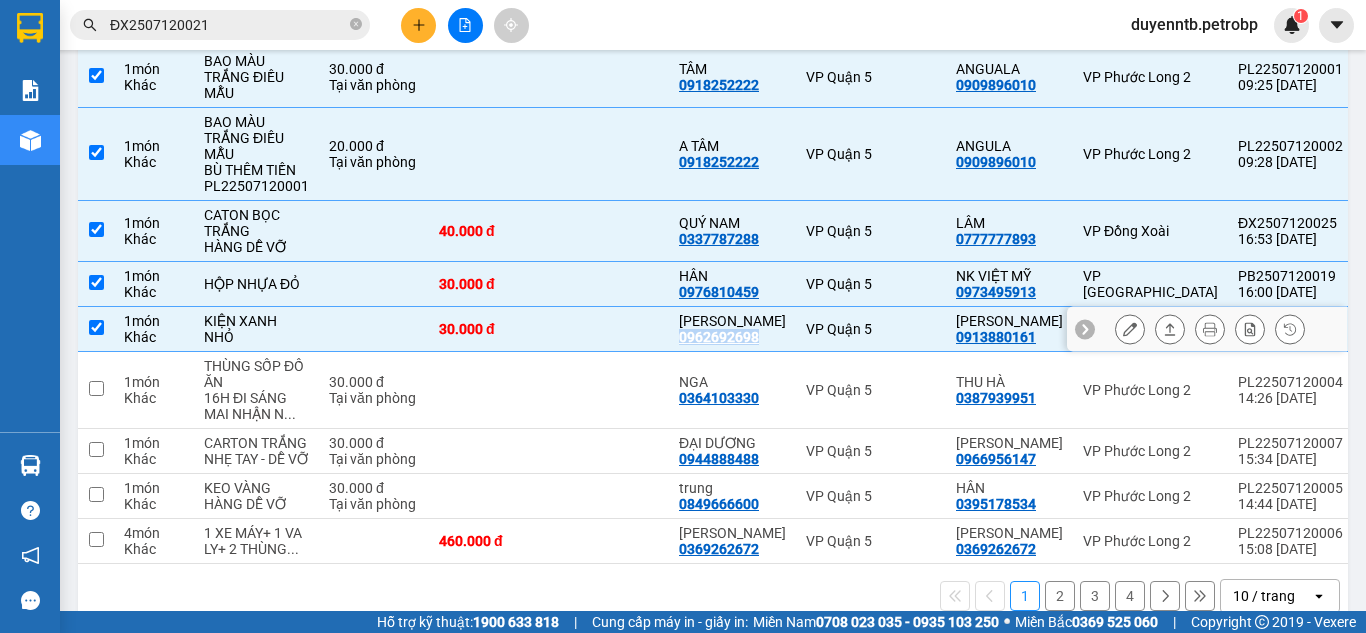 click on "0962692698" at bounding box center [719, 337] 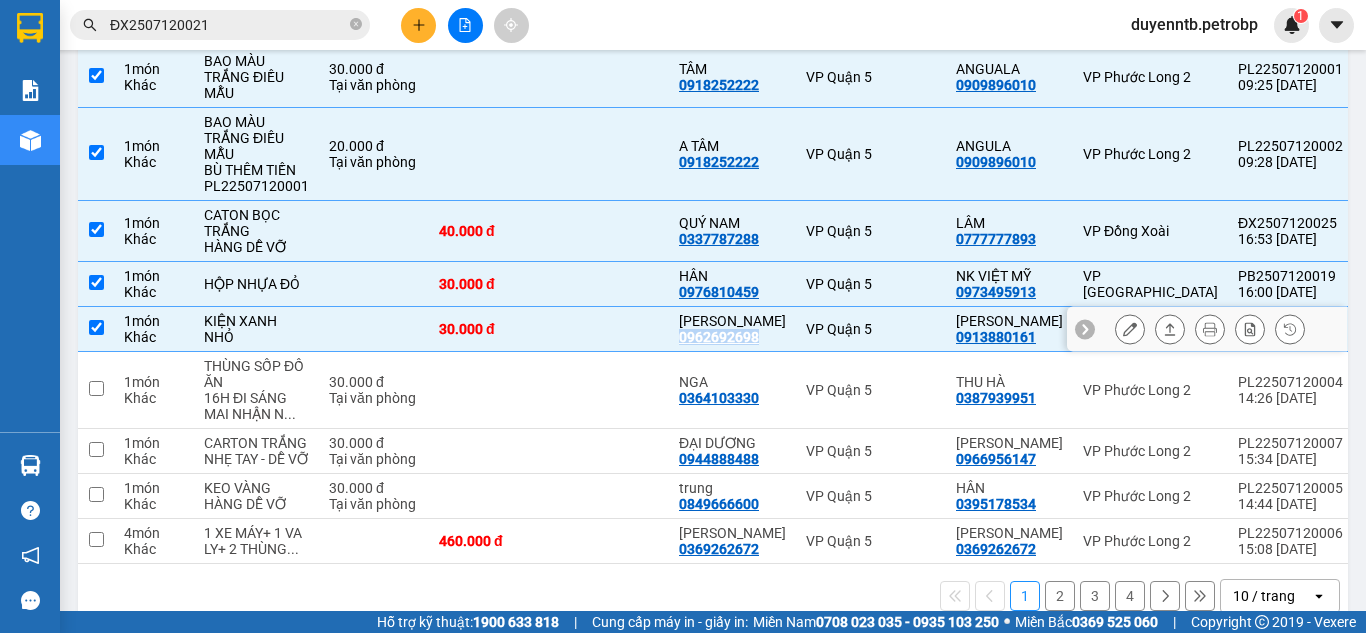 copy on "0962692698" 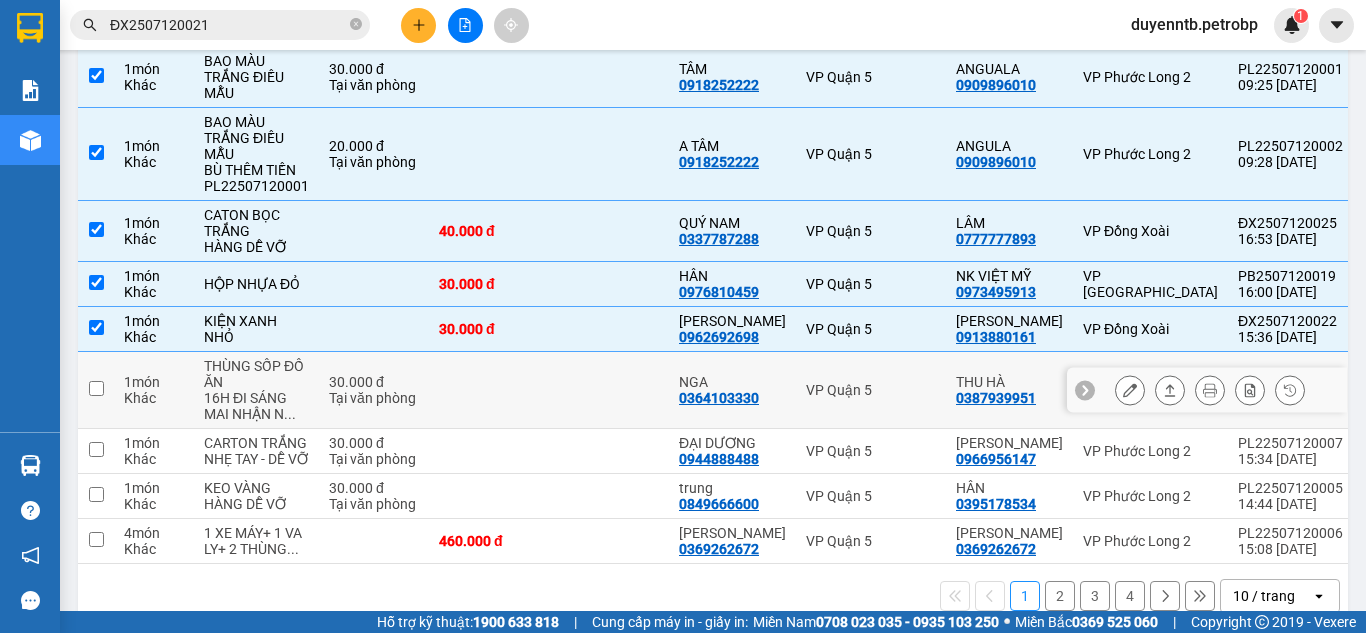 click on "THÙNG SỐP ĐỒ ĂN" at bounding box center (256, 374) 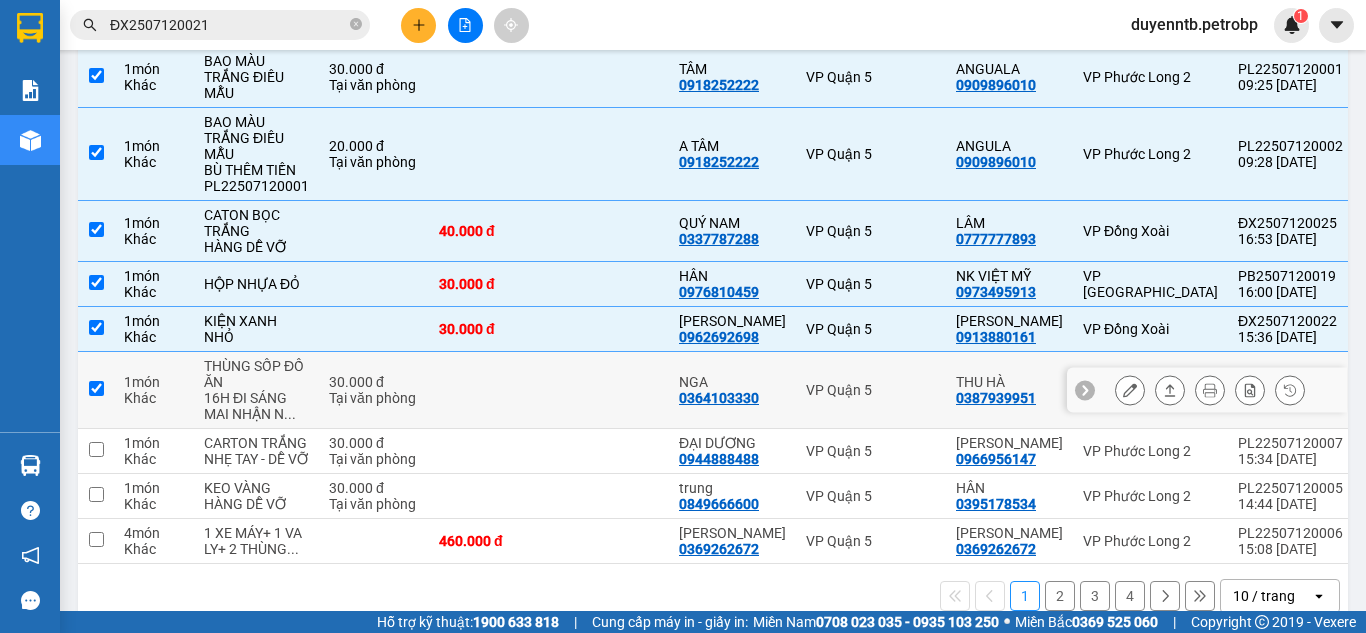 checkbox on "true" 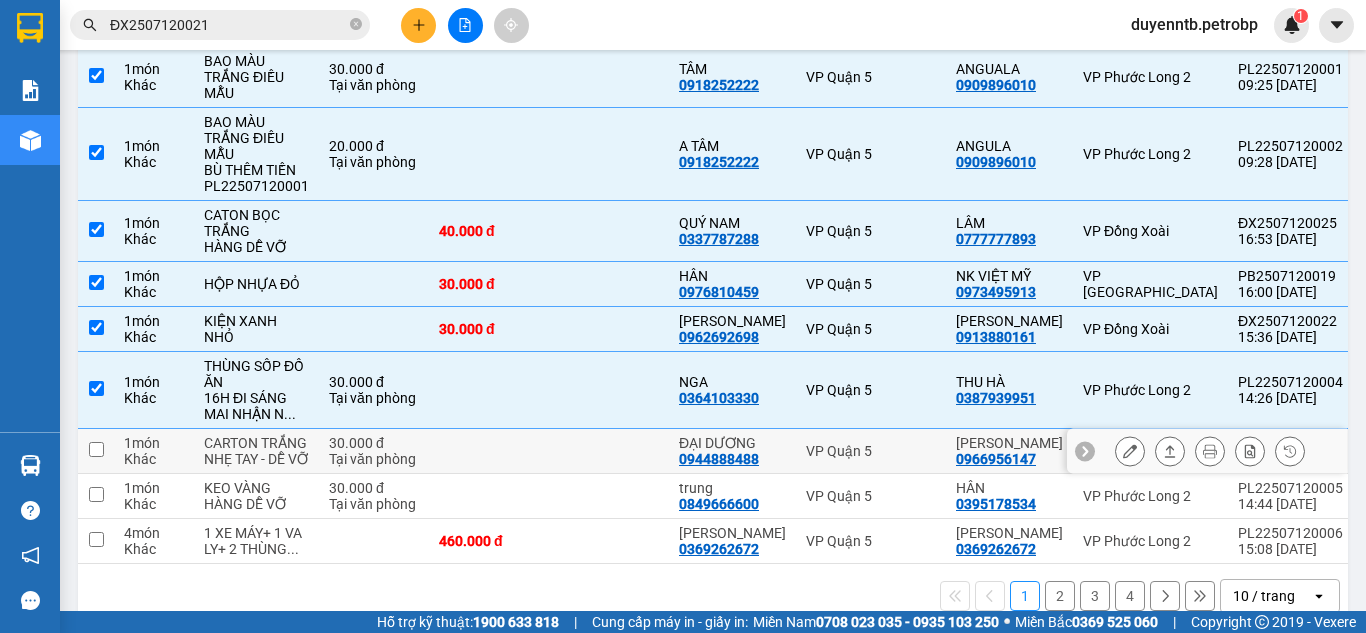 scroll, scrollTop: 440, scrollLeft: 0, axis: vertical 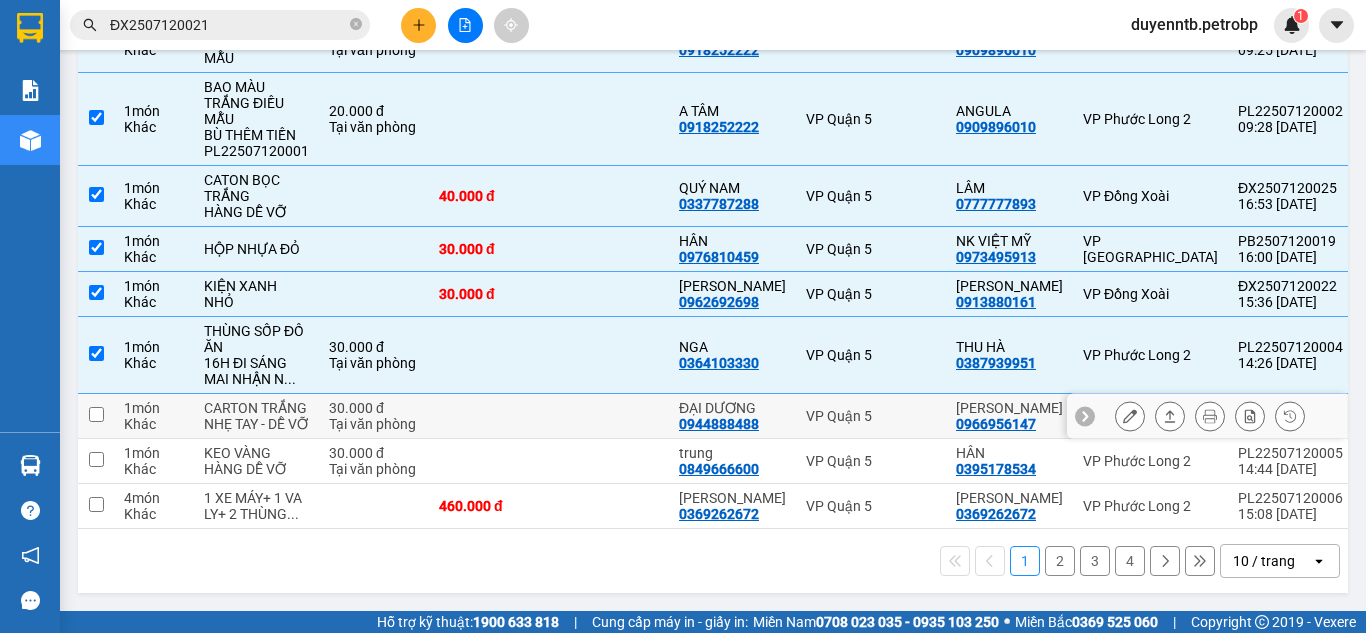click on "0944888488" at bounding box center [719, 424] 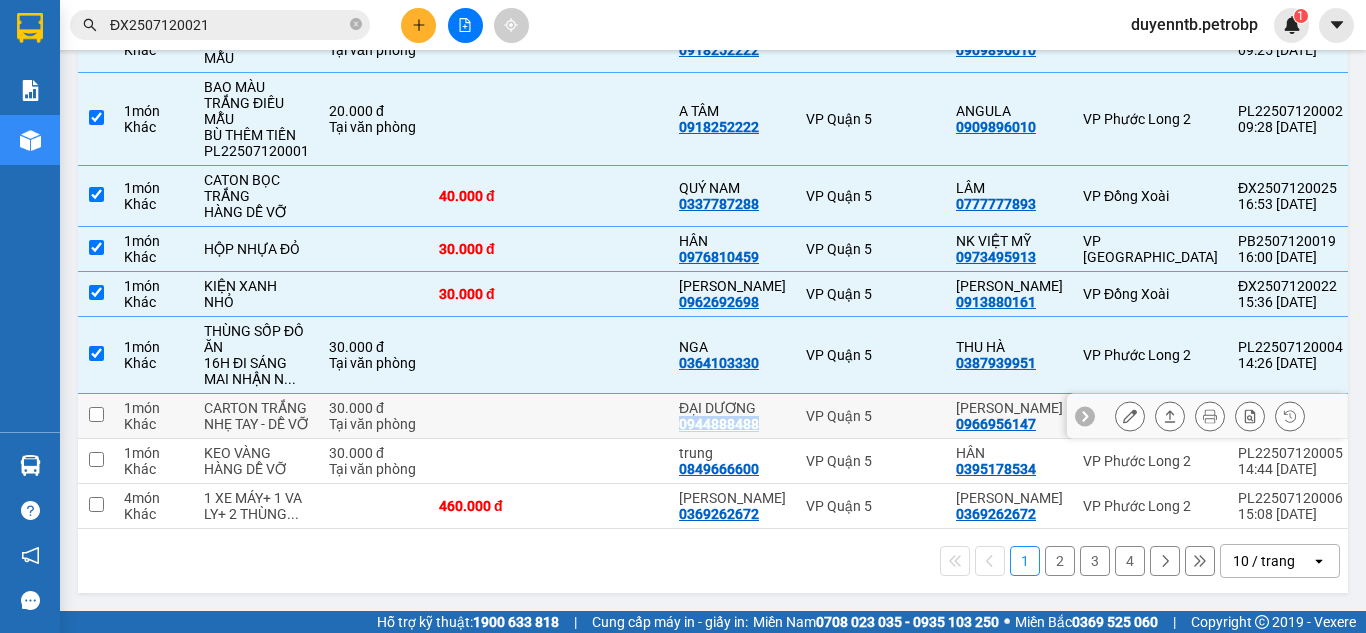 click on "0944888488" at bounding box center [719, 424] 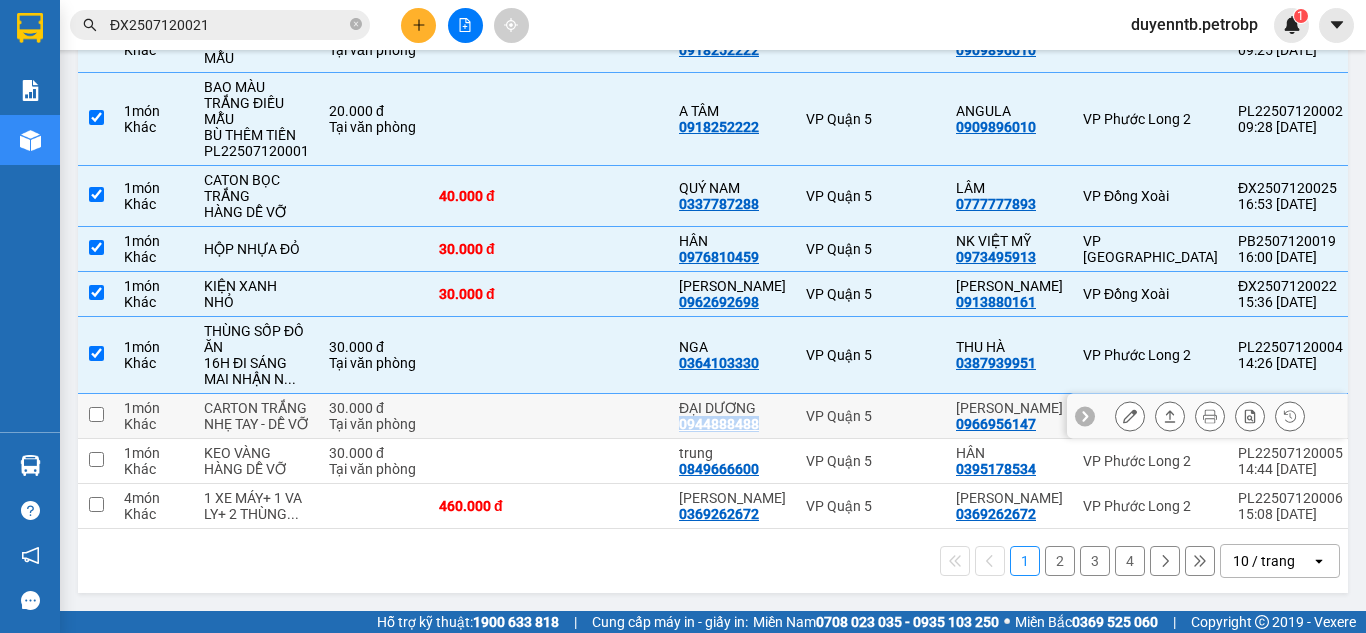 copy on "0944888488" 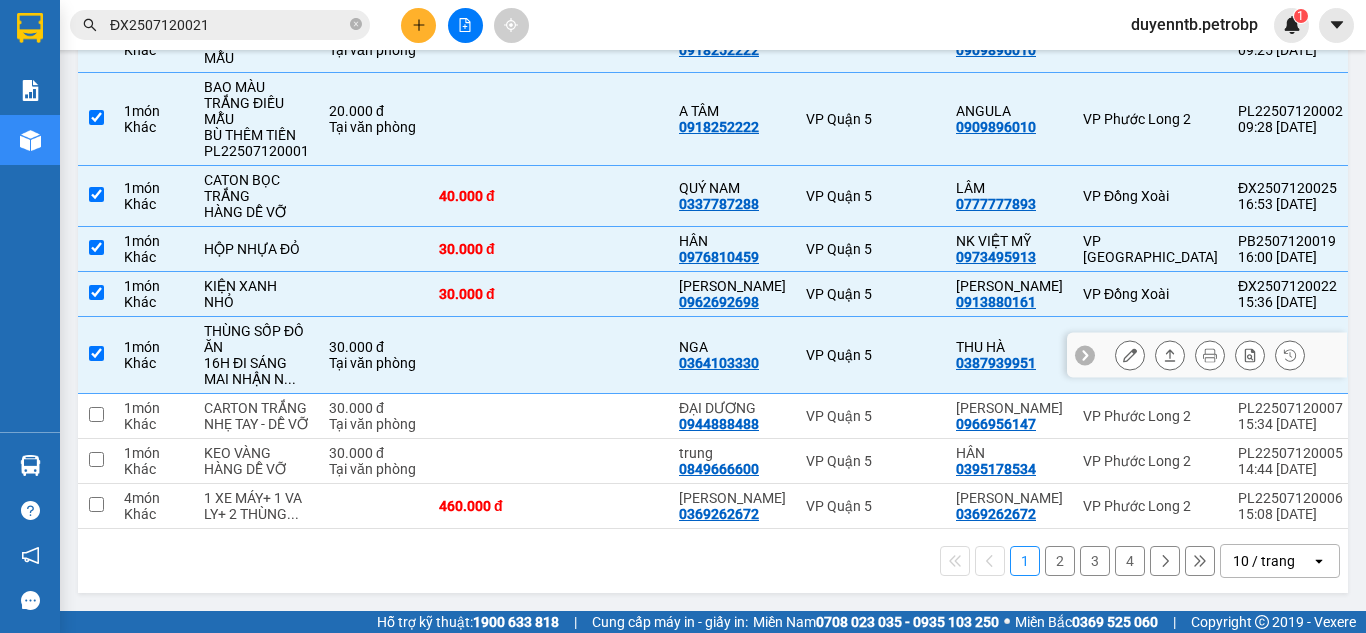 click on "0364103330" at bounding box center (719, 363) 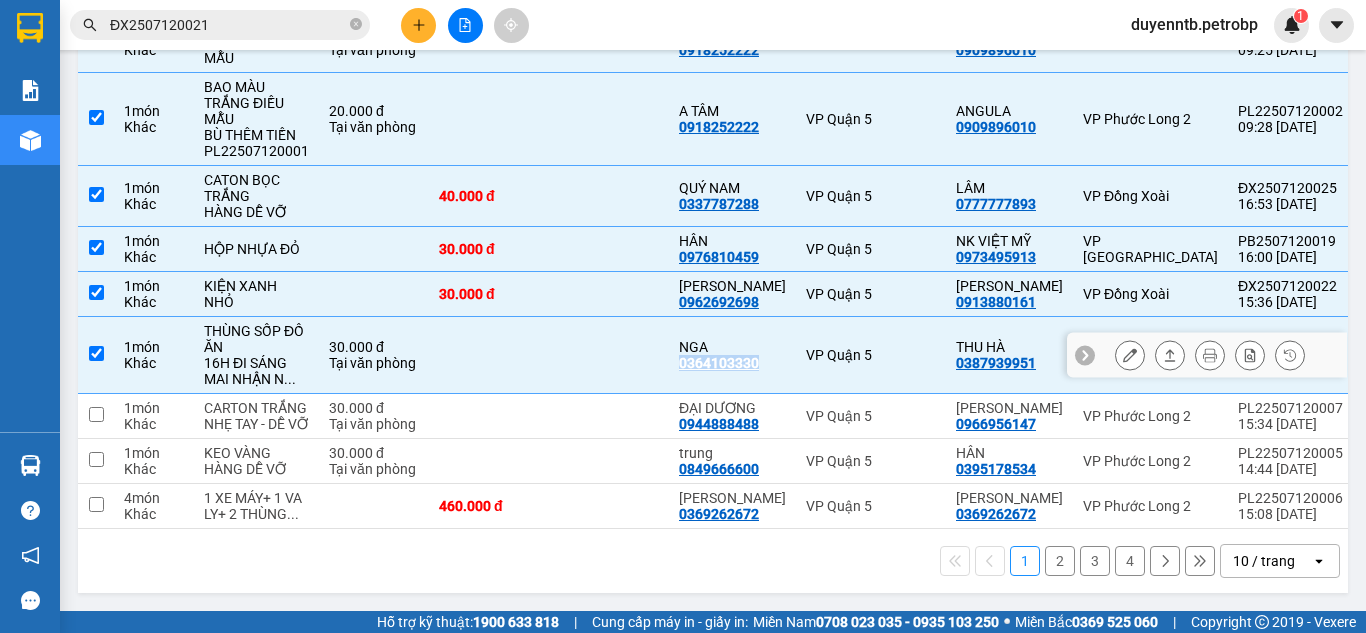 click on "0364103330" at bounding box center [719, 363] 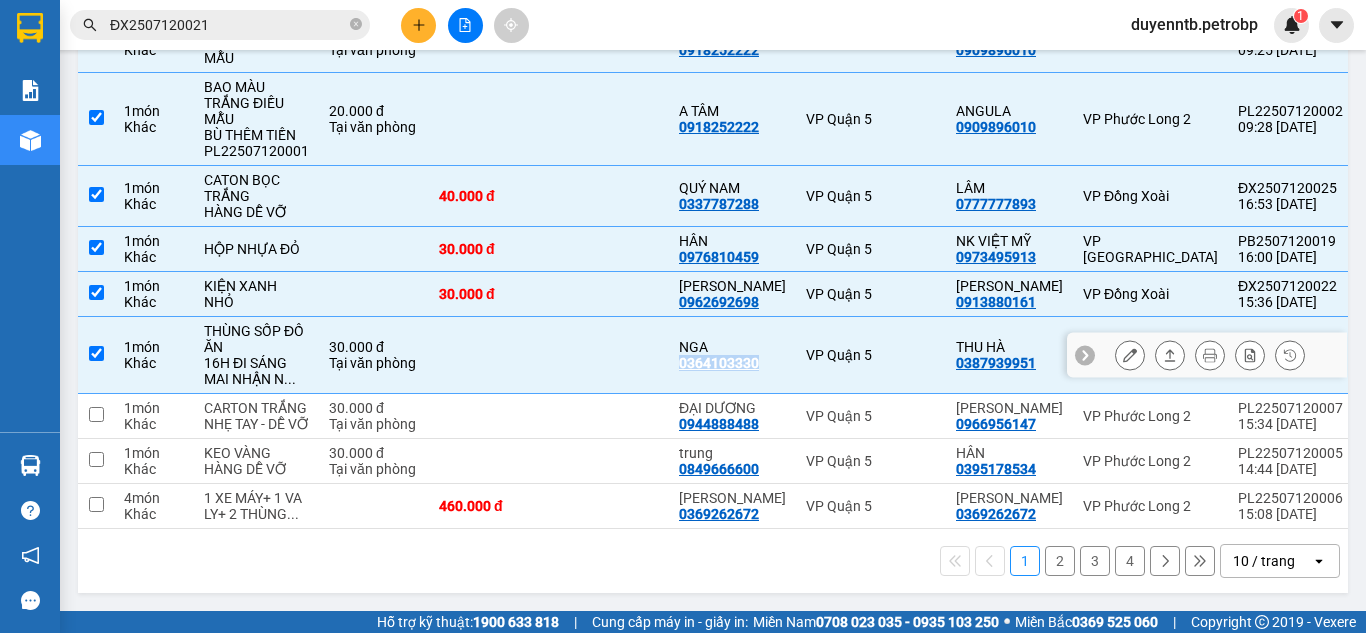 copy on "0364103330" 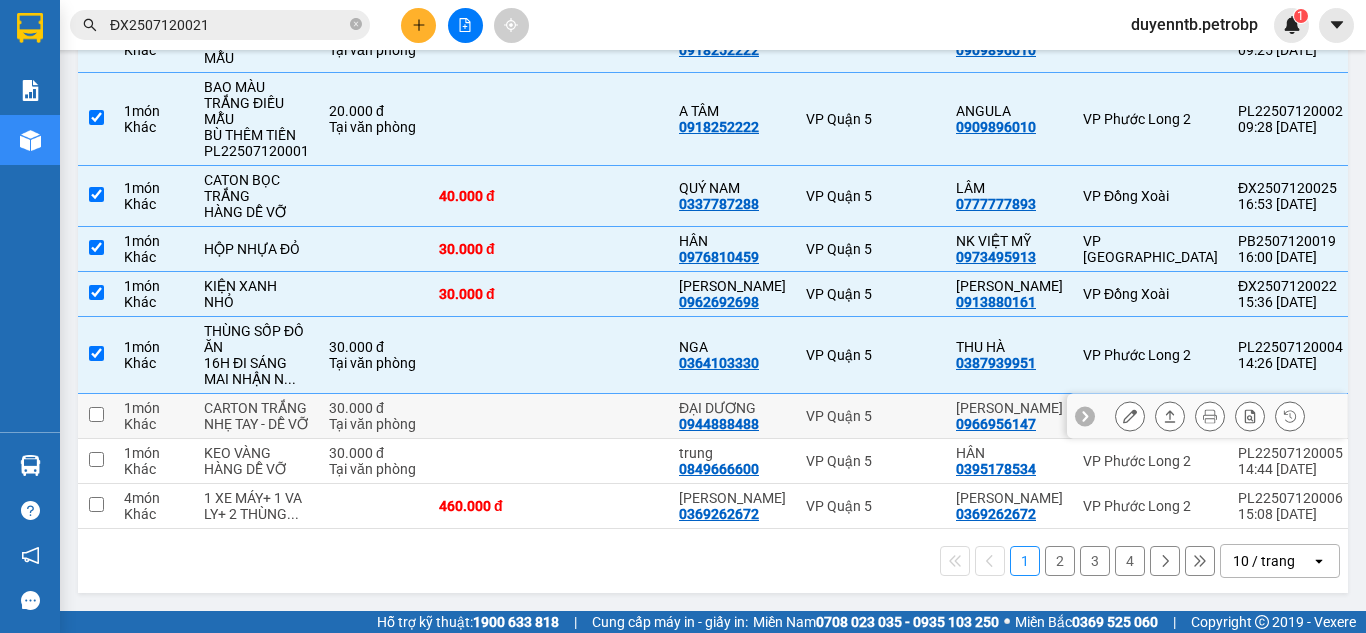 click on "30.000 đ Tại văn phòng" at bounding box center [374, 416] 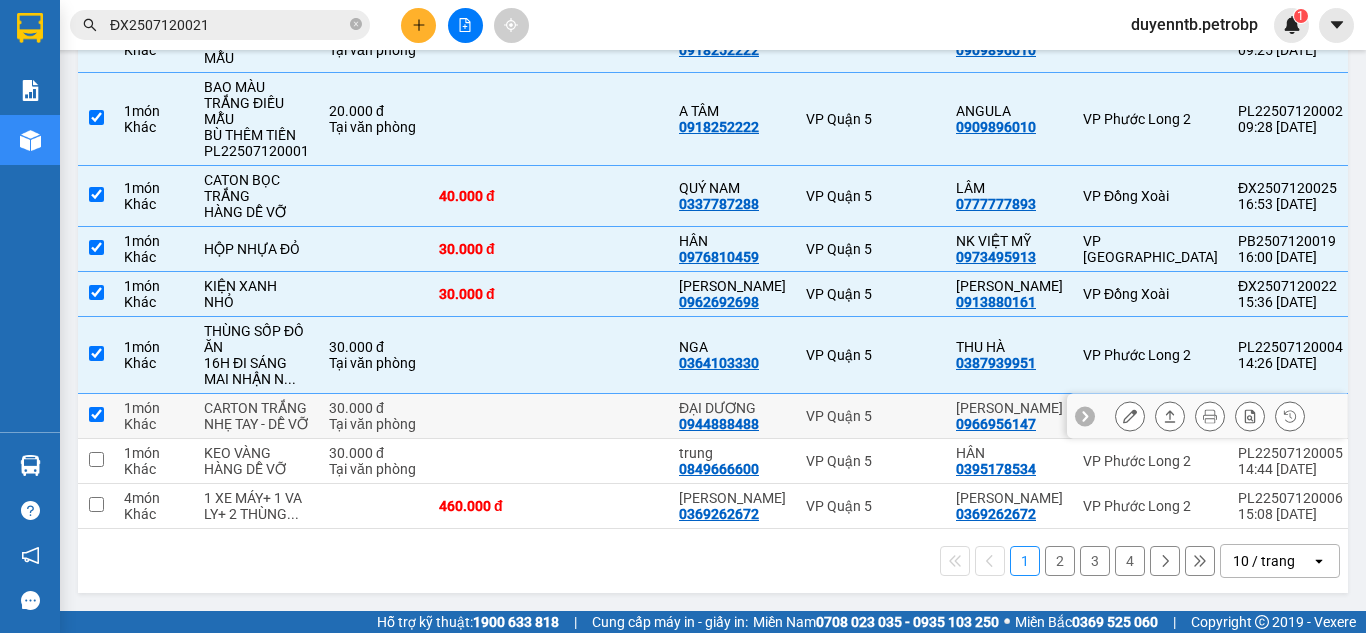 checkbox on "true" 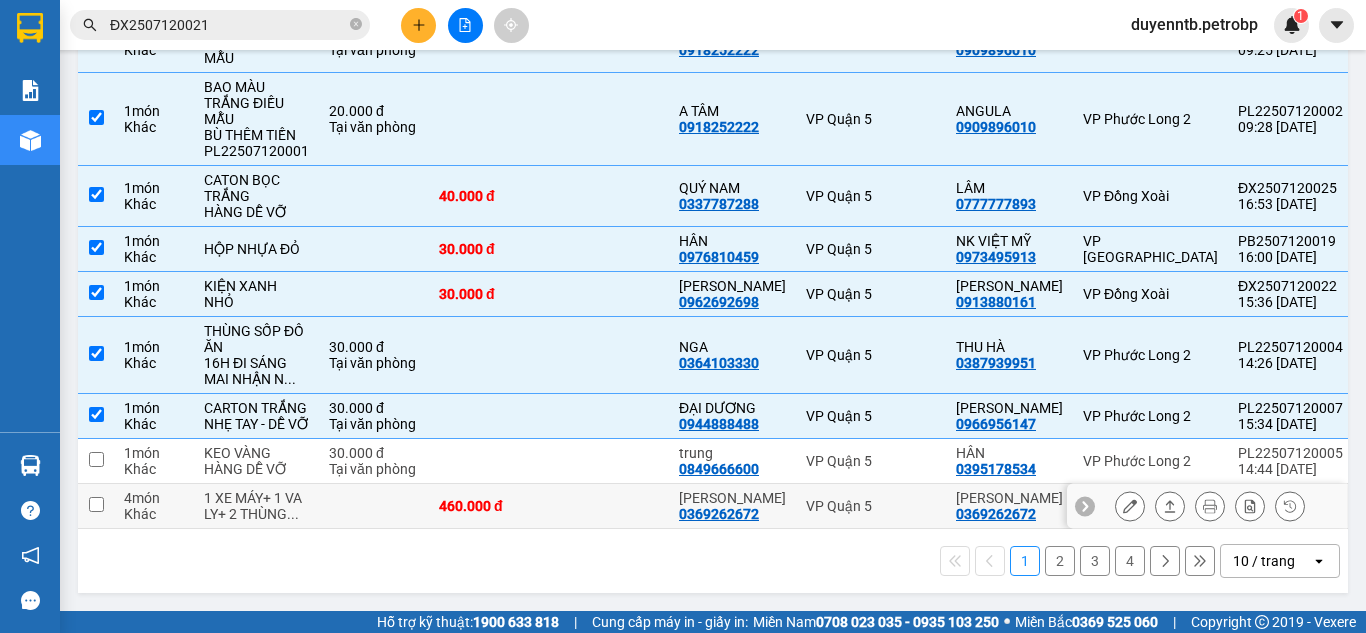 click on "30.000 đ" at bounding box center (374, 453) 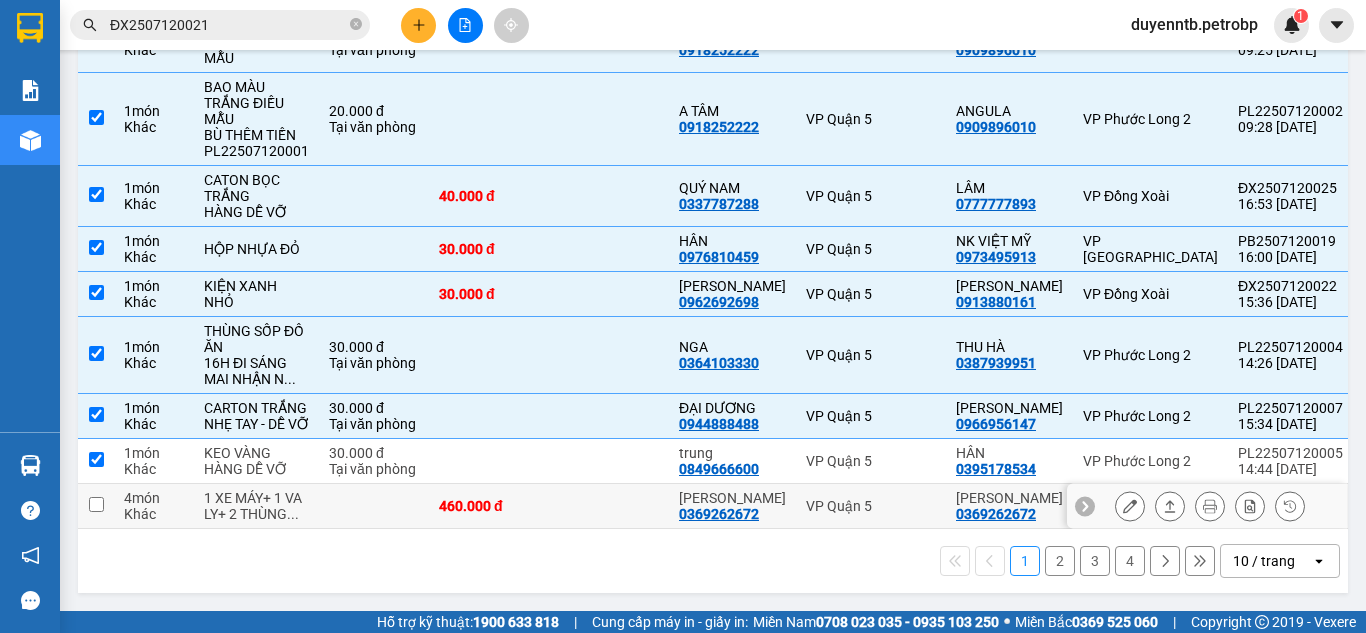 checkbox on "true" 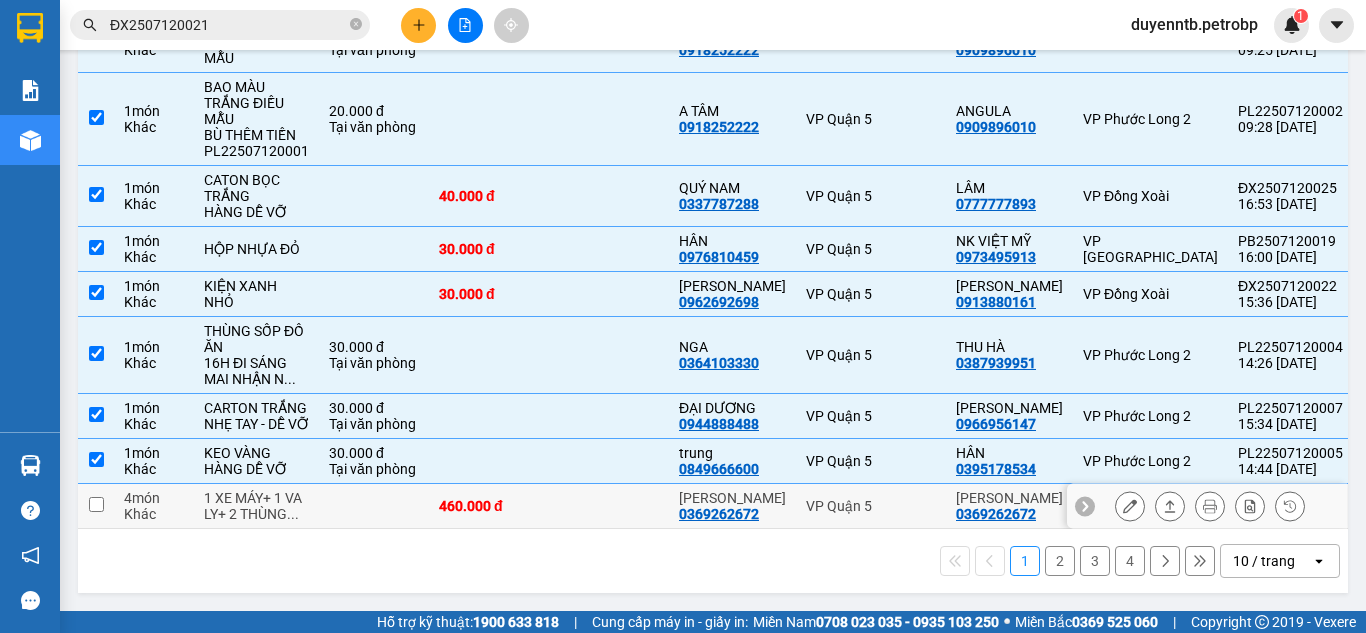 click at bounding box center [374, 506] 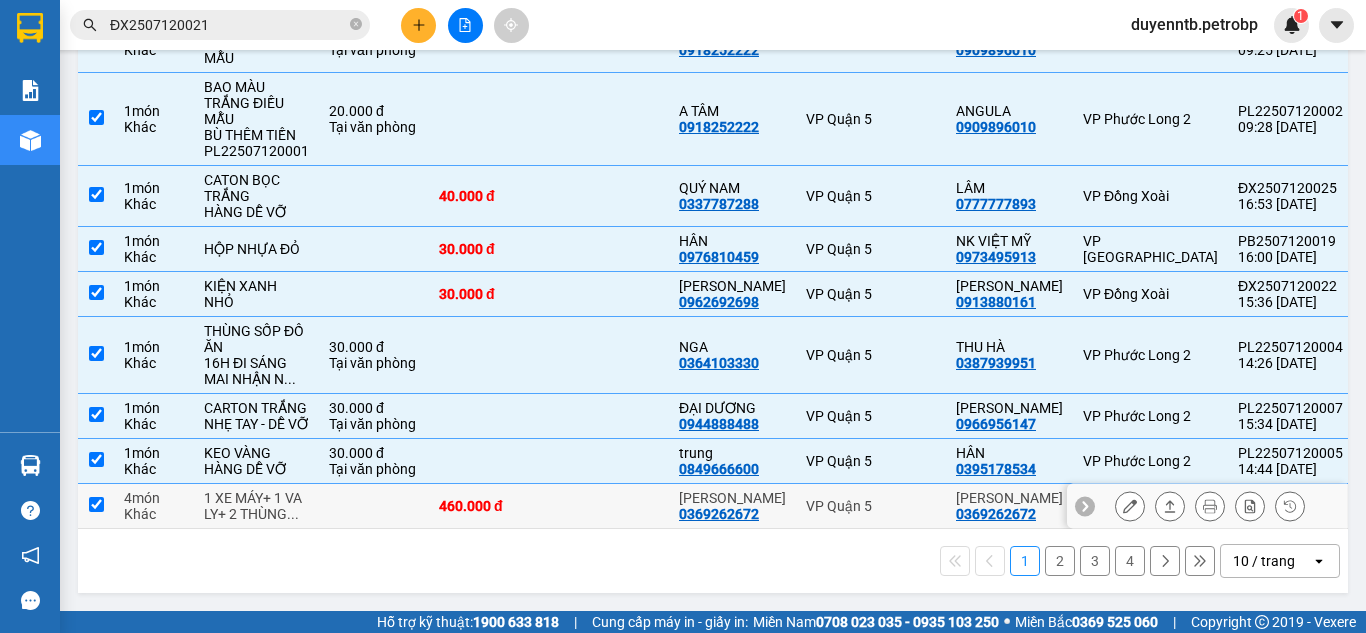 checkbox on "true" 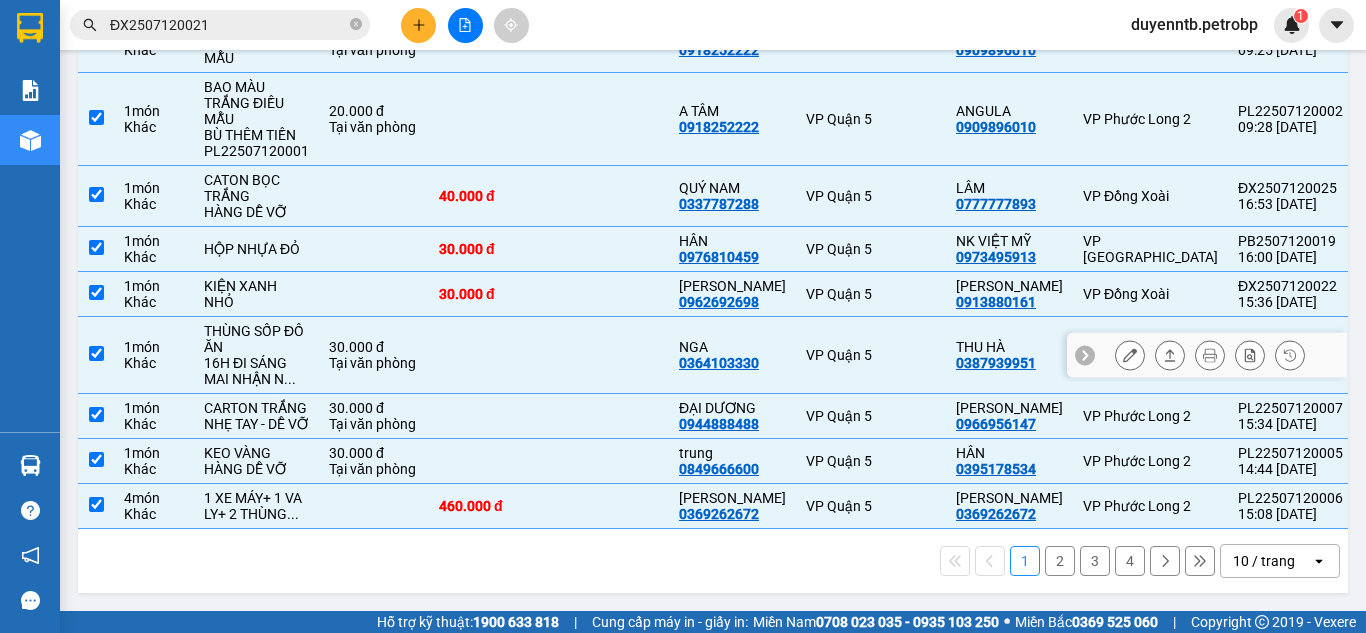click on "Tại văn phòng" at bounding box center (374, 363) 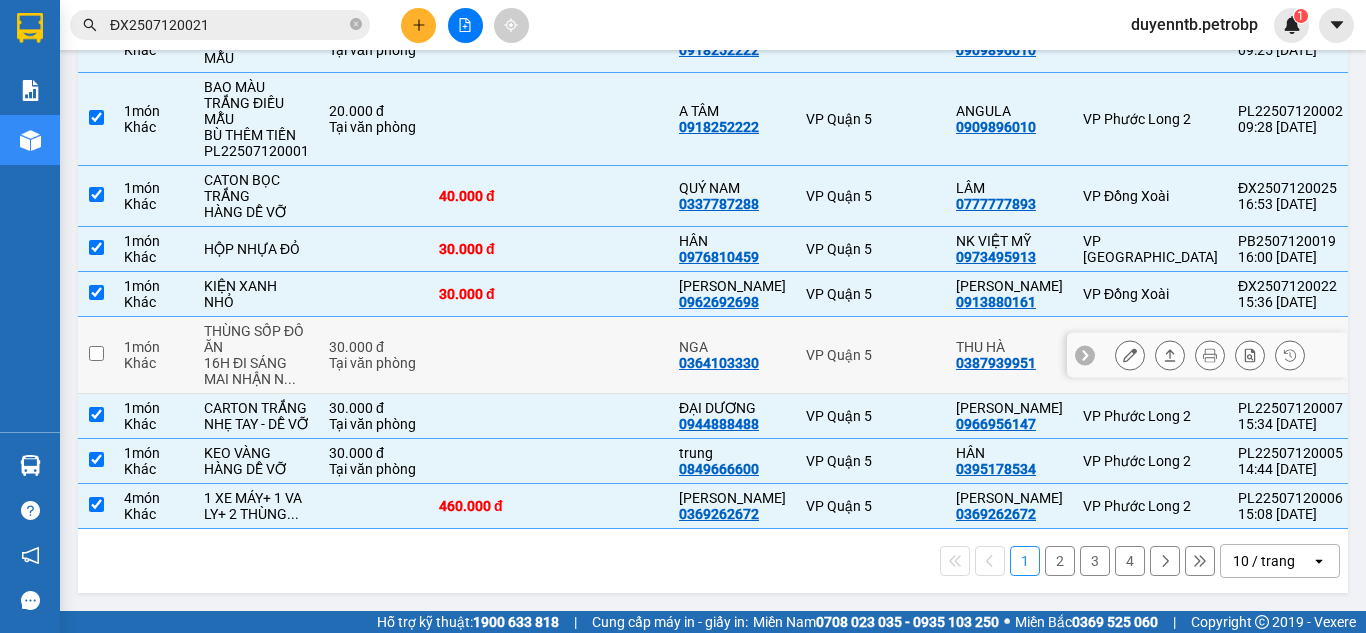 click on "30.000 đ Tại văn phòng" at bounding box center (374, 355) 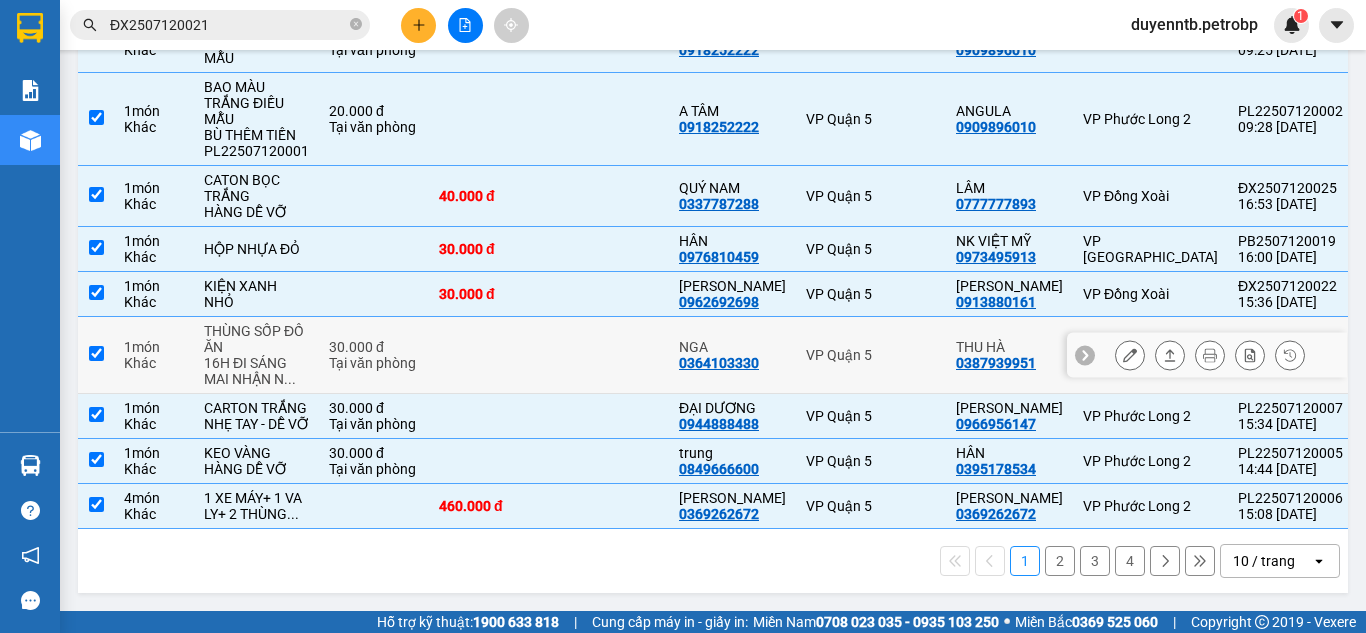 checkbox on "true" 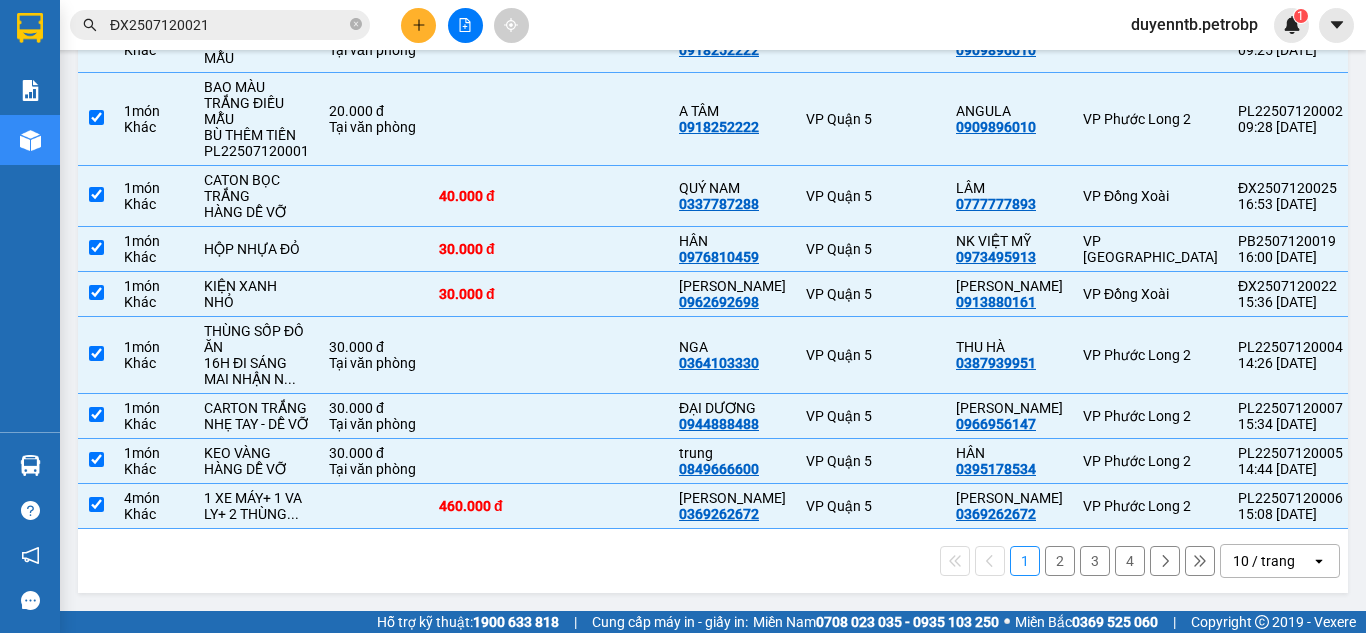 click on "2" at bounding box center (1060, 561) 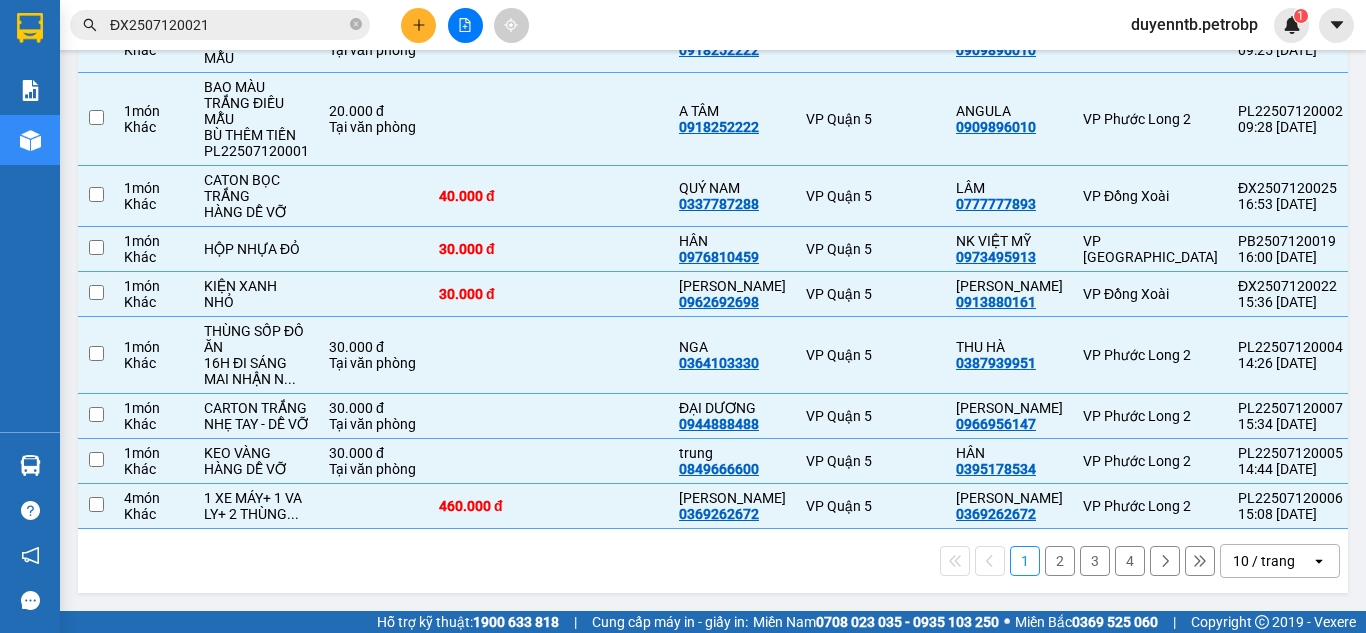 checkbox on "false" 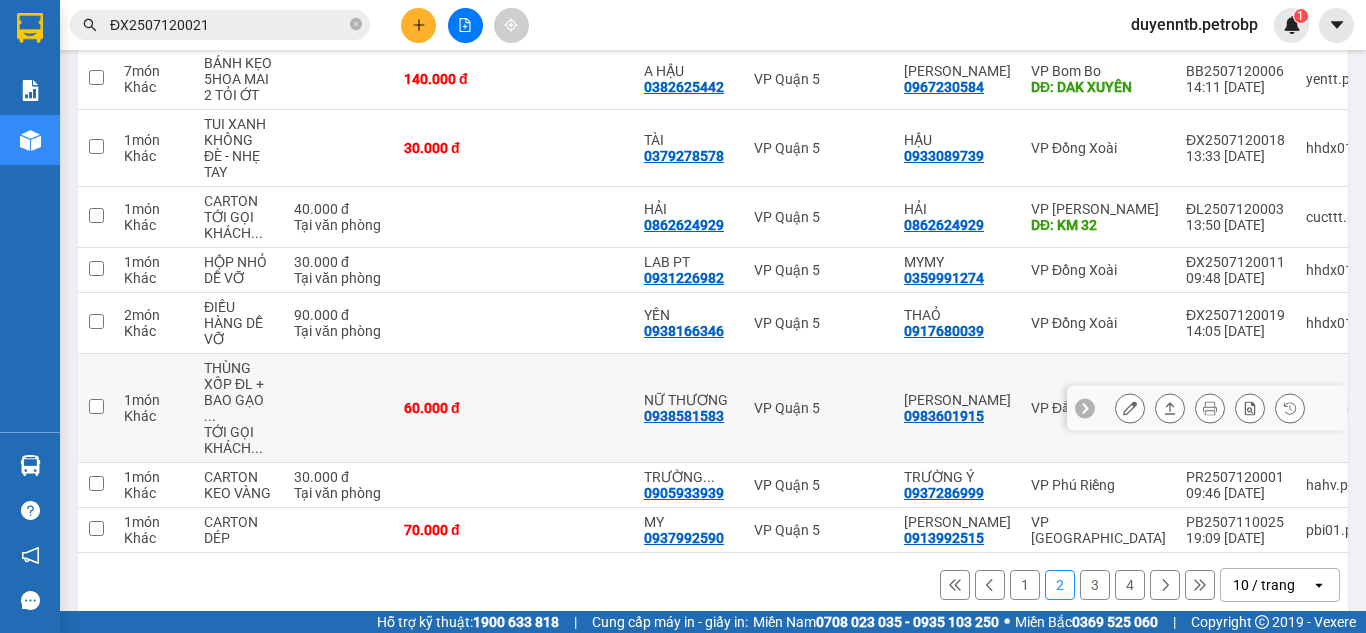 scroll, scrollTop: 0, scrollLeft: 0, axis: both 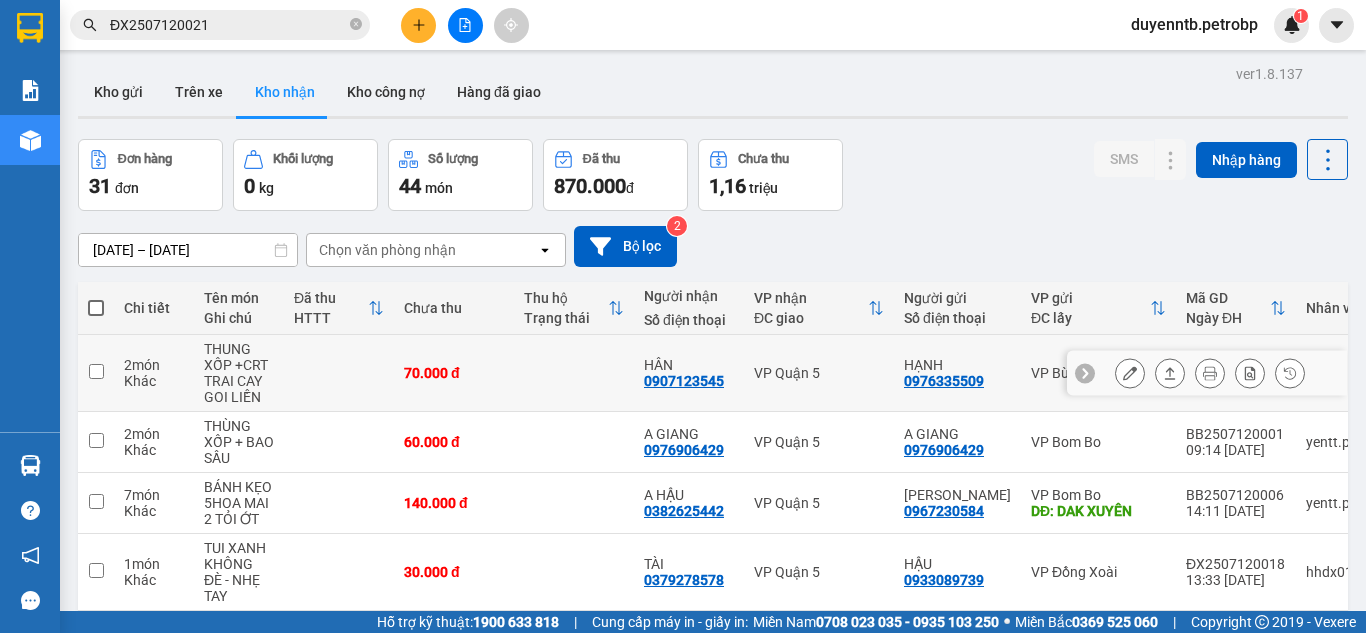 click at bounding box center [339, 373] 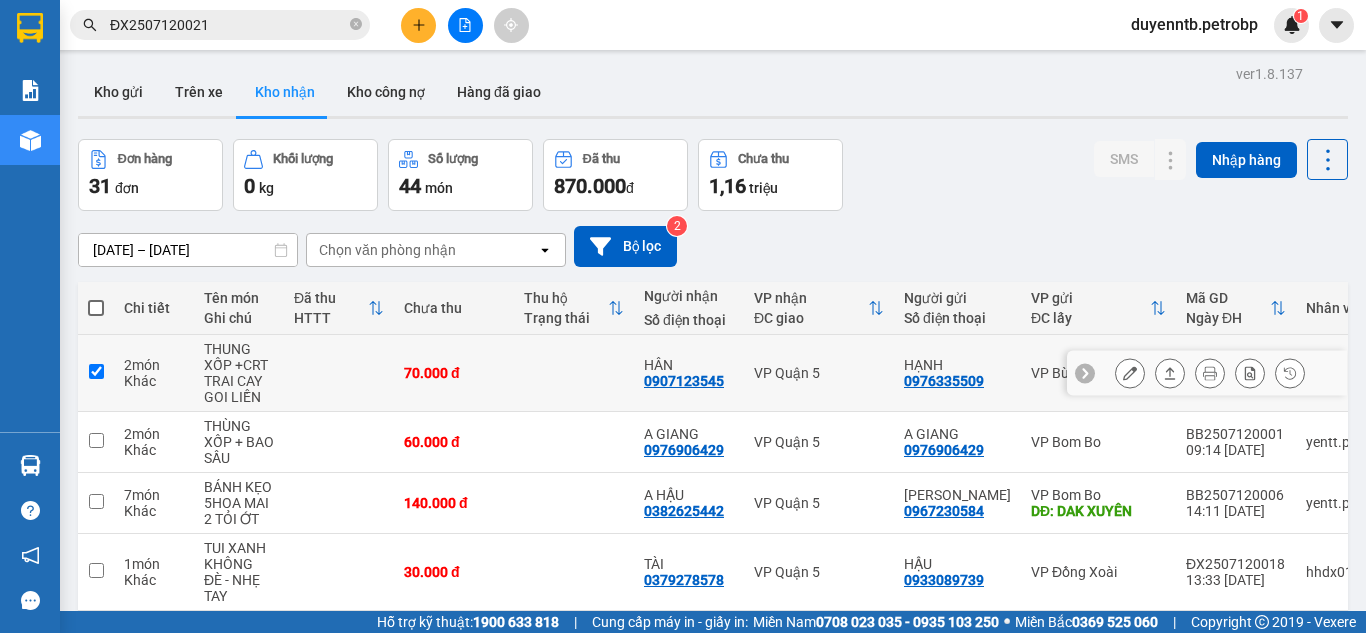 checkbox on "true" 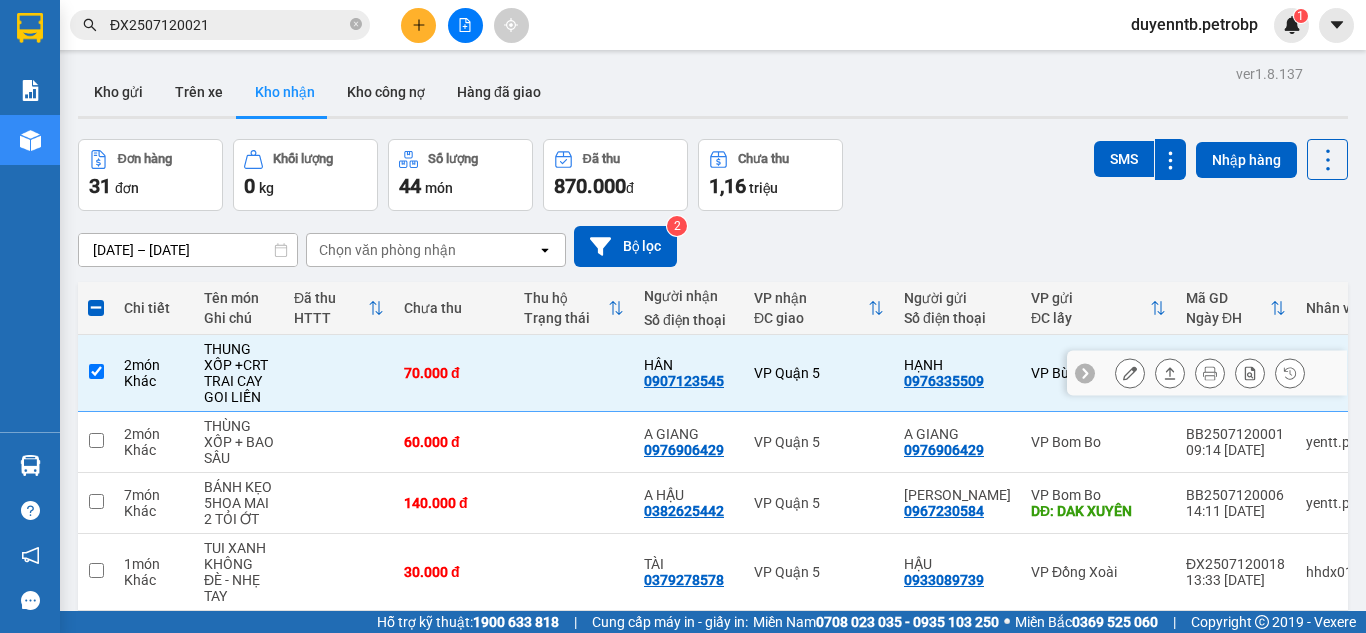 click on "0907123545" at bounding box center (684, 381) 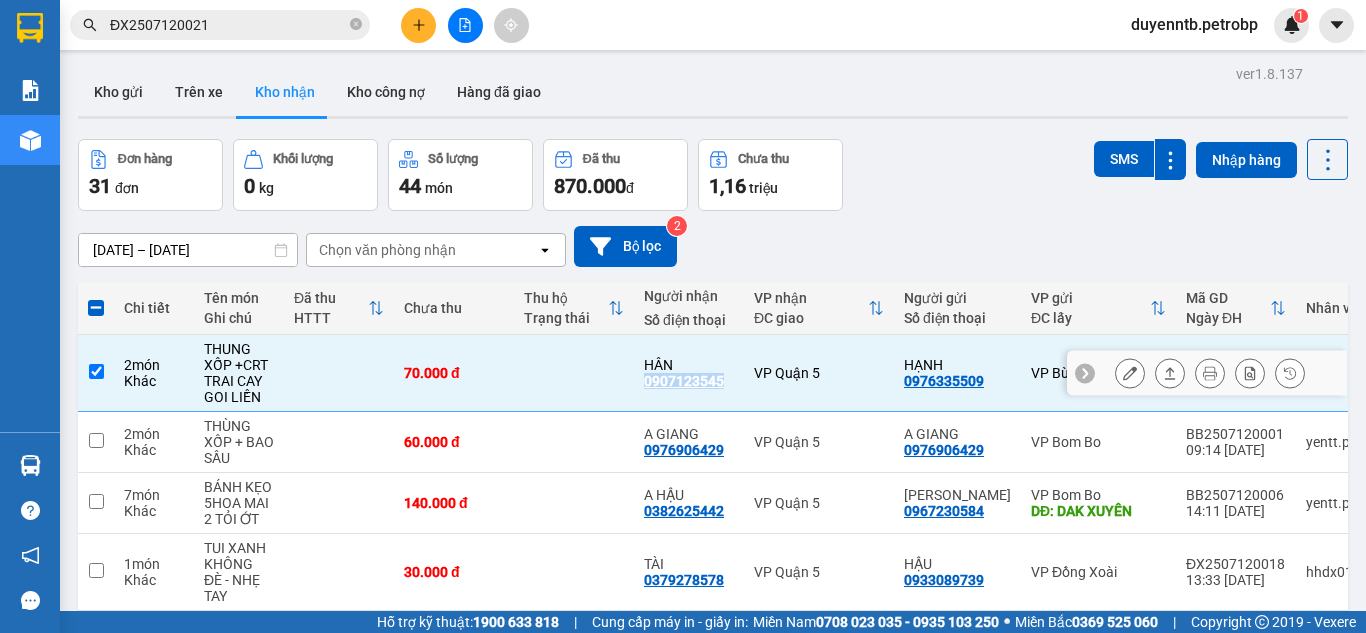 click on "0907123545" at bounding box center [684, 381] 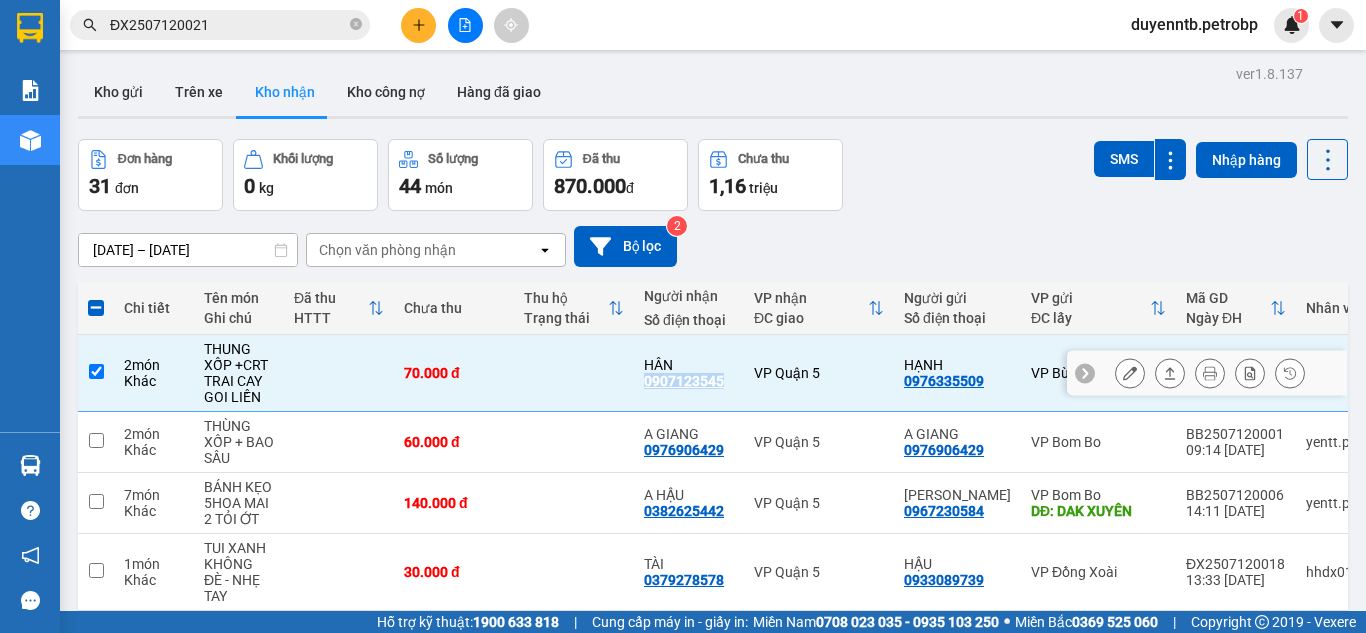 copy on "0907123545" 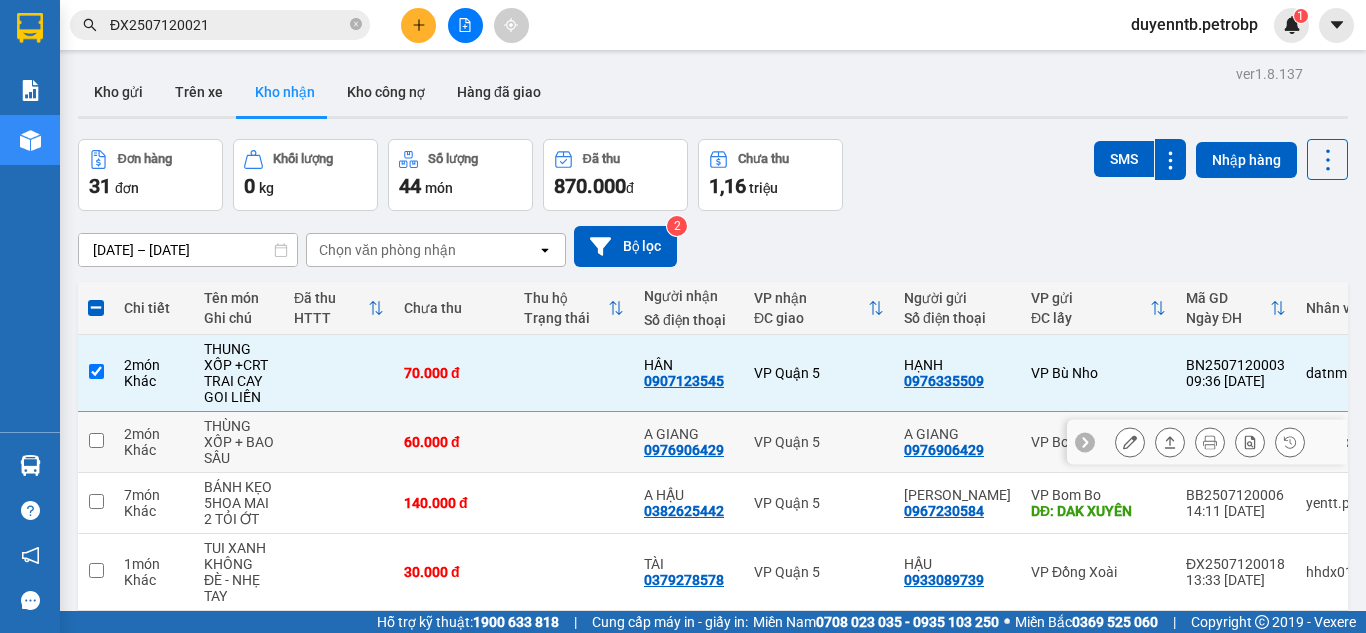 click at bounding box center (339, 442) 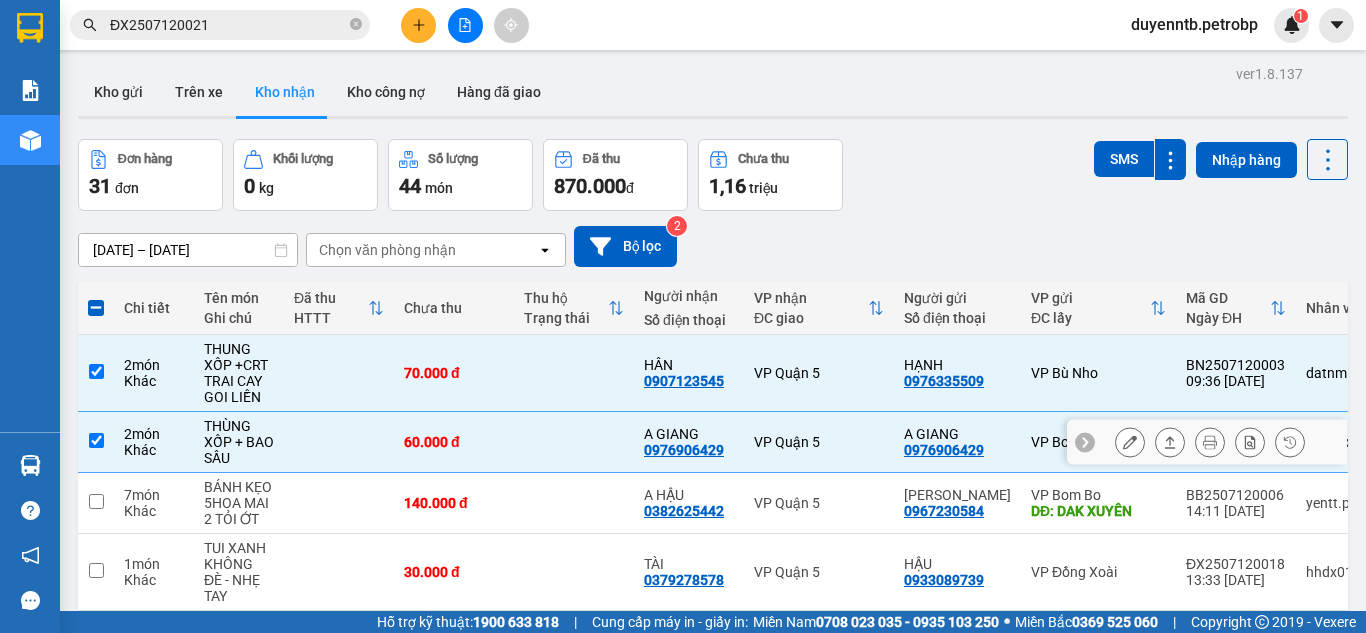 click at bounding box center (339, 442) 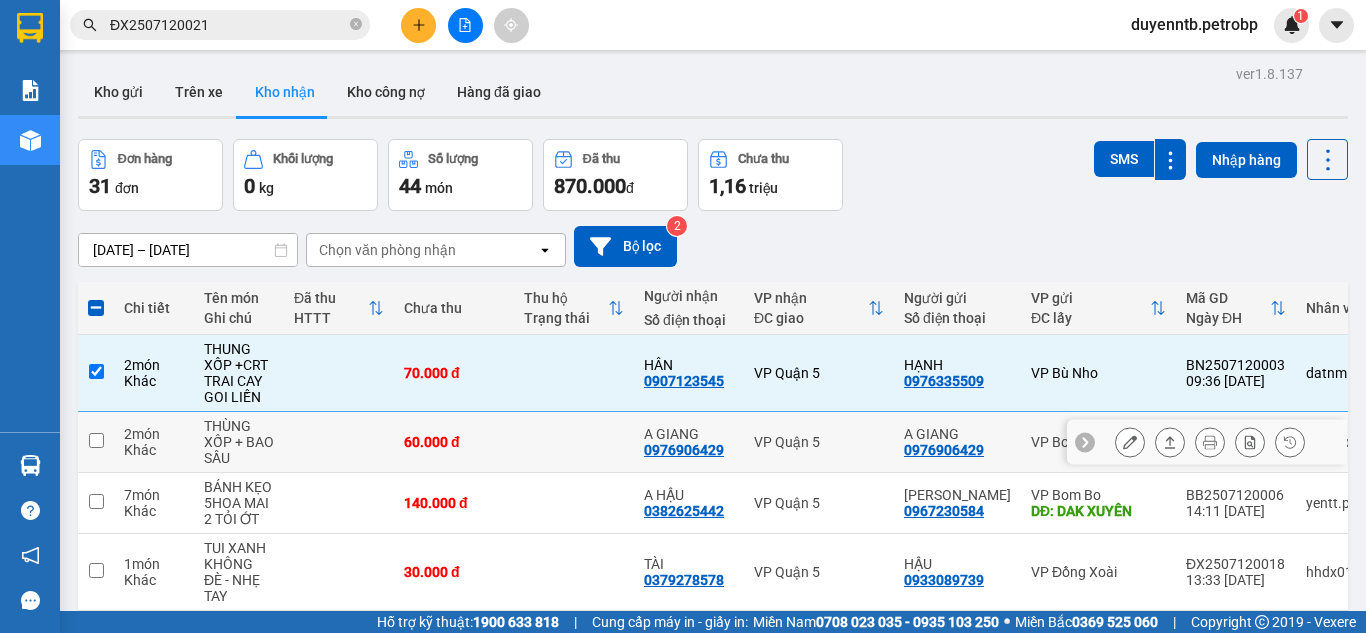 click on "THÙNG XỐP + BAO SẦU" at bounding box center [239, 442] 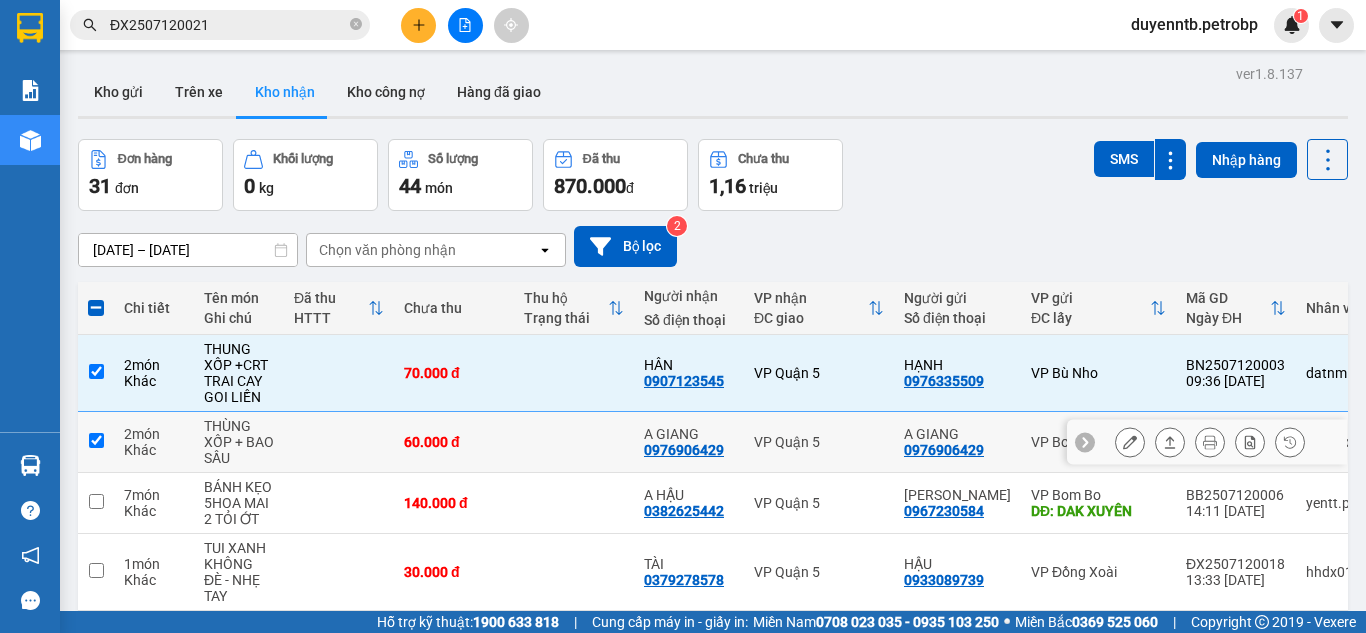 checkbox on "true" 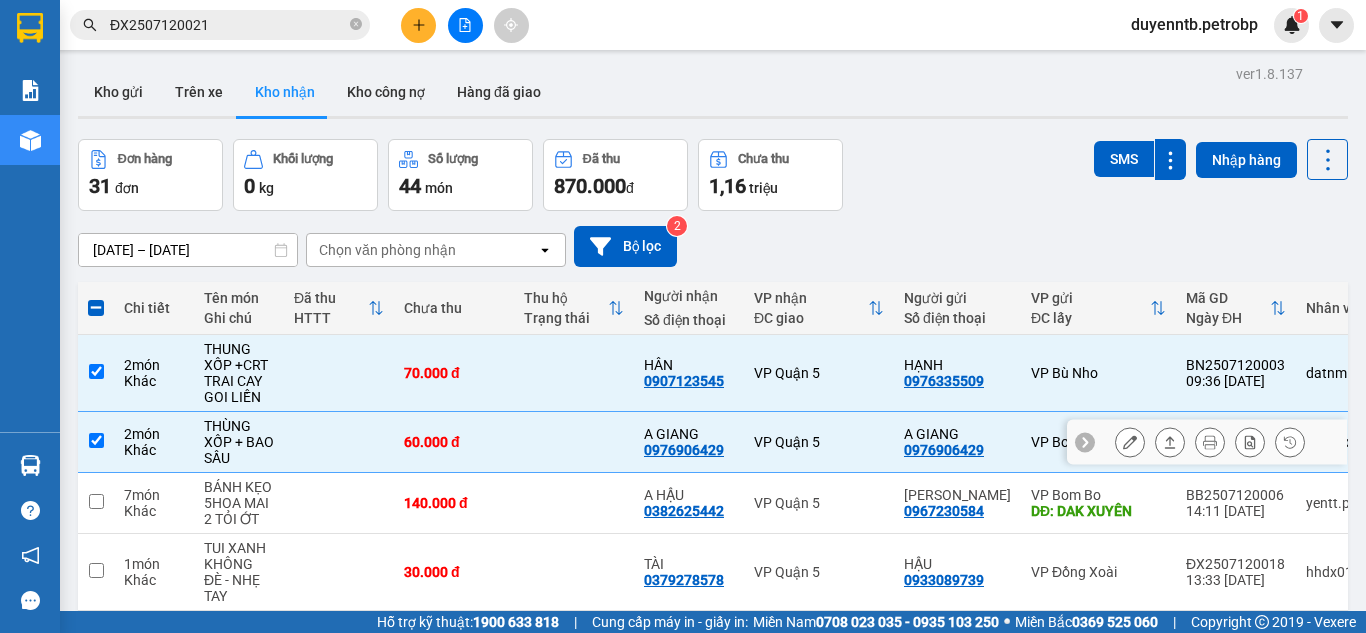 scroll, scrollTop: 333, scrollLeft: 0, axis: vertical 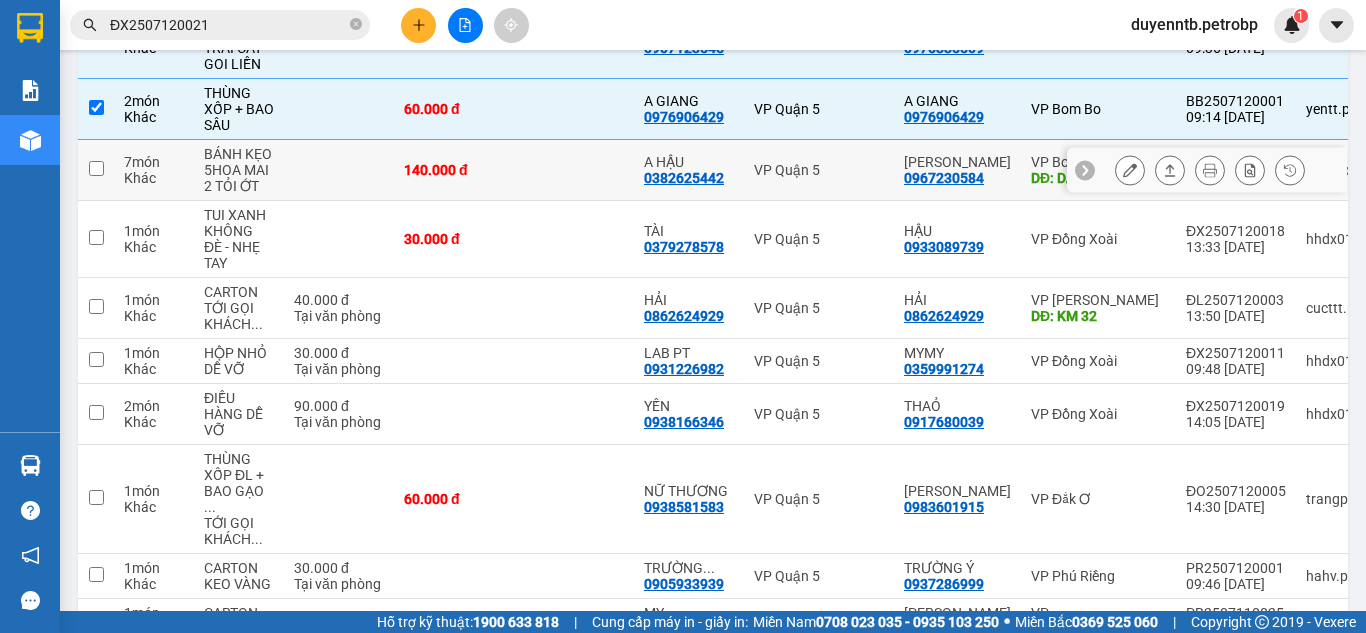 click on "0382625442" at bounding box center [684, 178] 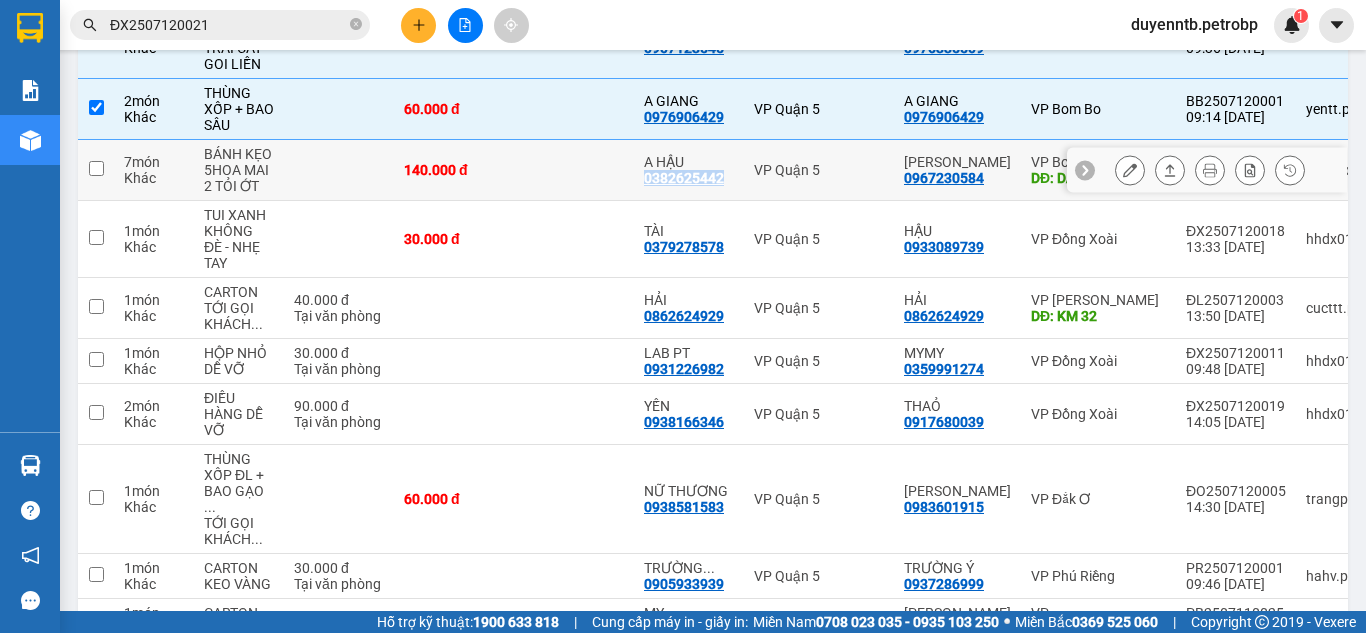 click on "0382625442" at bounding box center (684, 178) 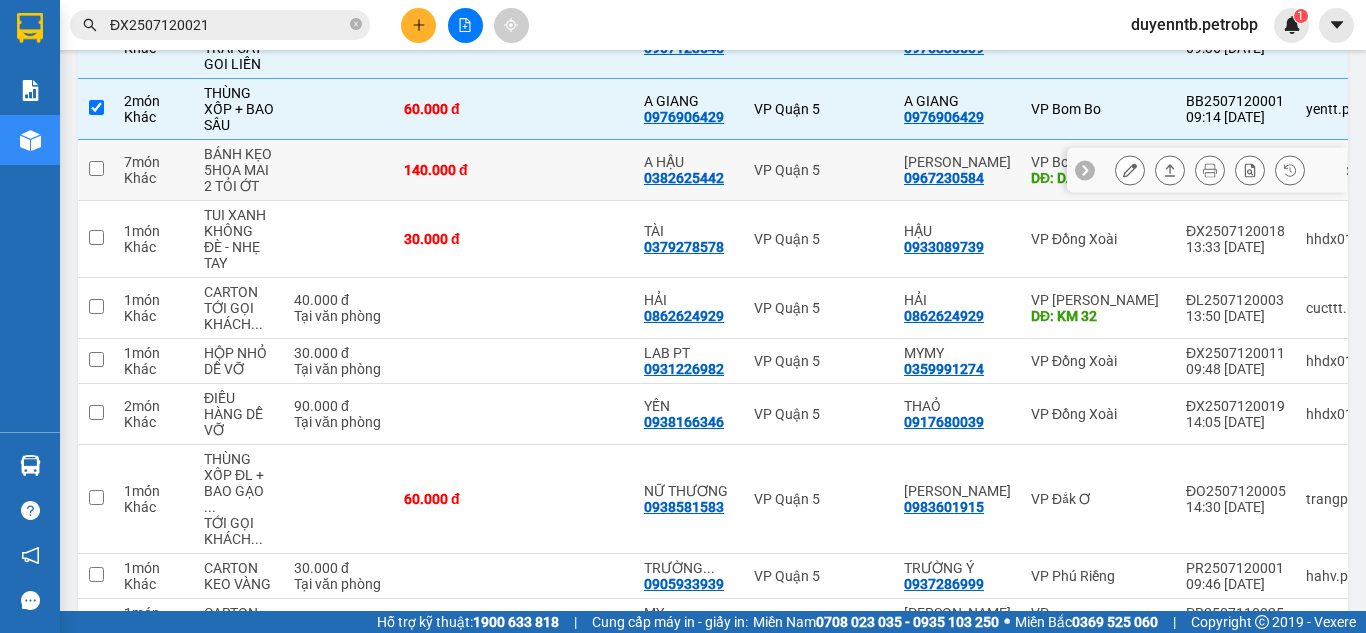 drag, startPoint x: 690, startPoint y: 167, endPoint x: 666, endPoint y: 183, distance: 28.84441 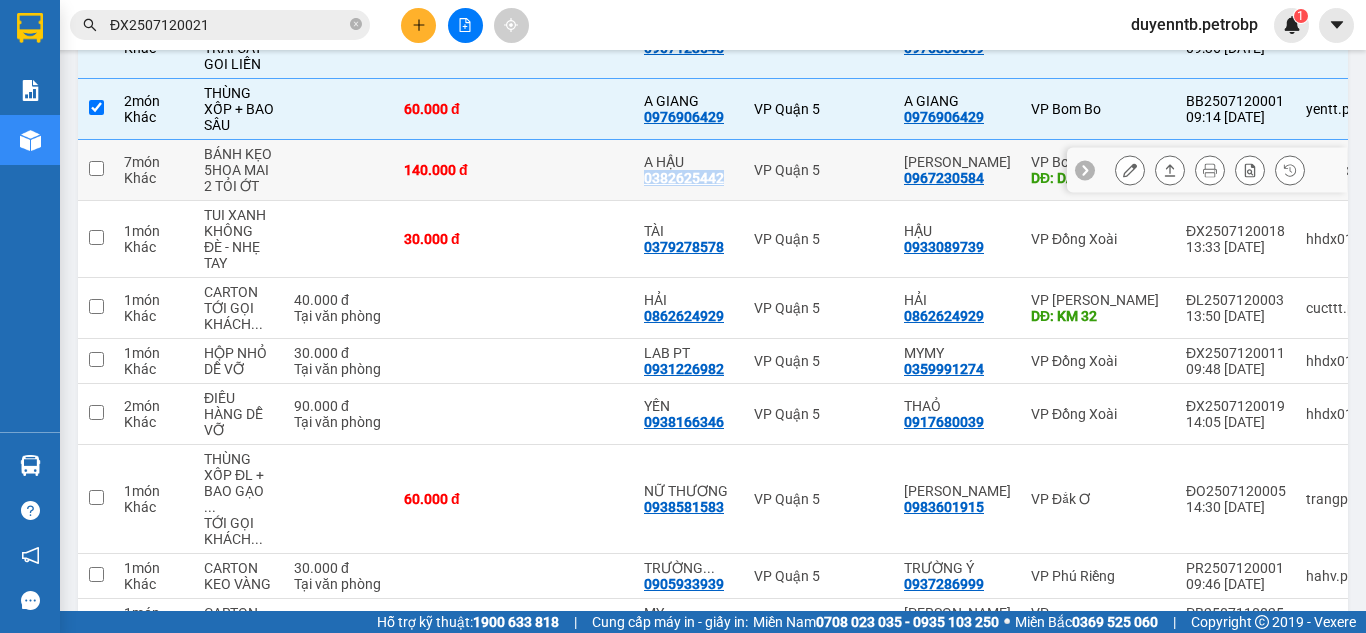 click on "0382625442" at bounding box center (684, 178) 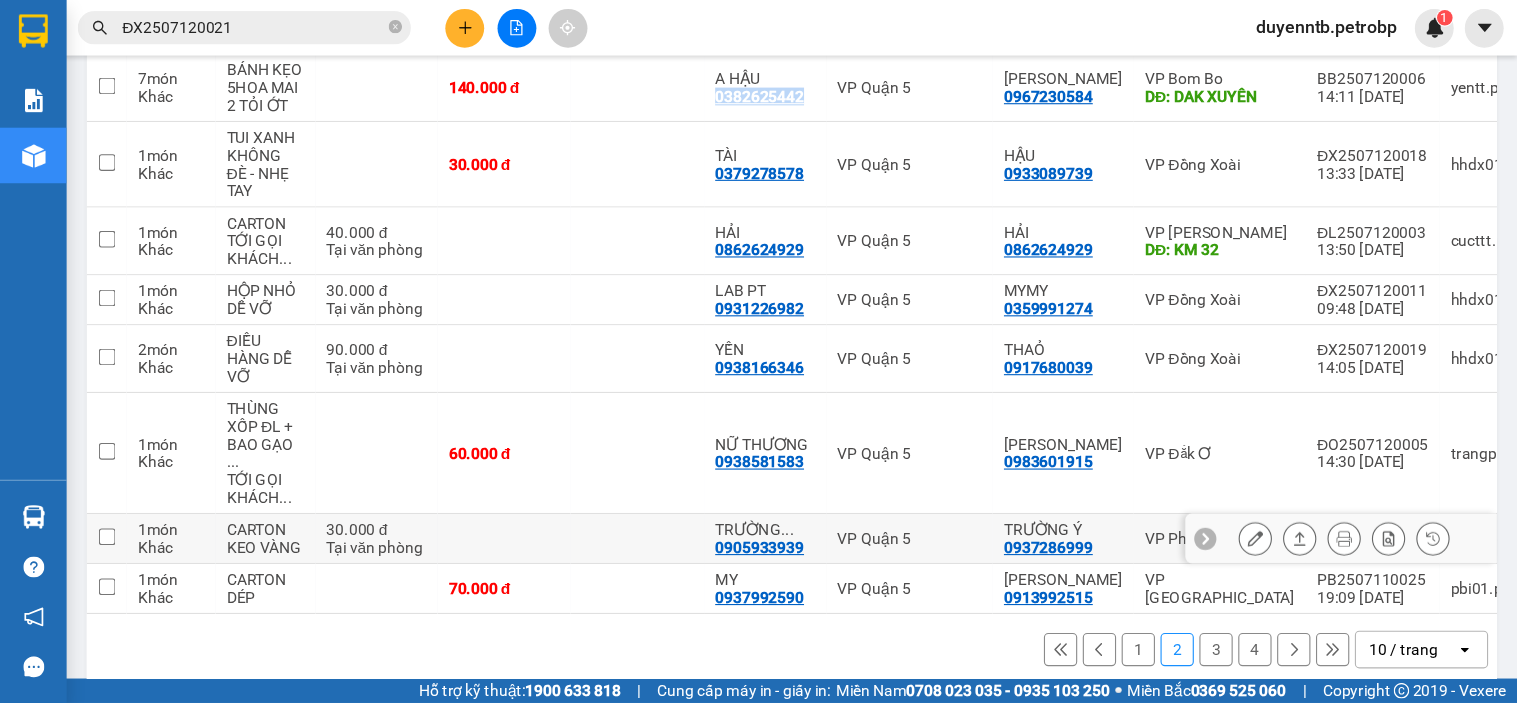 scroll, scrollTop: 91, scrollLeft: 0, axis: vertical 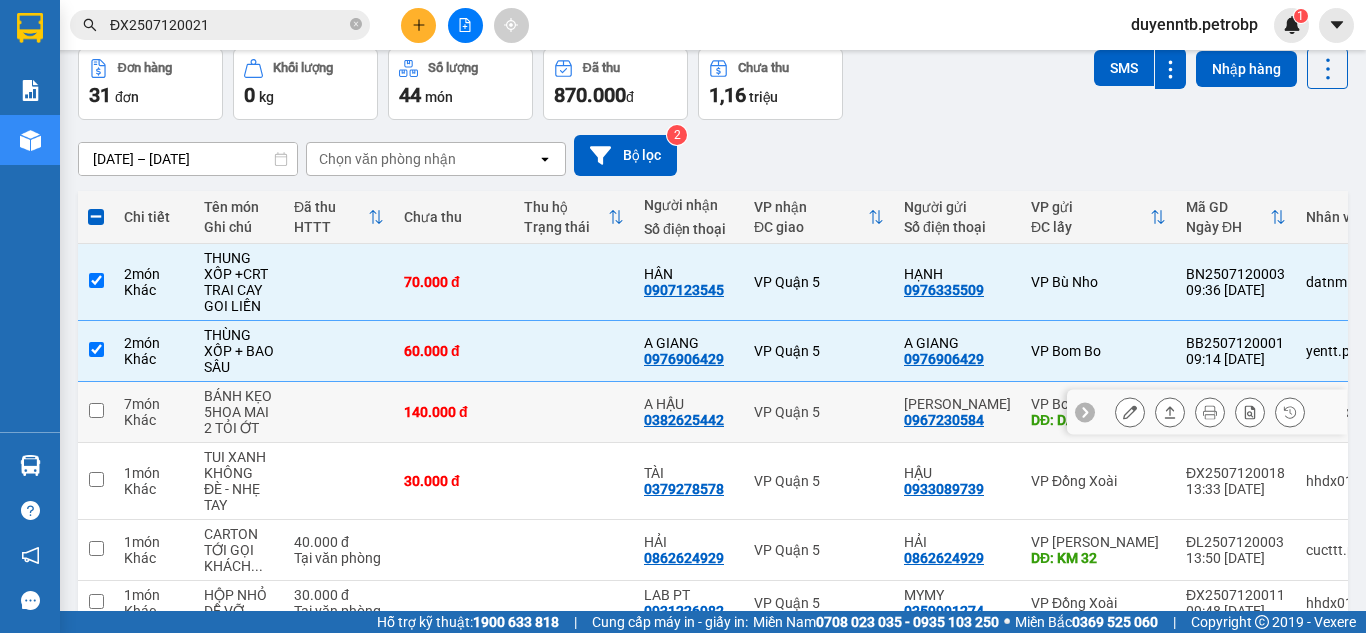 click on "140.000 đ" at bounding box center (454, 412) 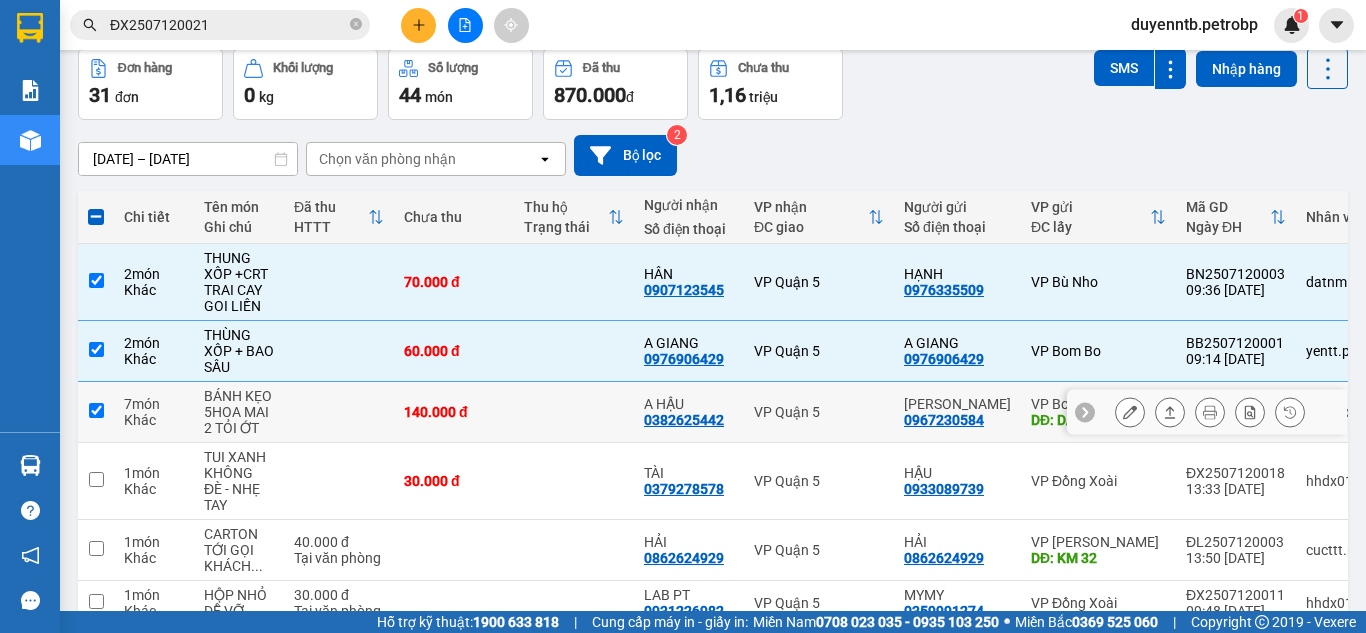checkbox on "true" 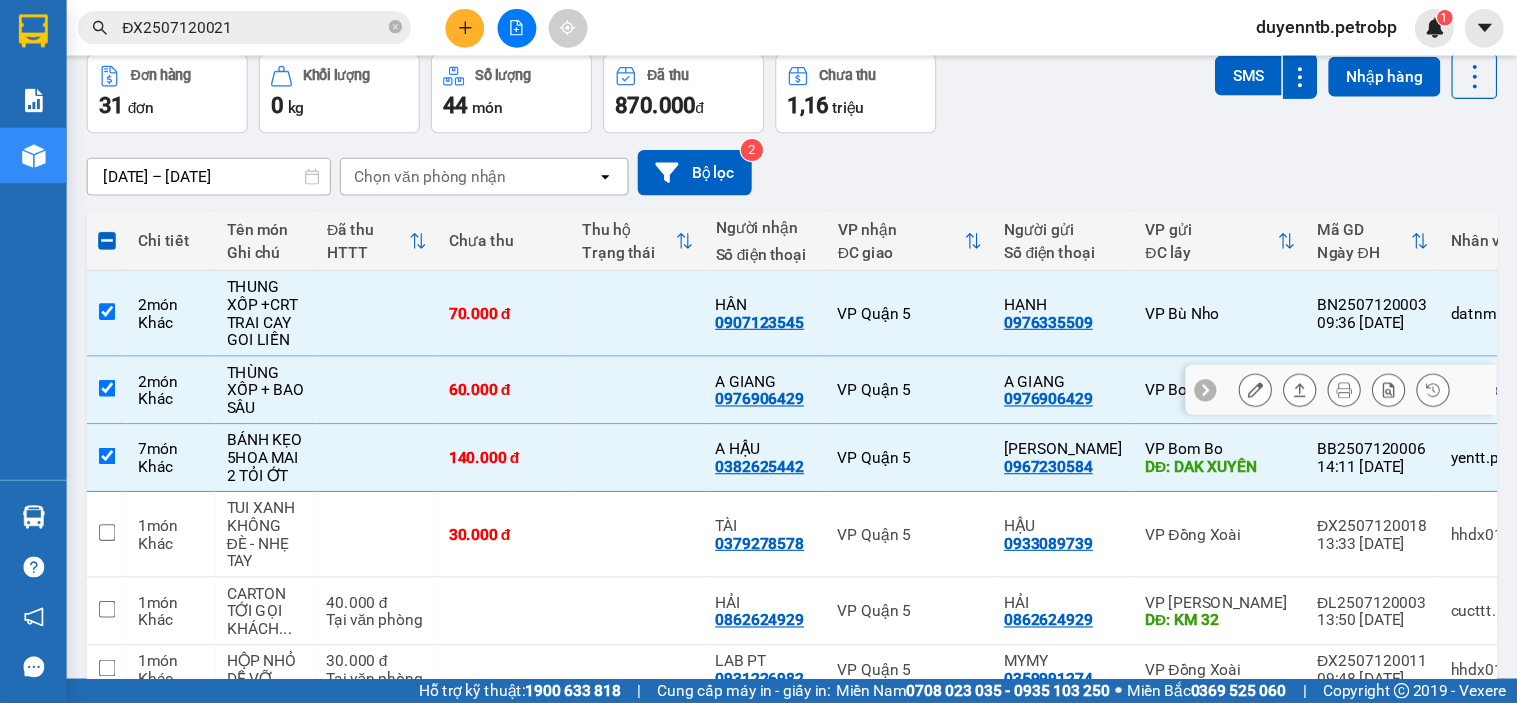 scroll, scrollTop: 91, scrollLeft: 0, axis: vertical 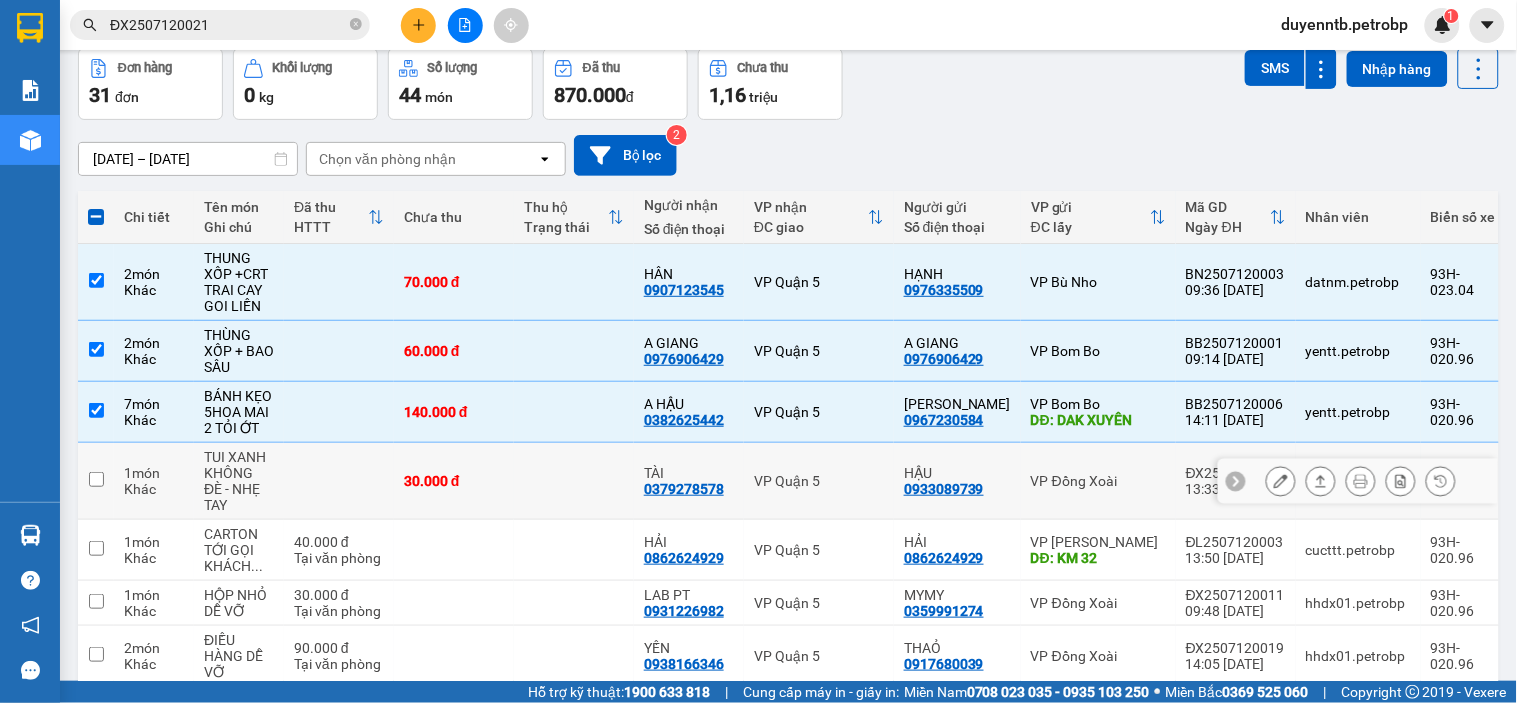 click on "30.000 đ" at bounding box center [454, 481] 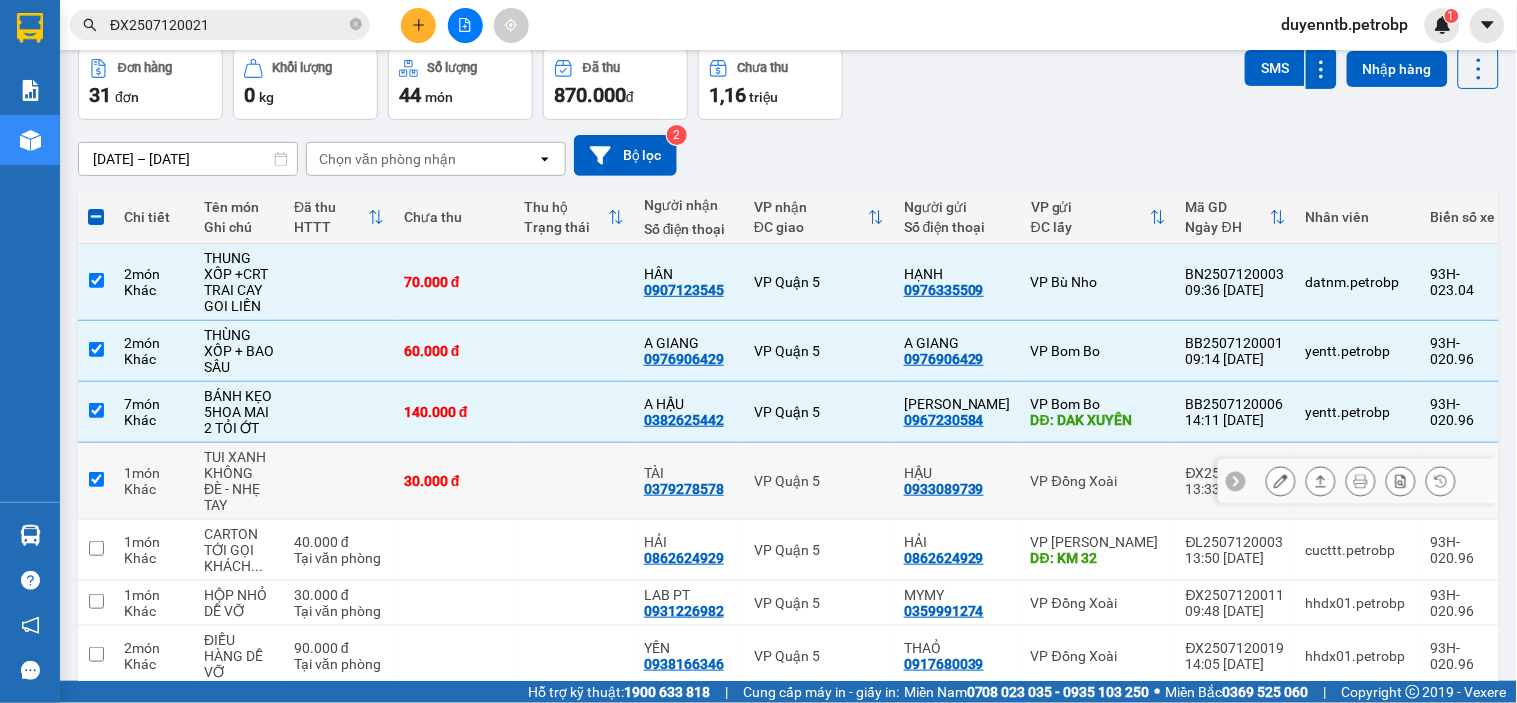 checkbox on "true" 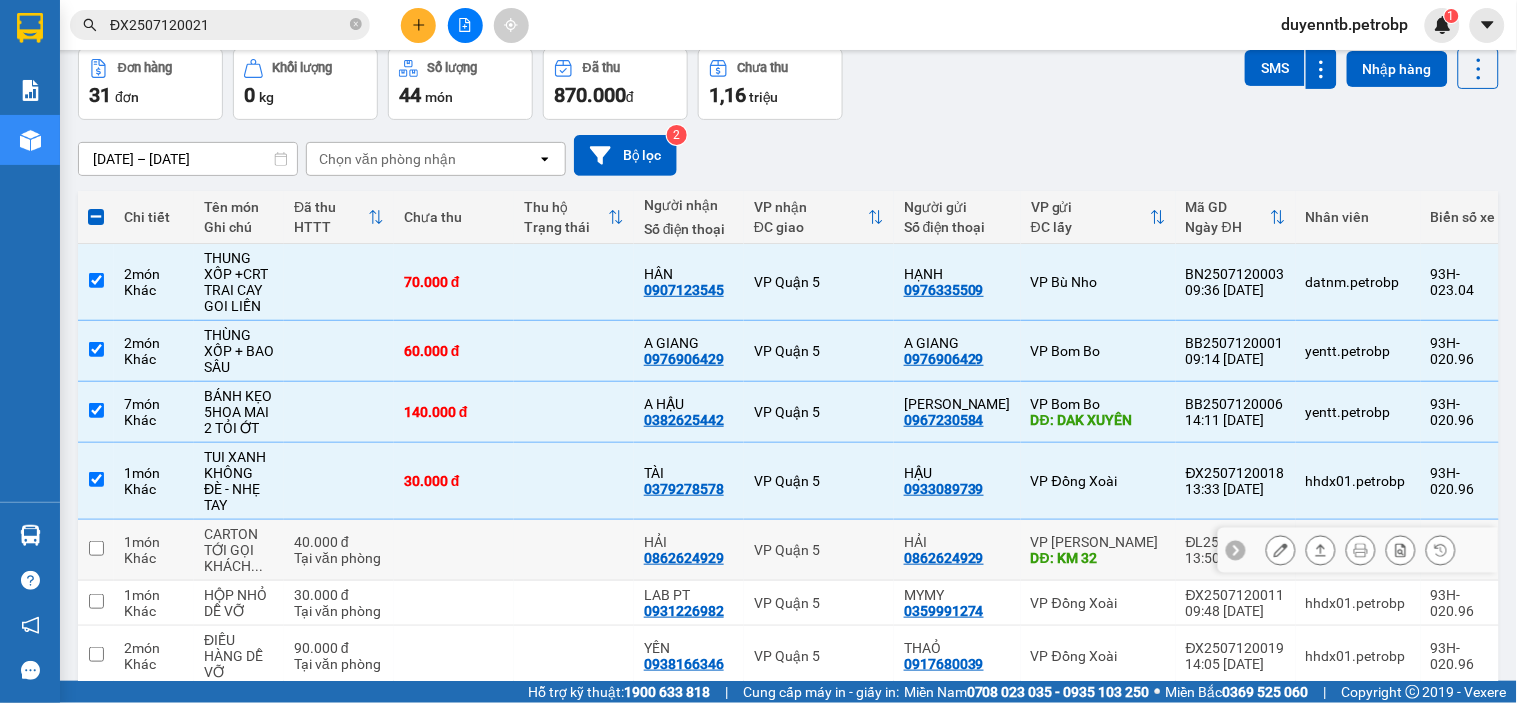 click at bounding box center (454, 550) 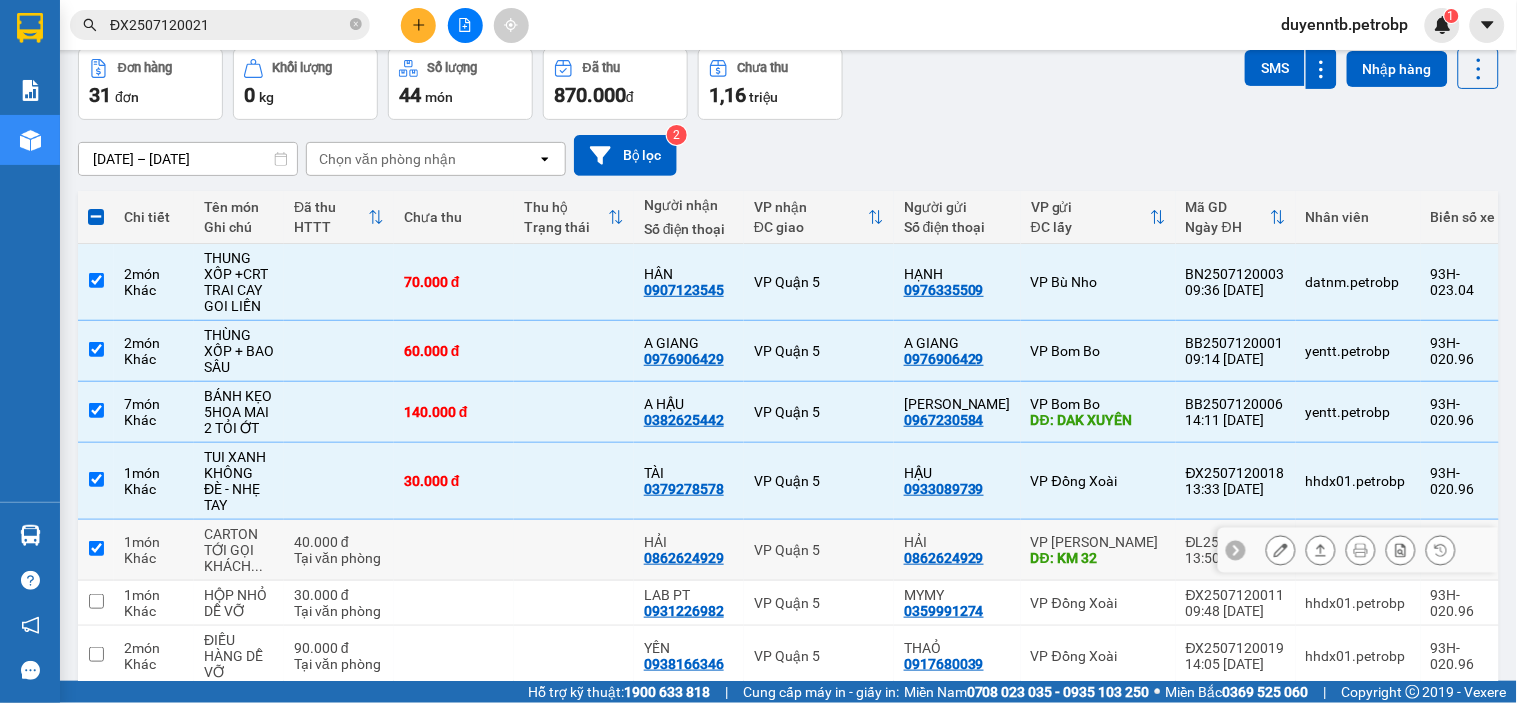 checkbox on "true" 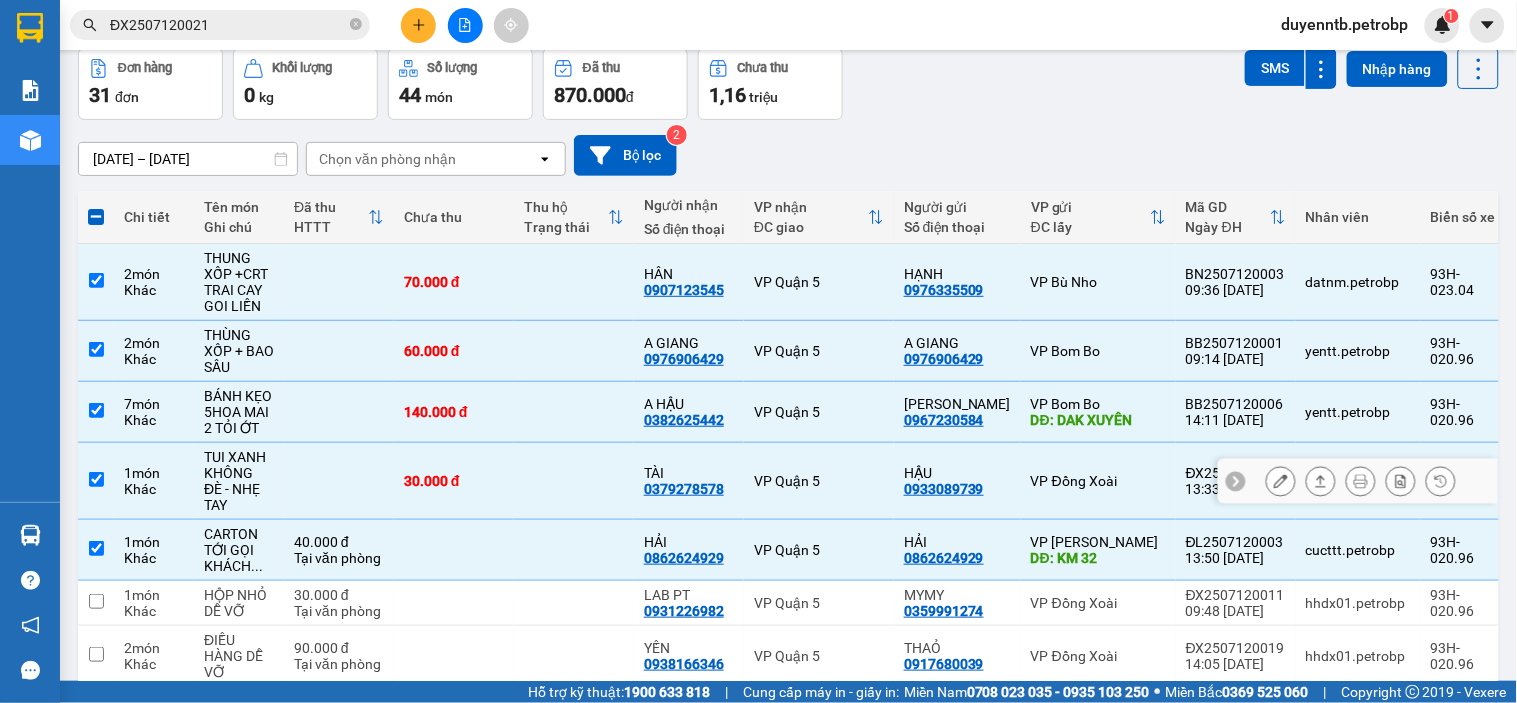 scroll, scrollTop: 347, scrollLeft: 0, axis: vertical 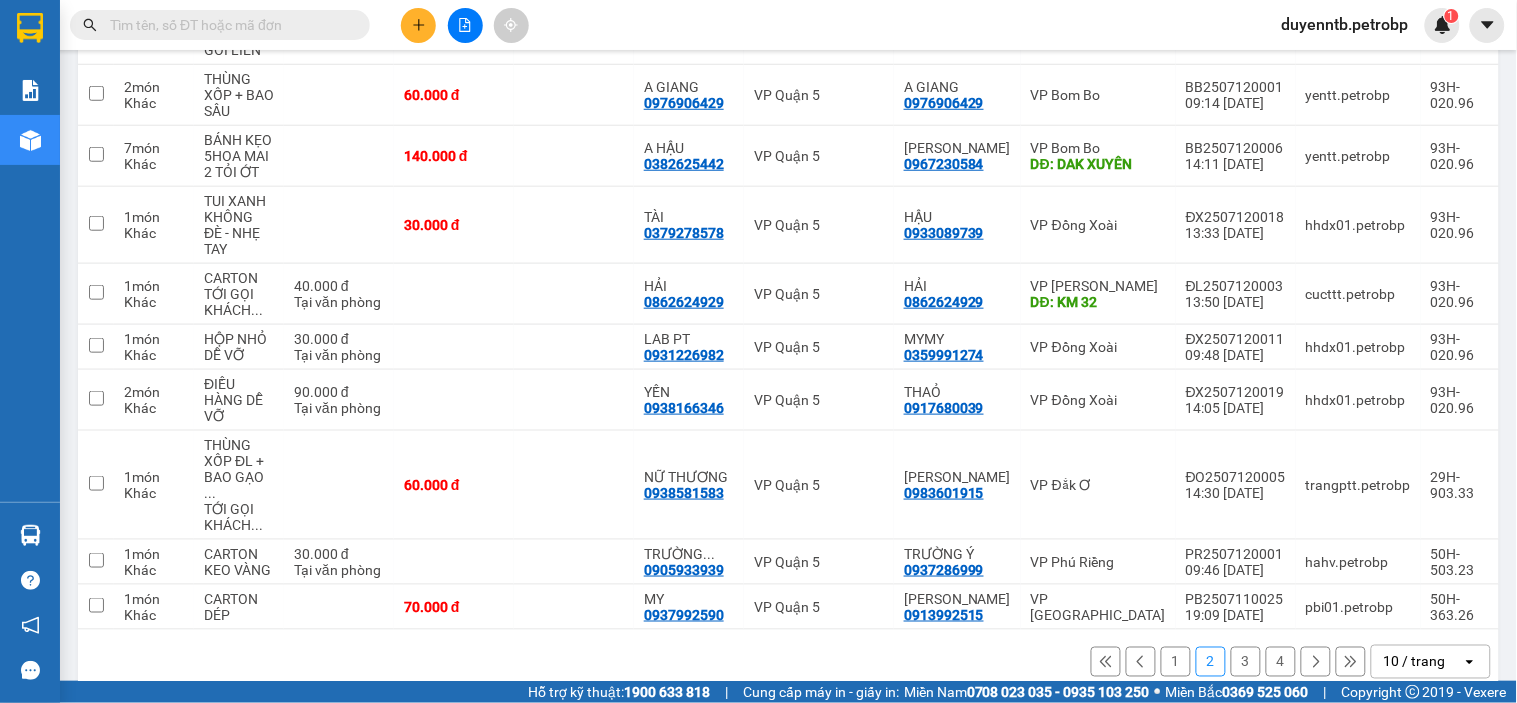 click on "1" at bounding box center [1176, 662] 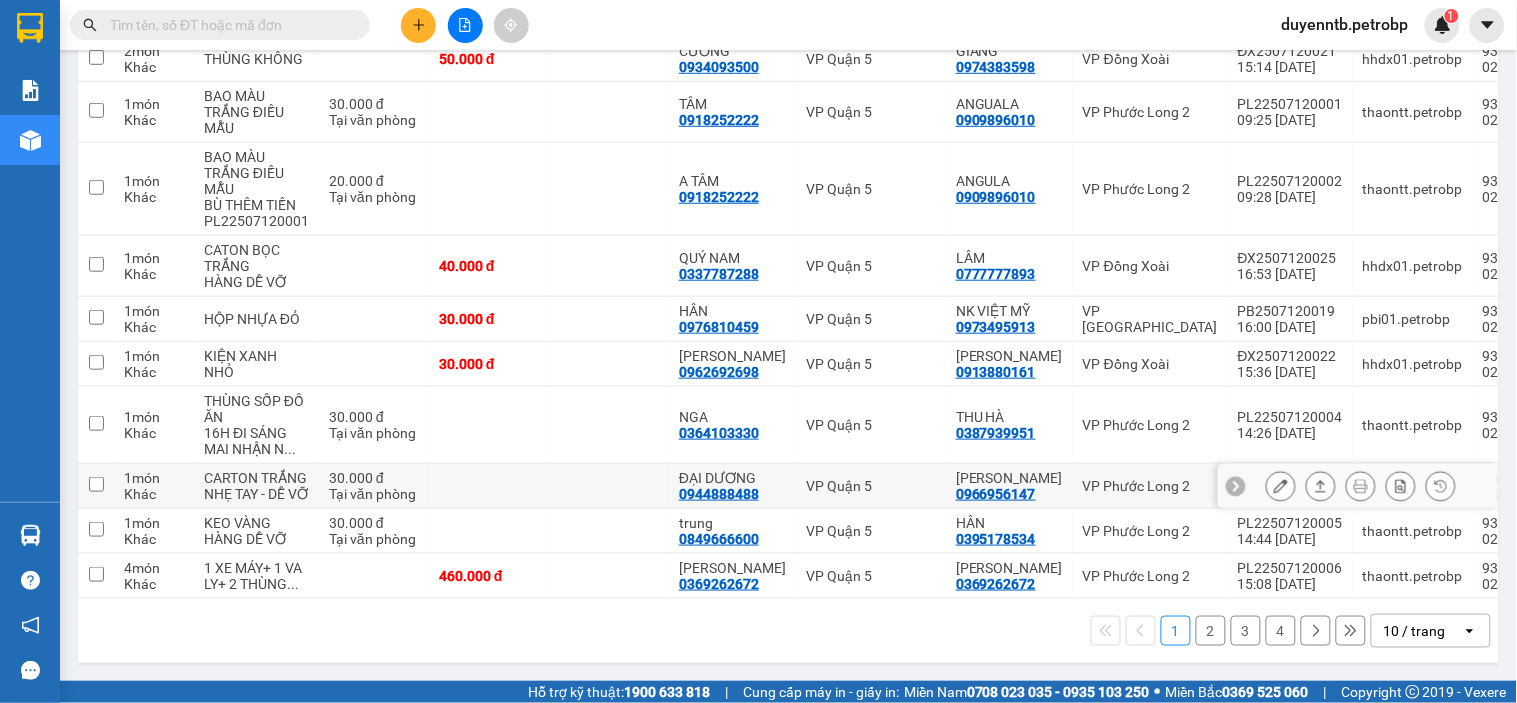 scroll, scrollTop: 371, scrollLeft: 0, axis: vertical 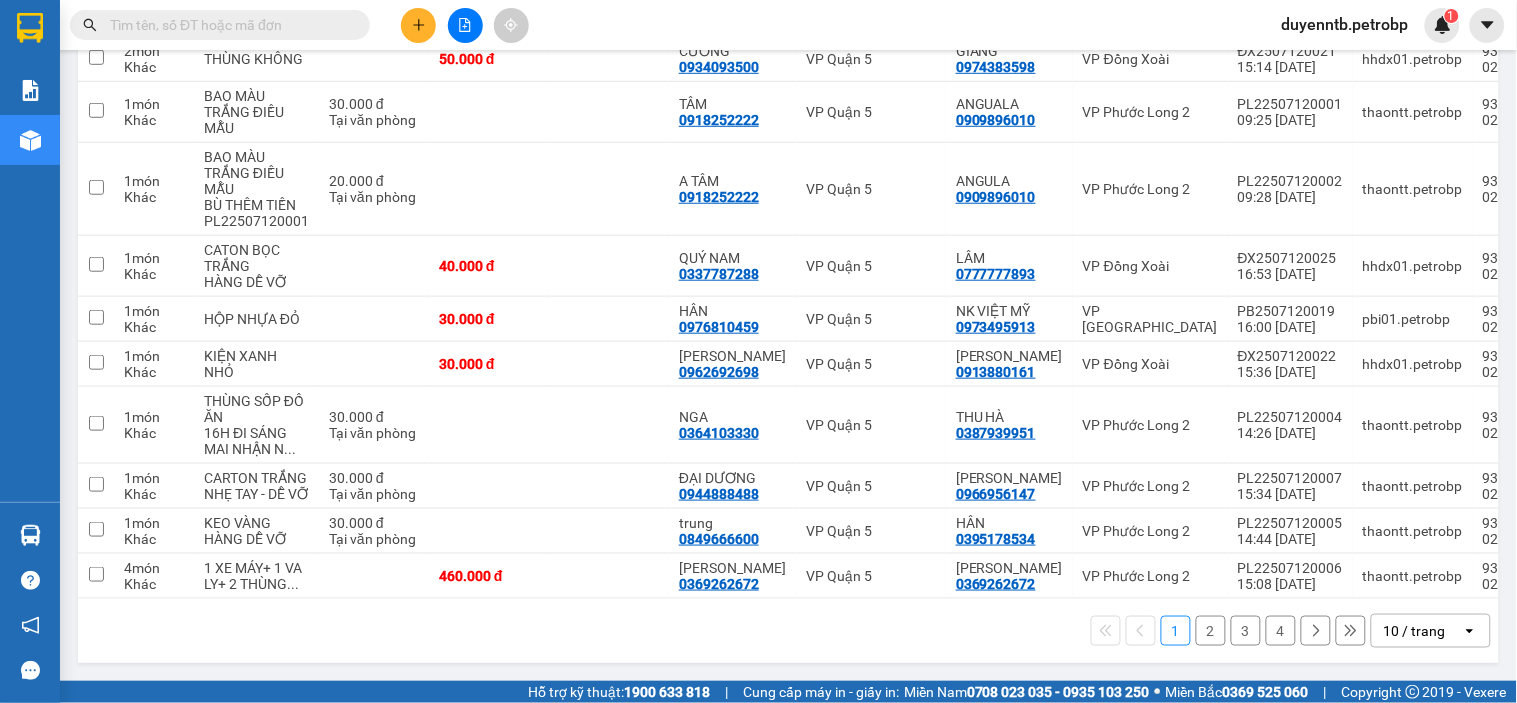 click on "2" at bounding box center (1211, 631) 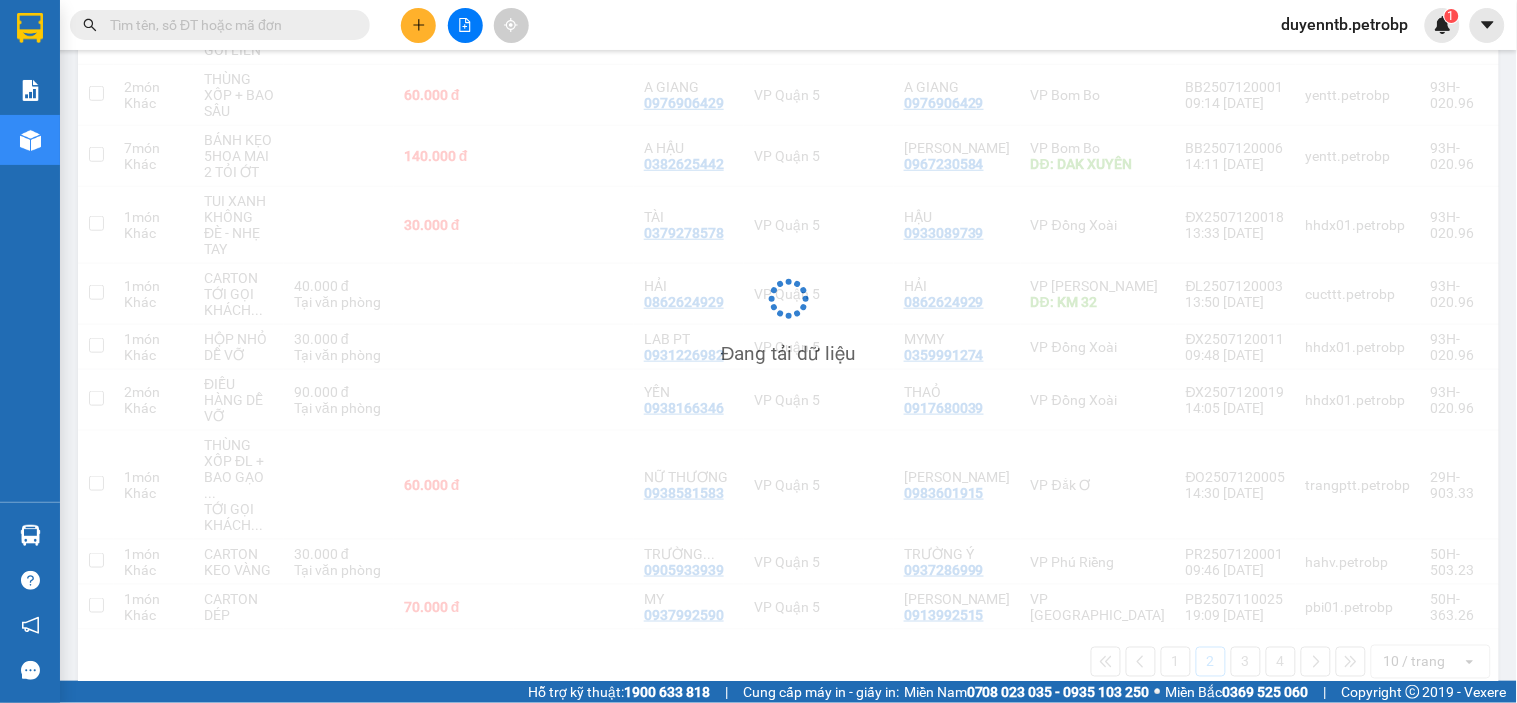 scroll, scrollTop: 347, scrollLeft: 0, axis: vertical 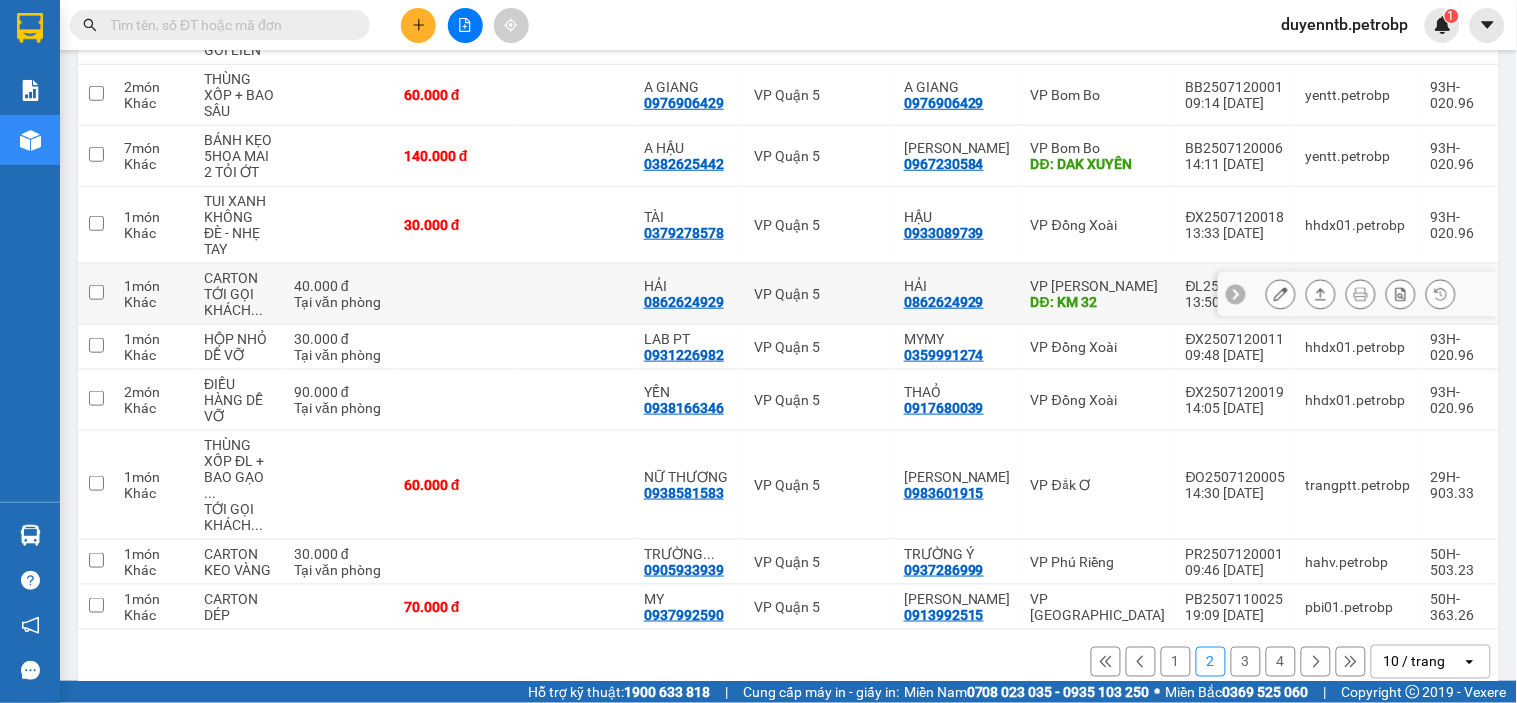 click on "VP Quận 5" at bounding box center (819, 294) 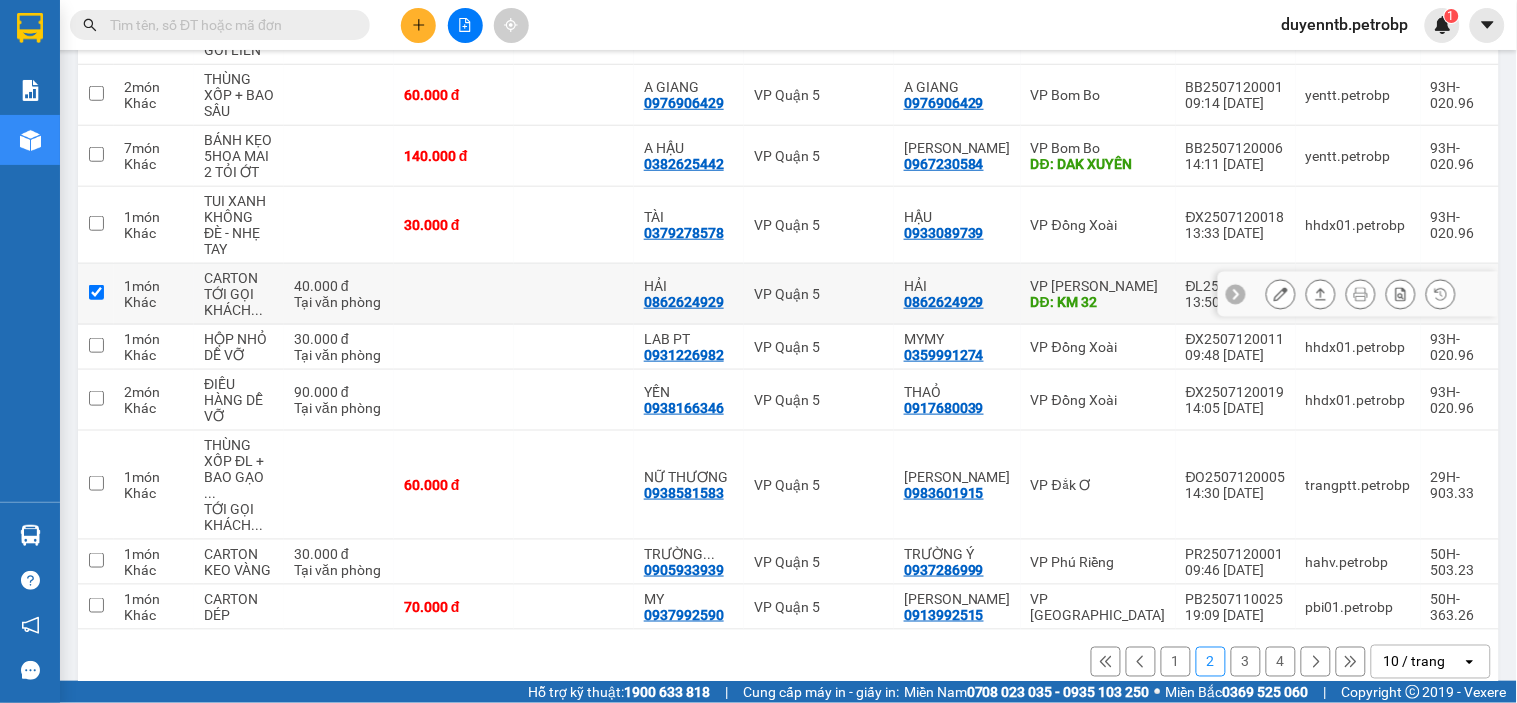 checkbox on "true" 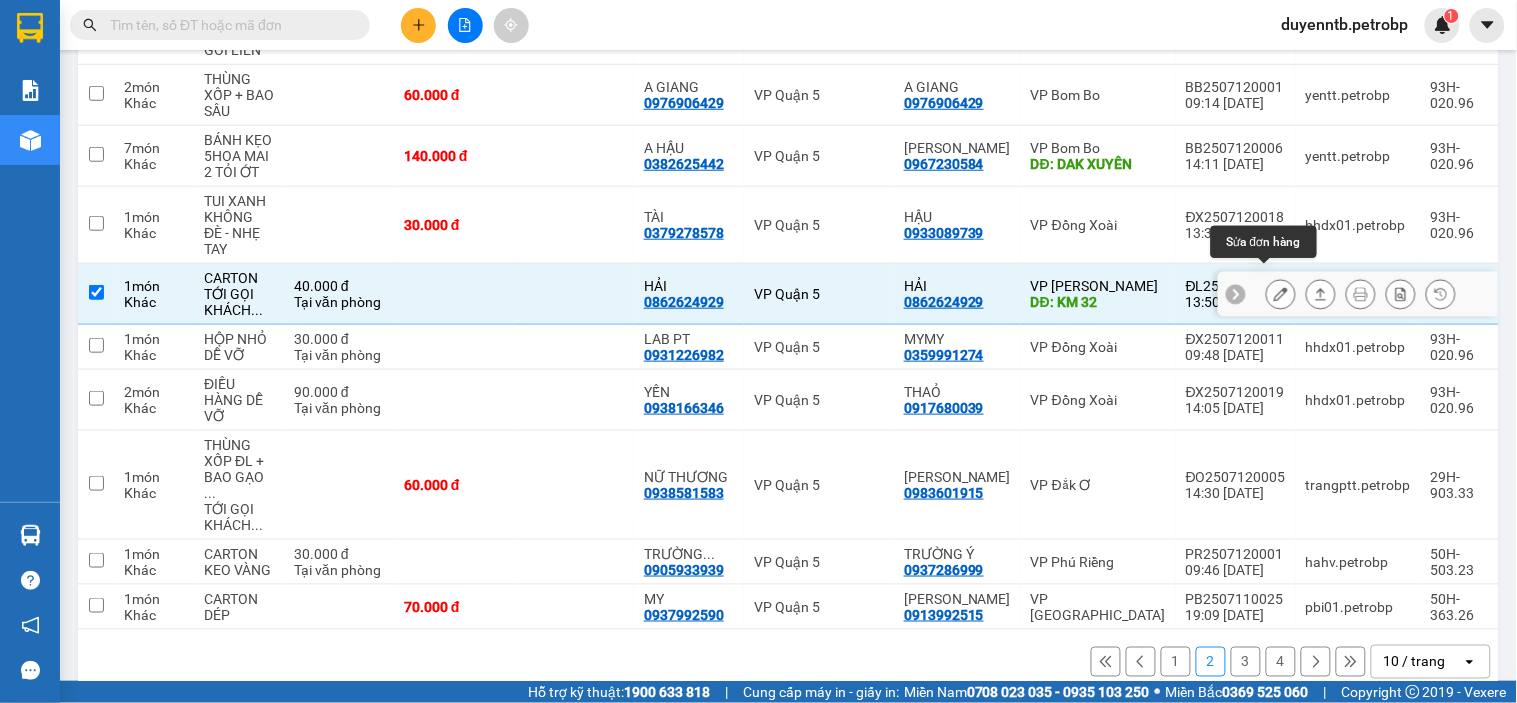 click 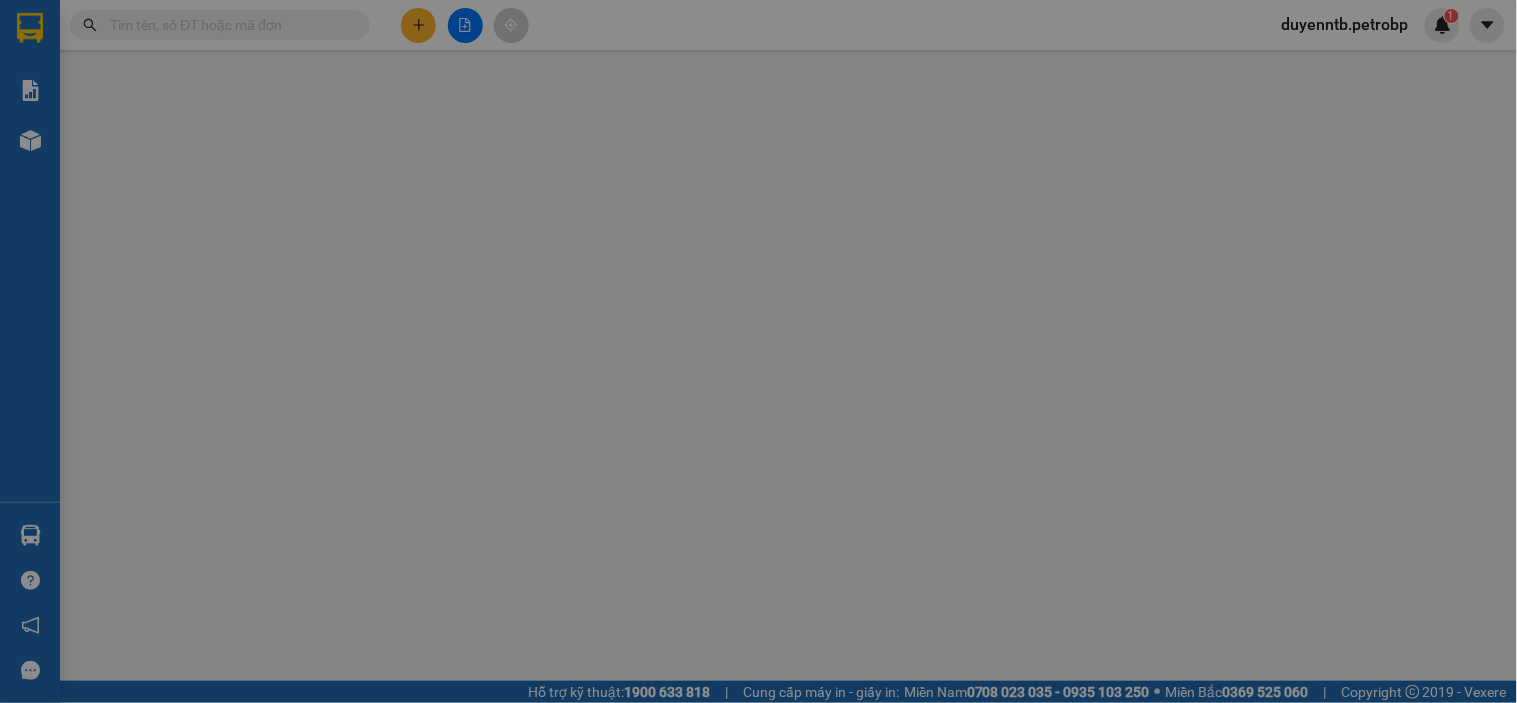 scroll, scrollTop: 0, scrollLeft: 0, axis: both 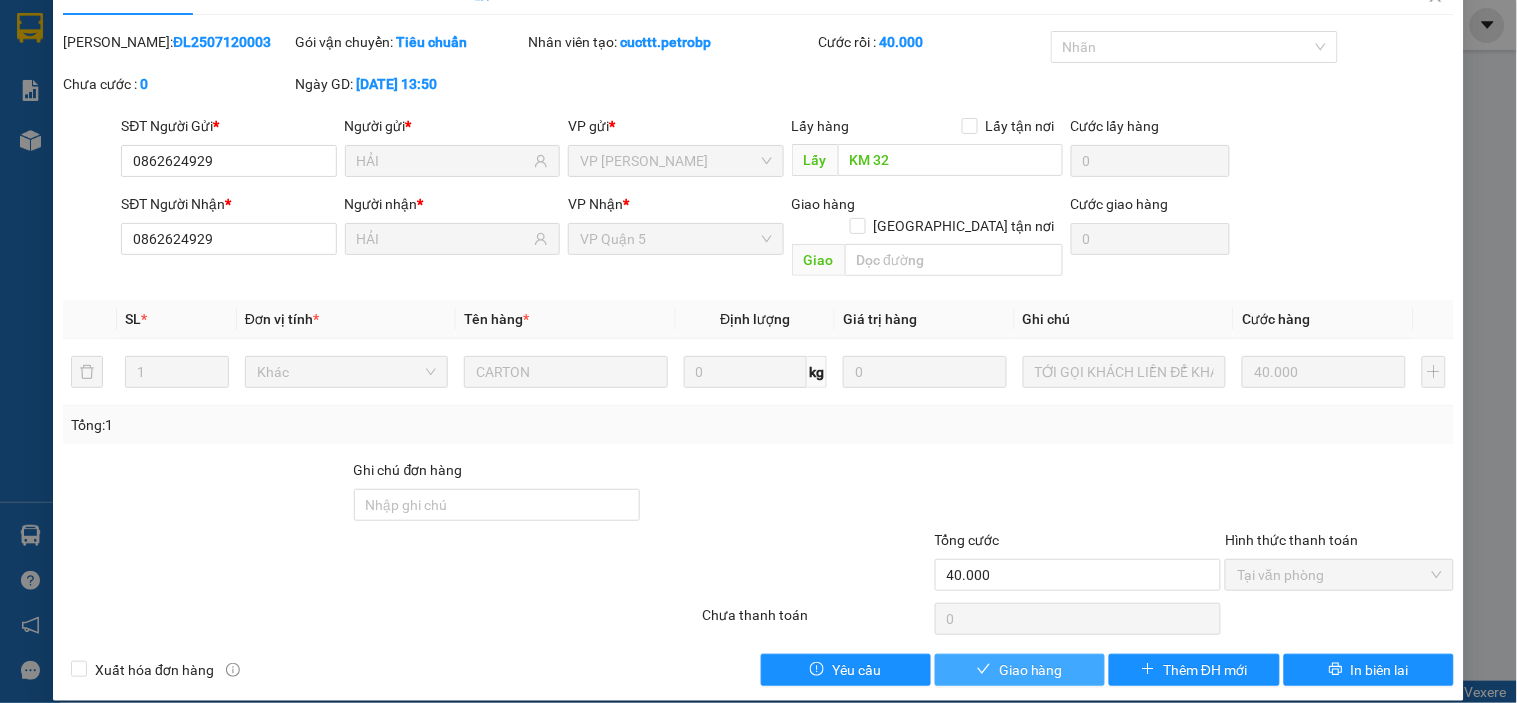 click on "Giao hàng" at bounding box center [1031, 670] 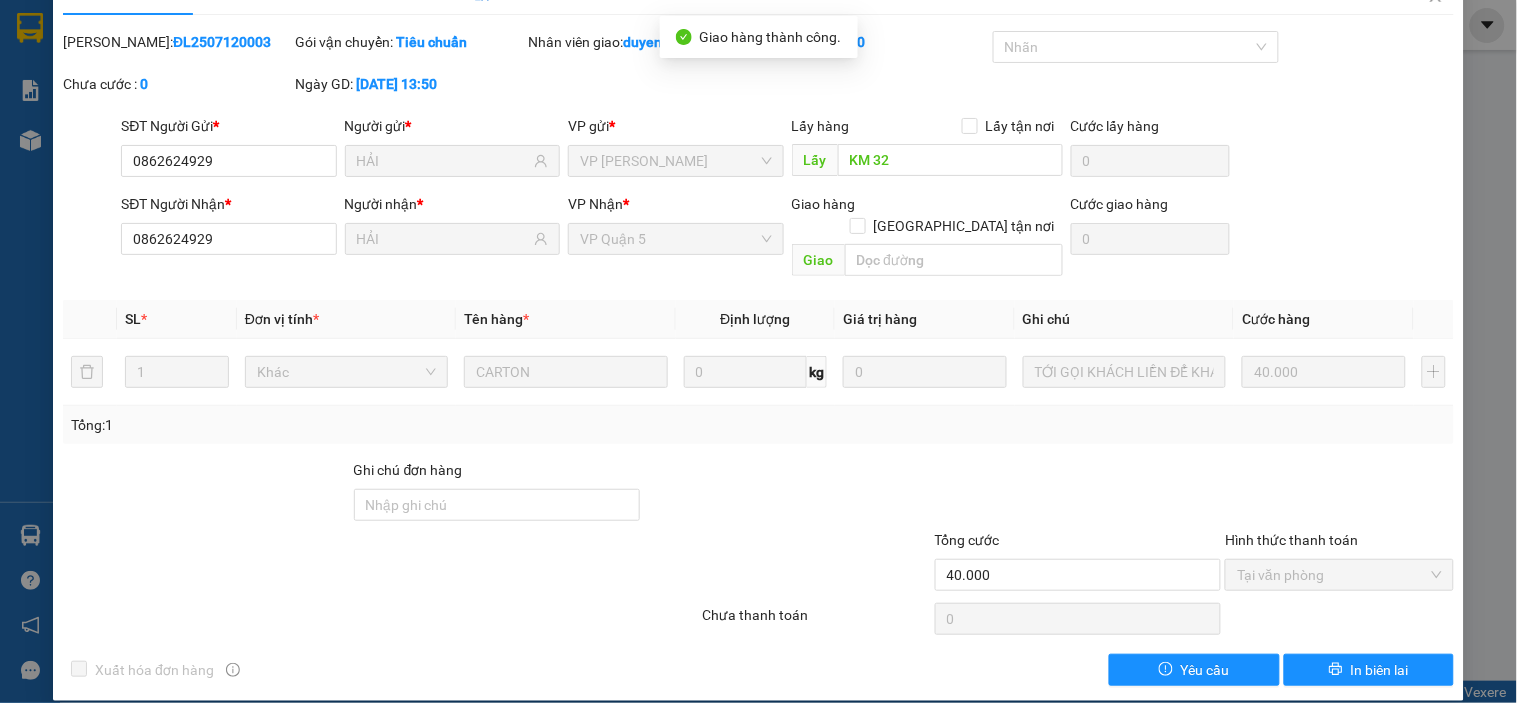 scroll, scrollTop: 0, scrollLeft: 0, axis: both 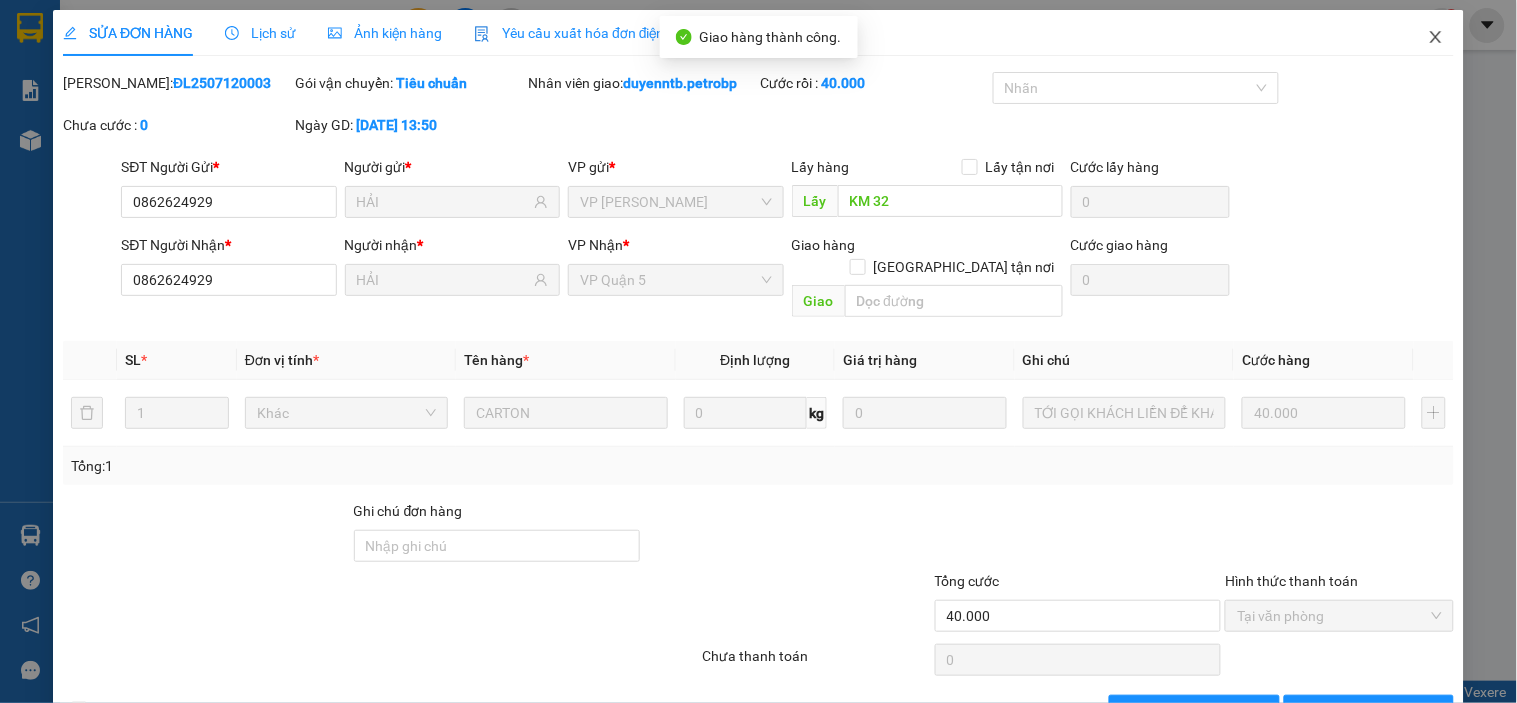 click 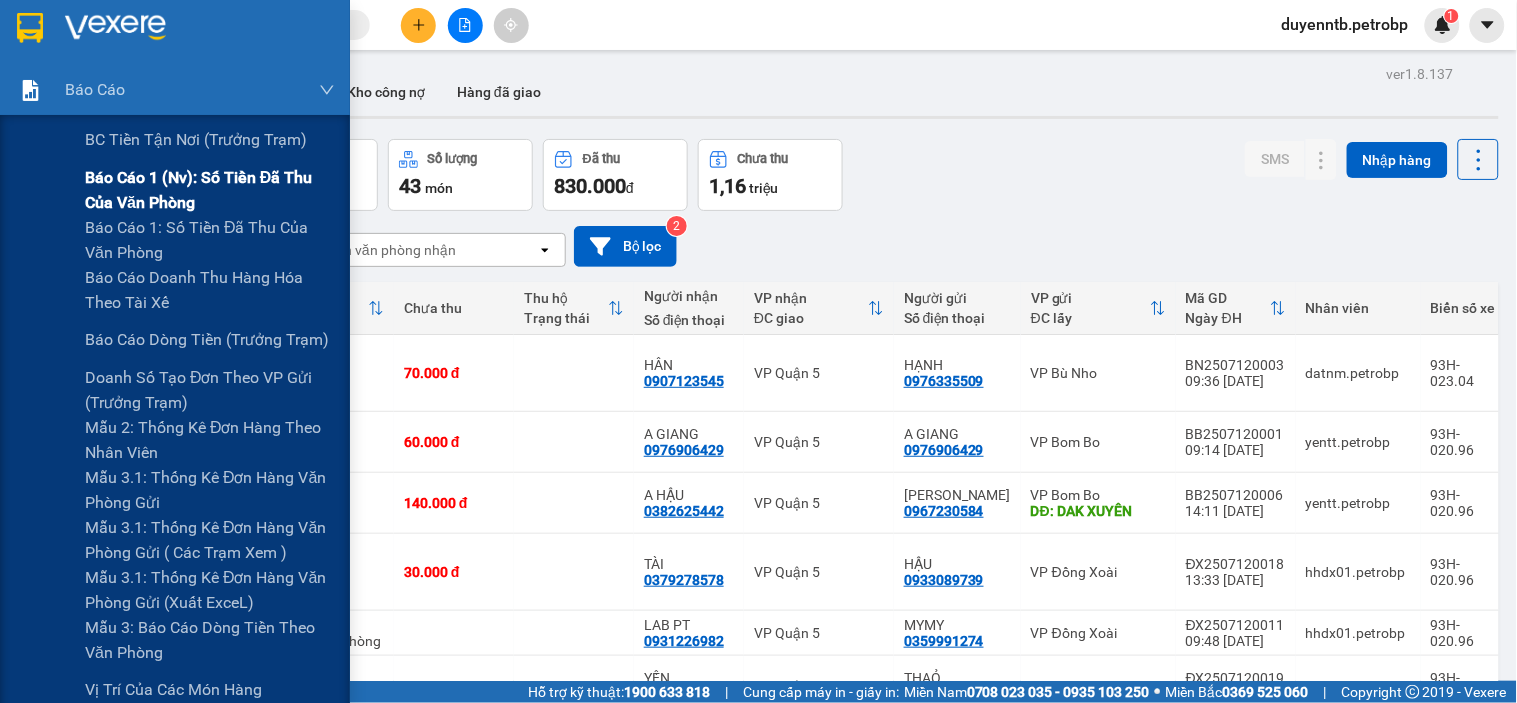 click on "Báo cáo 1 (nv): Số tiền đã thu của văn phòng" at bounding box center (210, 190) 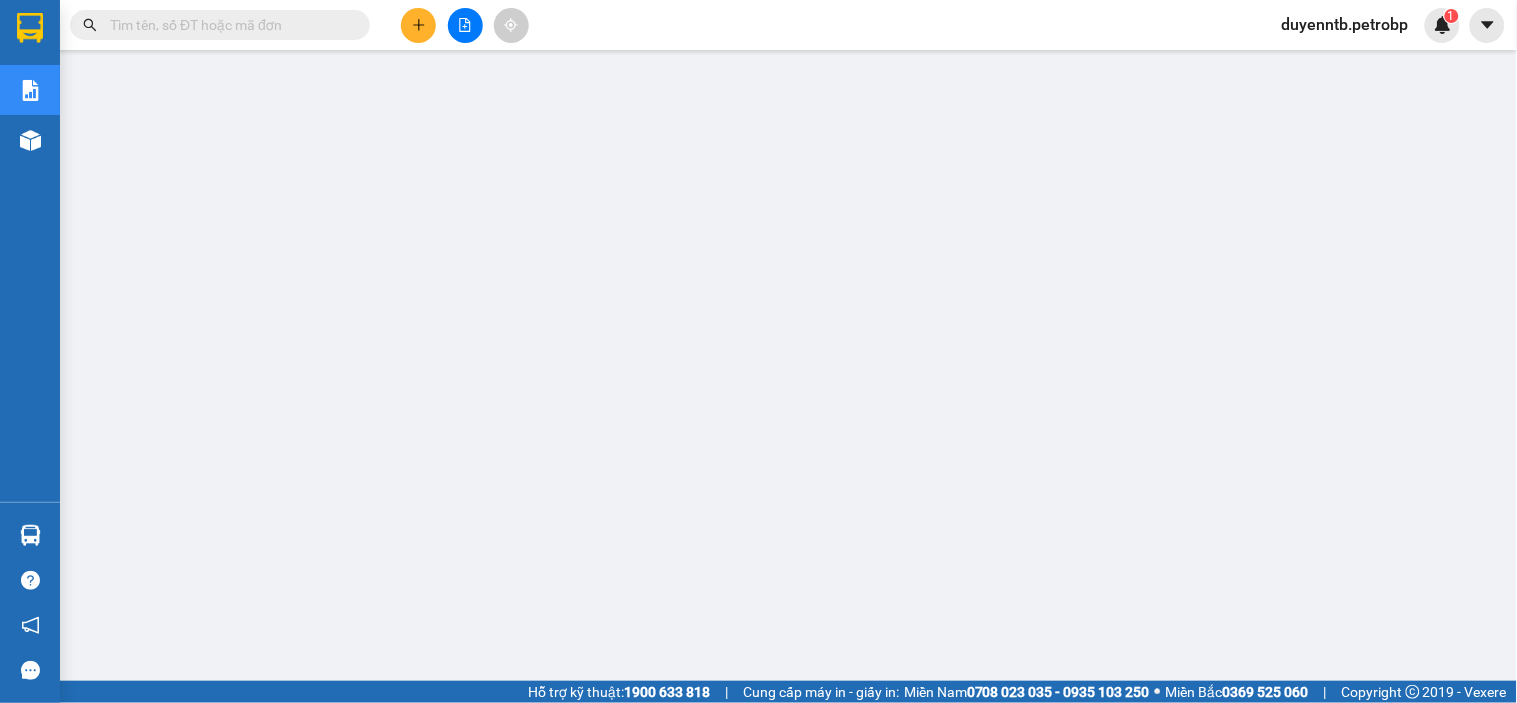 scroll, scrollTop: 0, scrollLeft: 0, axis: both 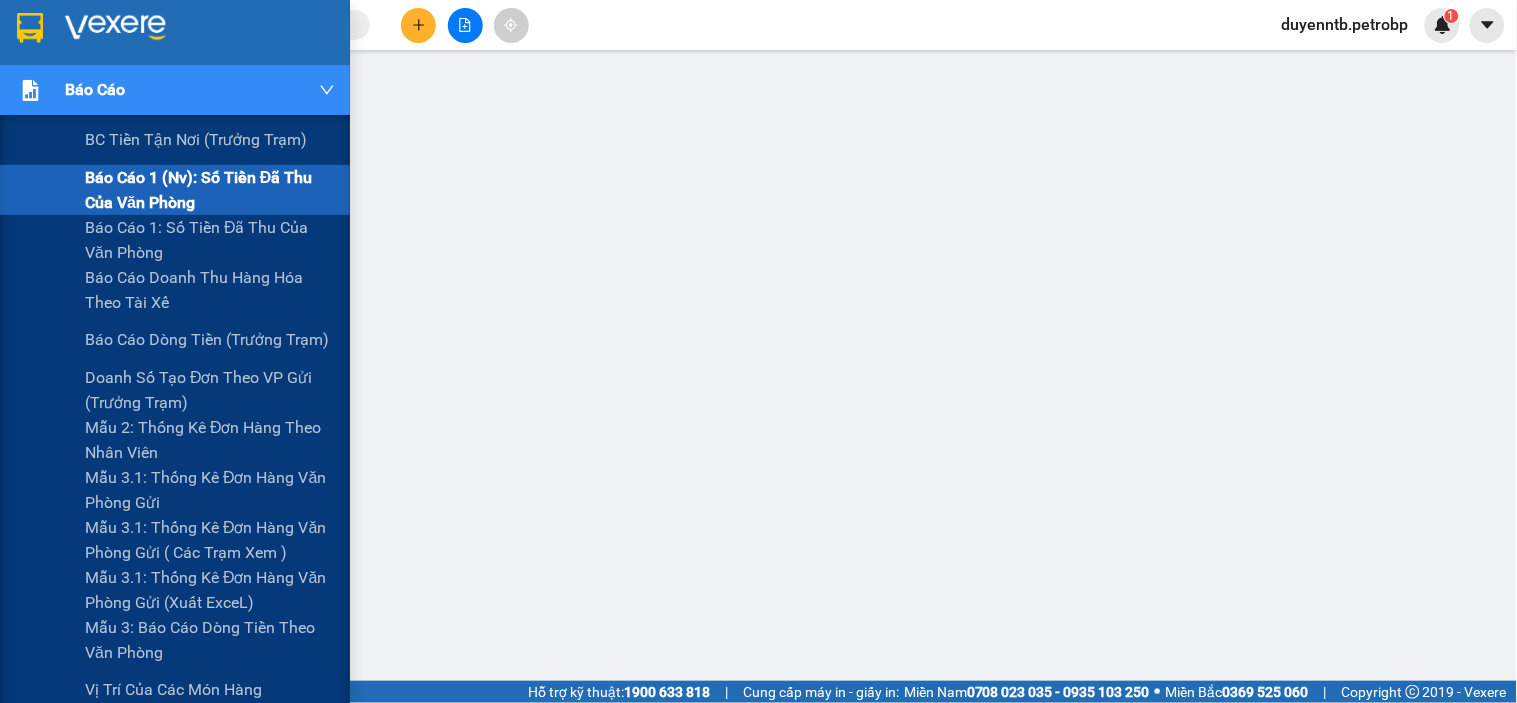 click on "Báo cáo 1 (nv): Số tiền đã thu của văn phòng" at bounding box center [210, 190] 